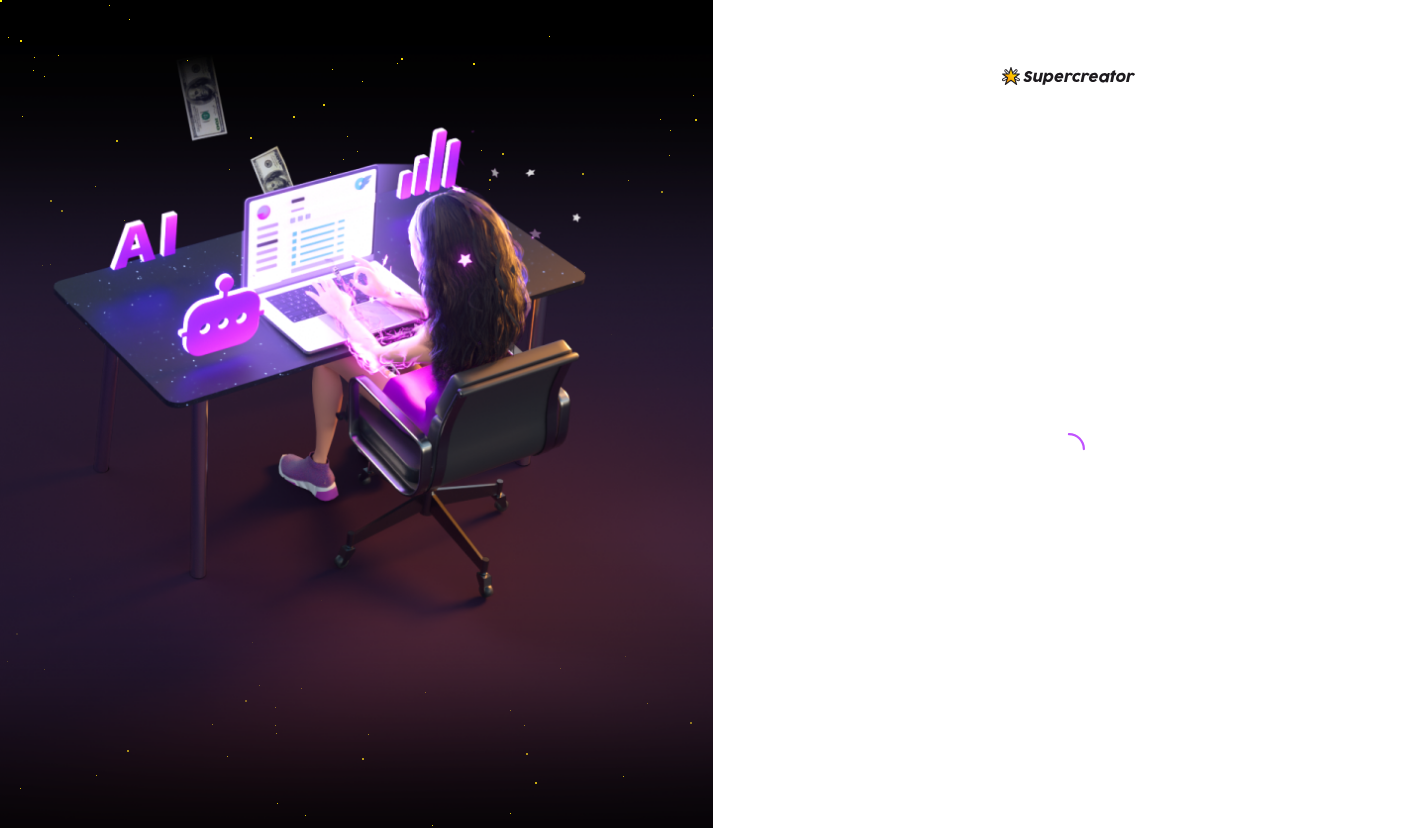 scroll, scrollTop: 0, scrollLeft: 0, axis: both 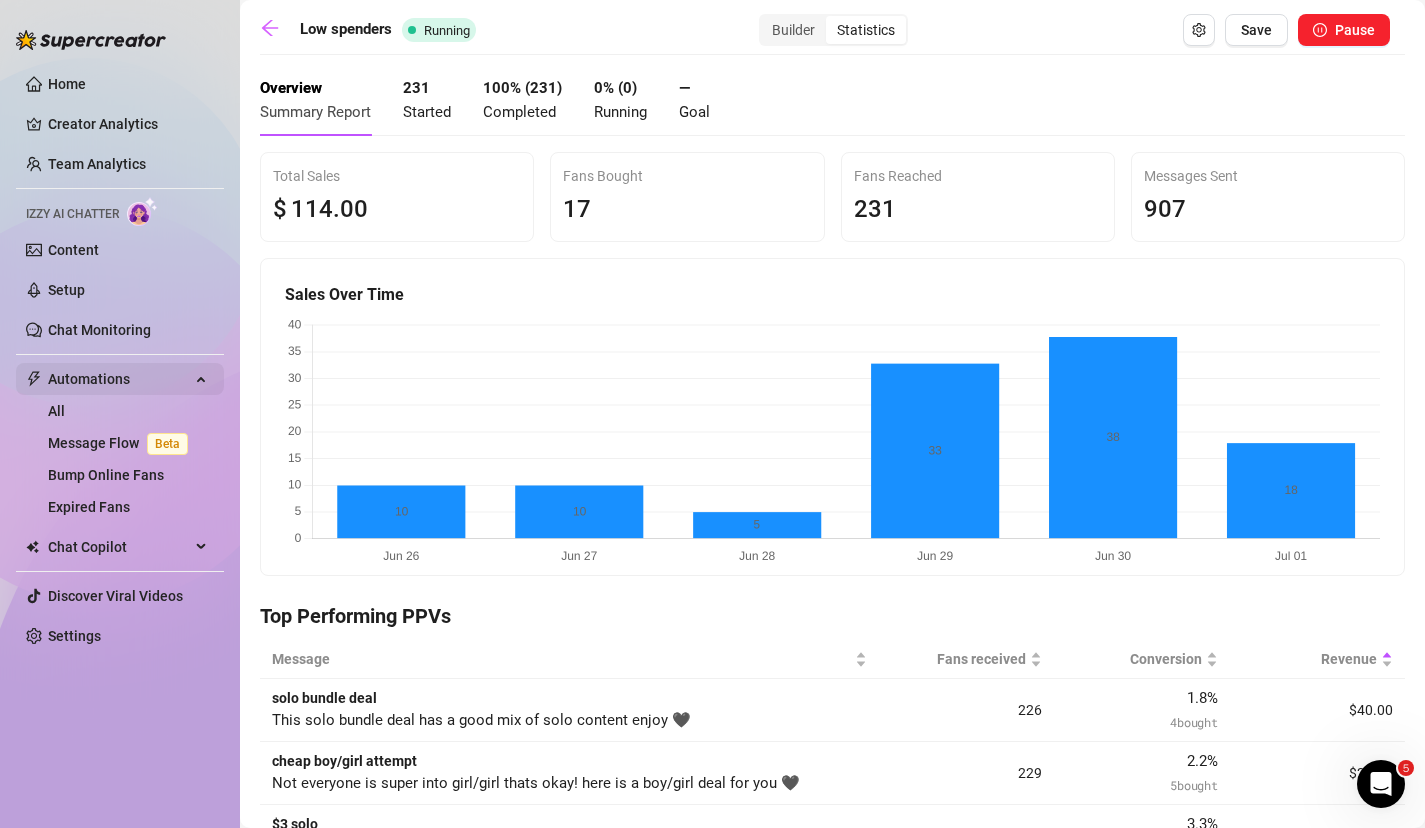 click on "Automations" at bounding box center [119, 379] 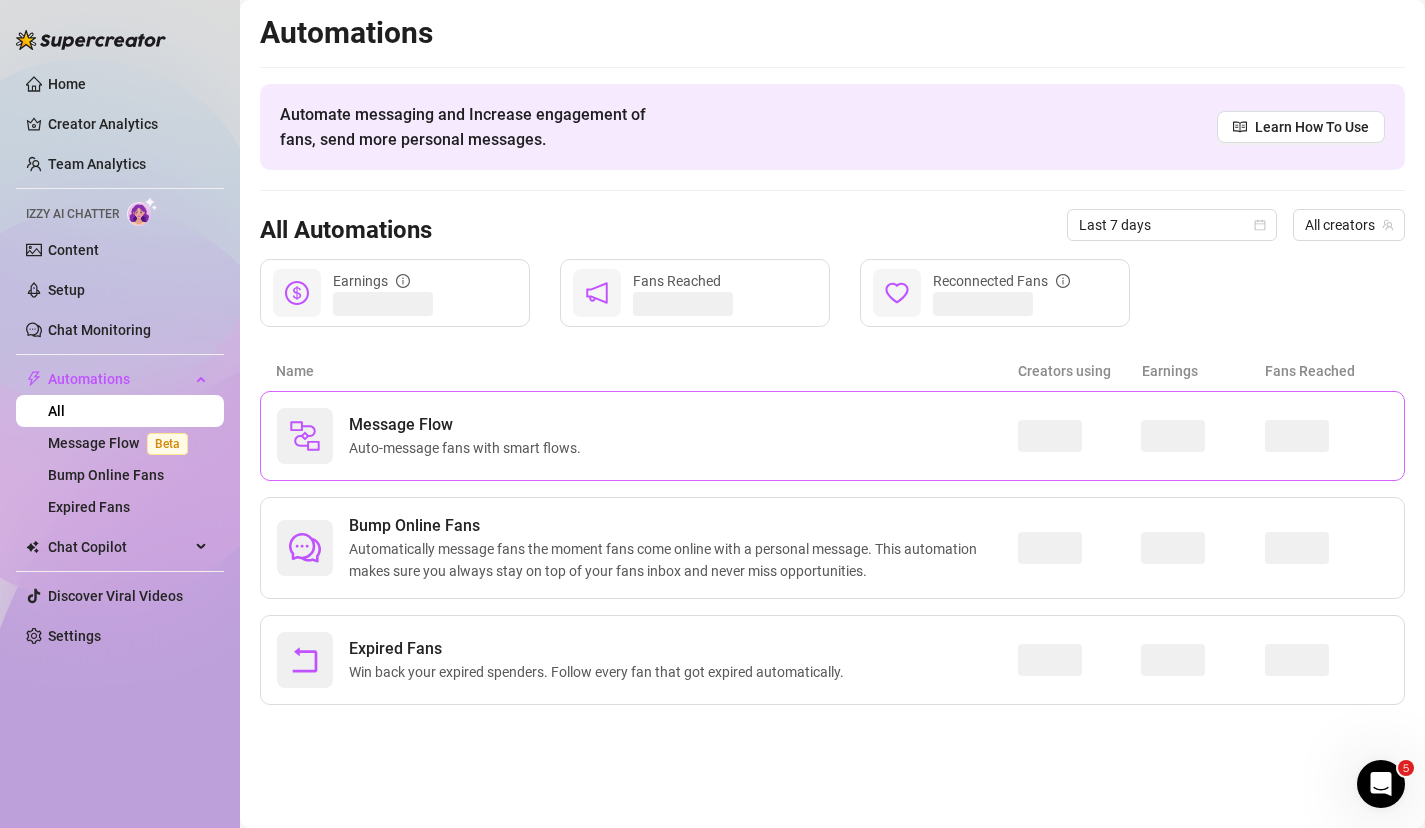 click on "Message Flow" at bounding box center (469, 425) 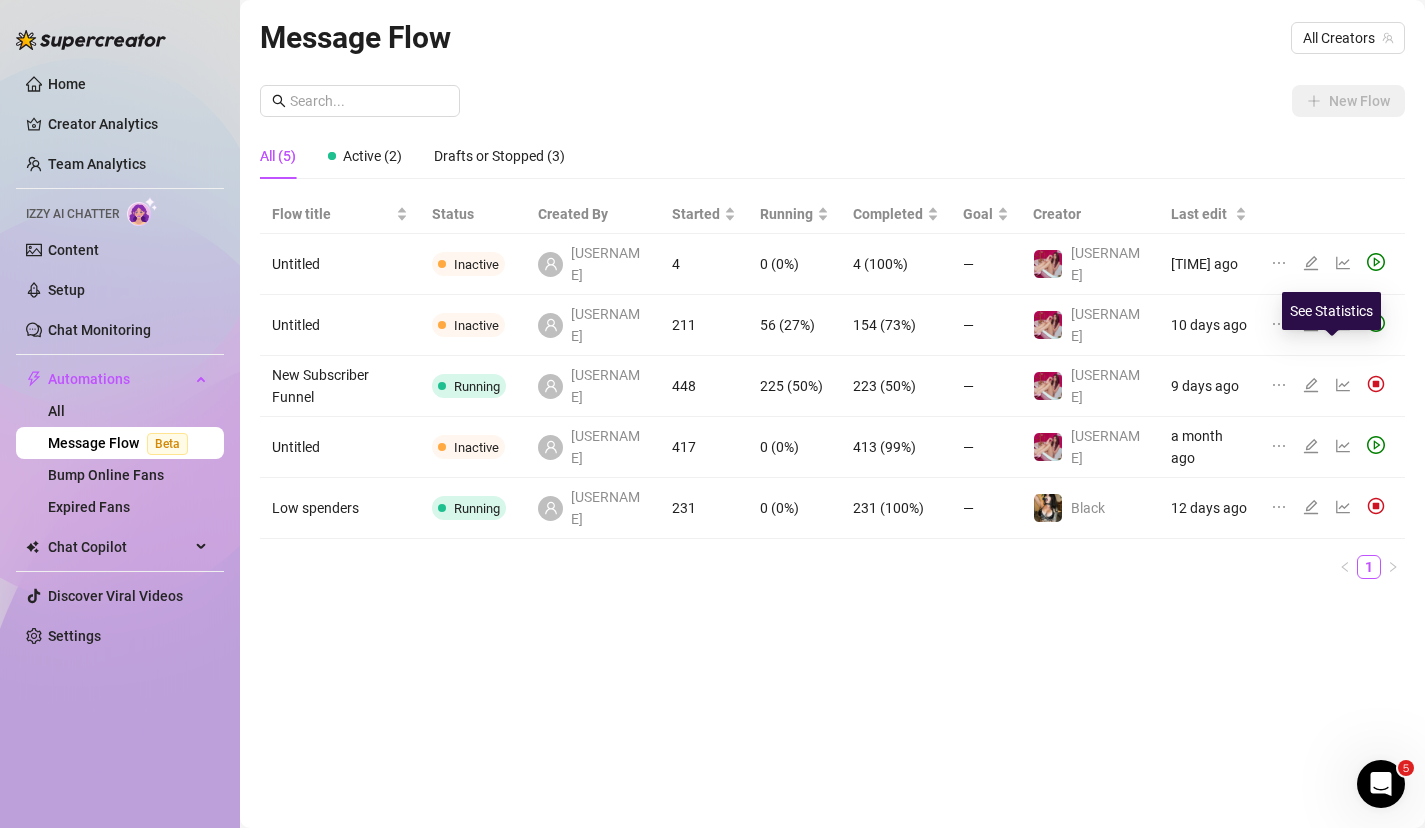 click 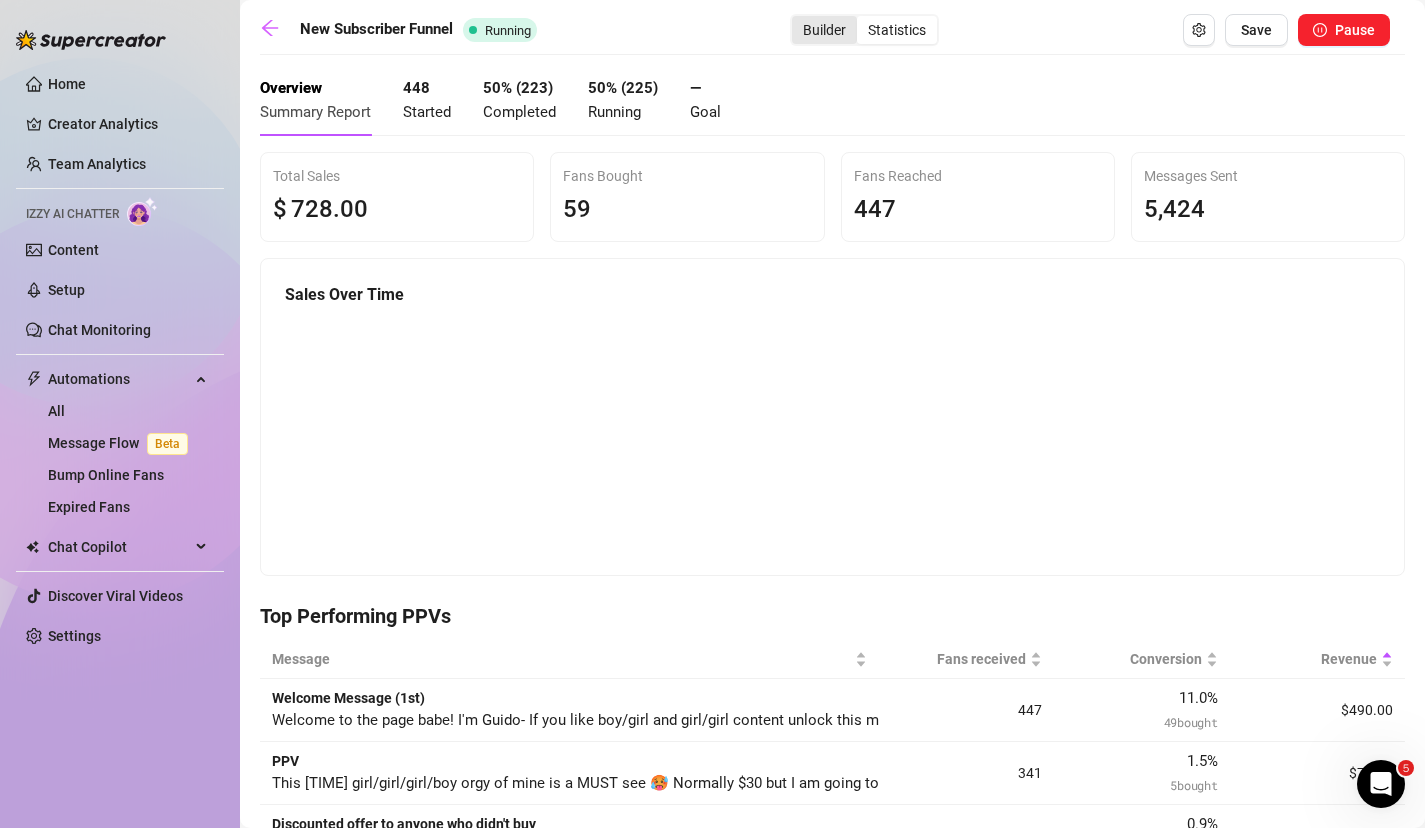 click on "Builder" at bounding box center (824, 30) 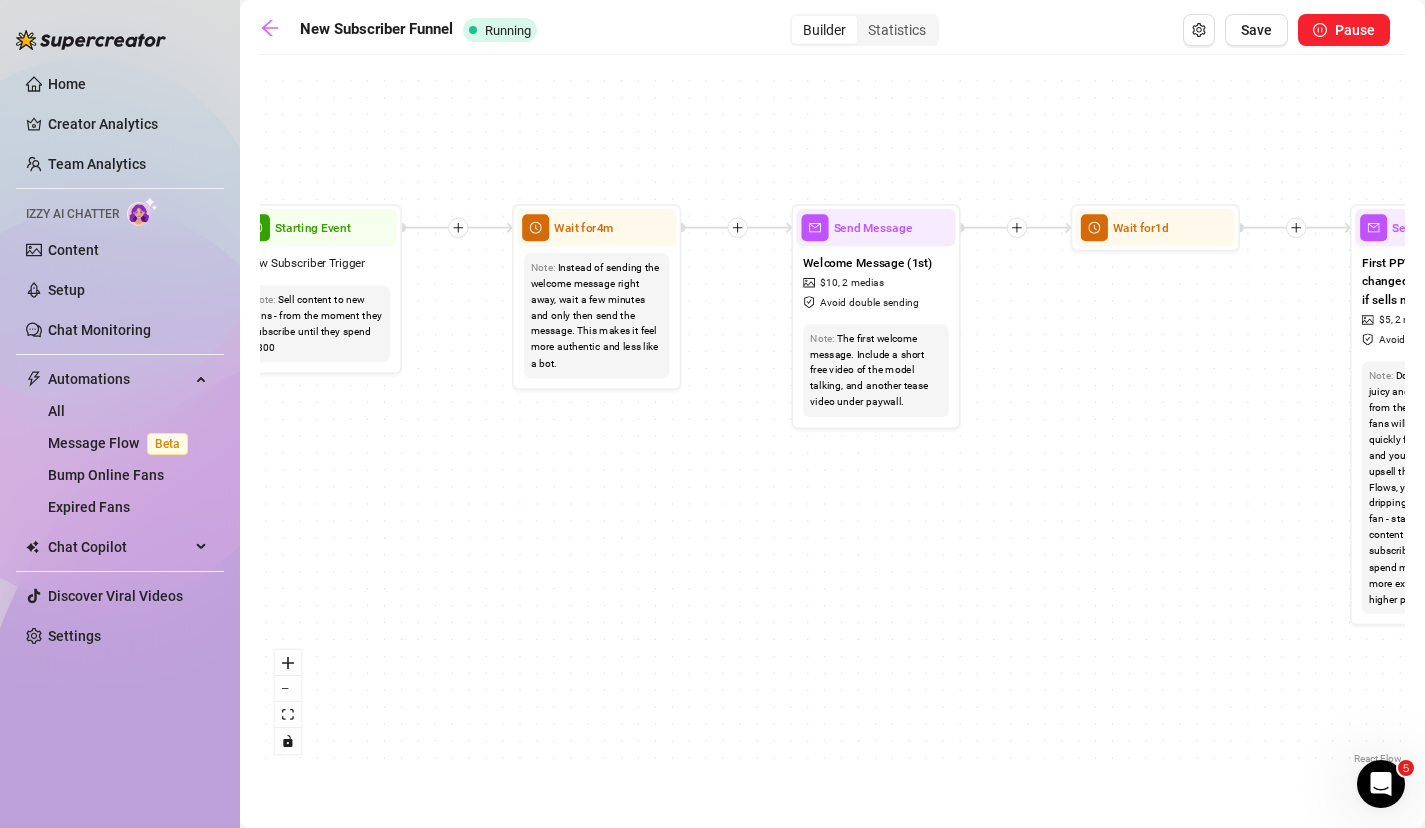 drag, startPoint x: 396, startPoint y: 475, endPoint x: 914, endPoint y: 492, distance: 518.2789 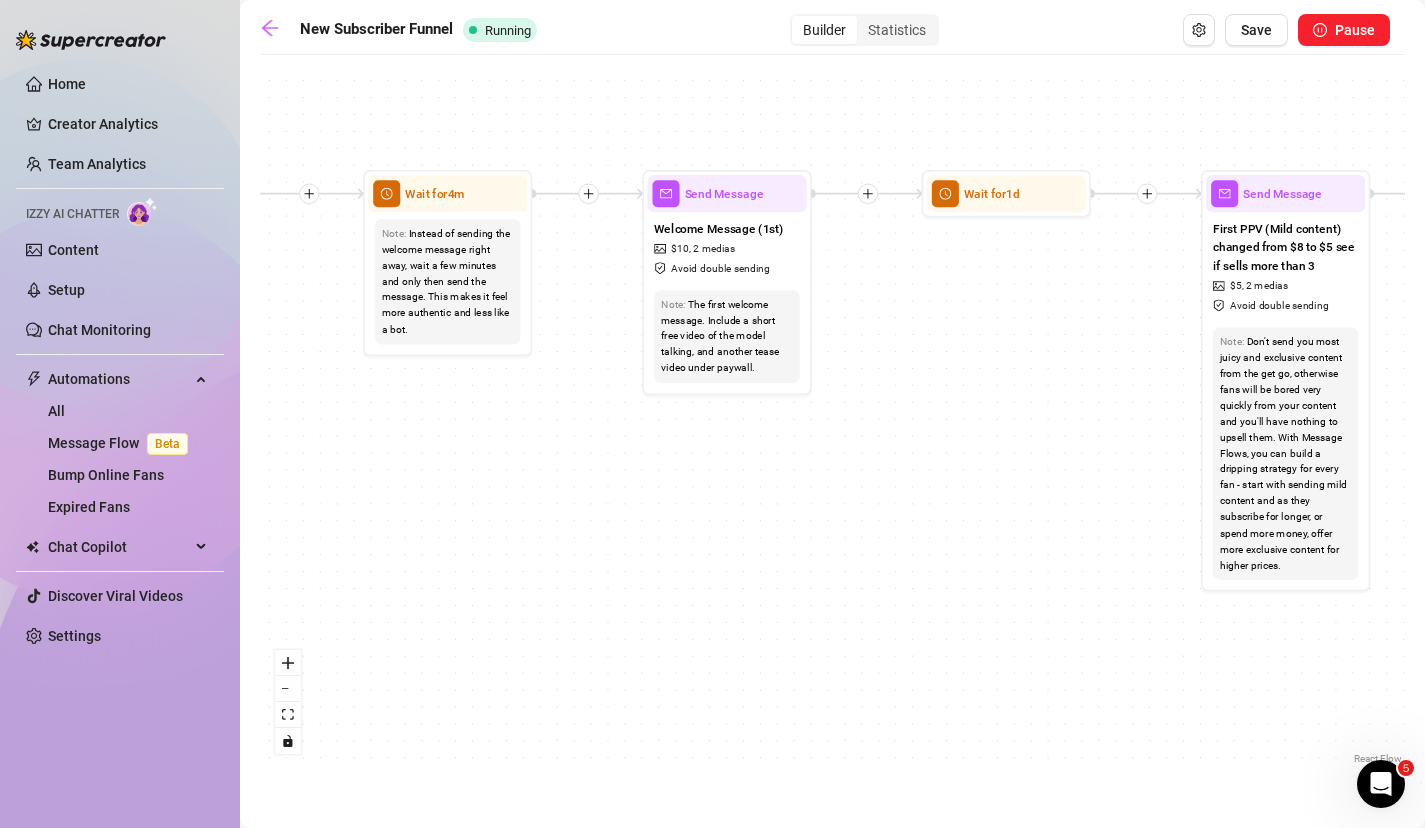 drag, startPoint x: 677, startPoint y: 467, endPoint x: 528, endPoint y: 430, distance: 153.52524 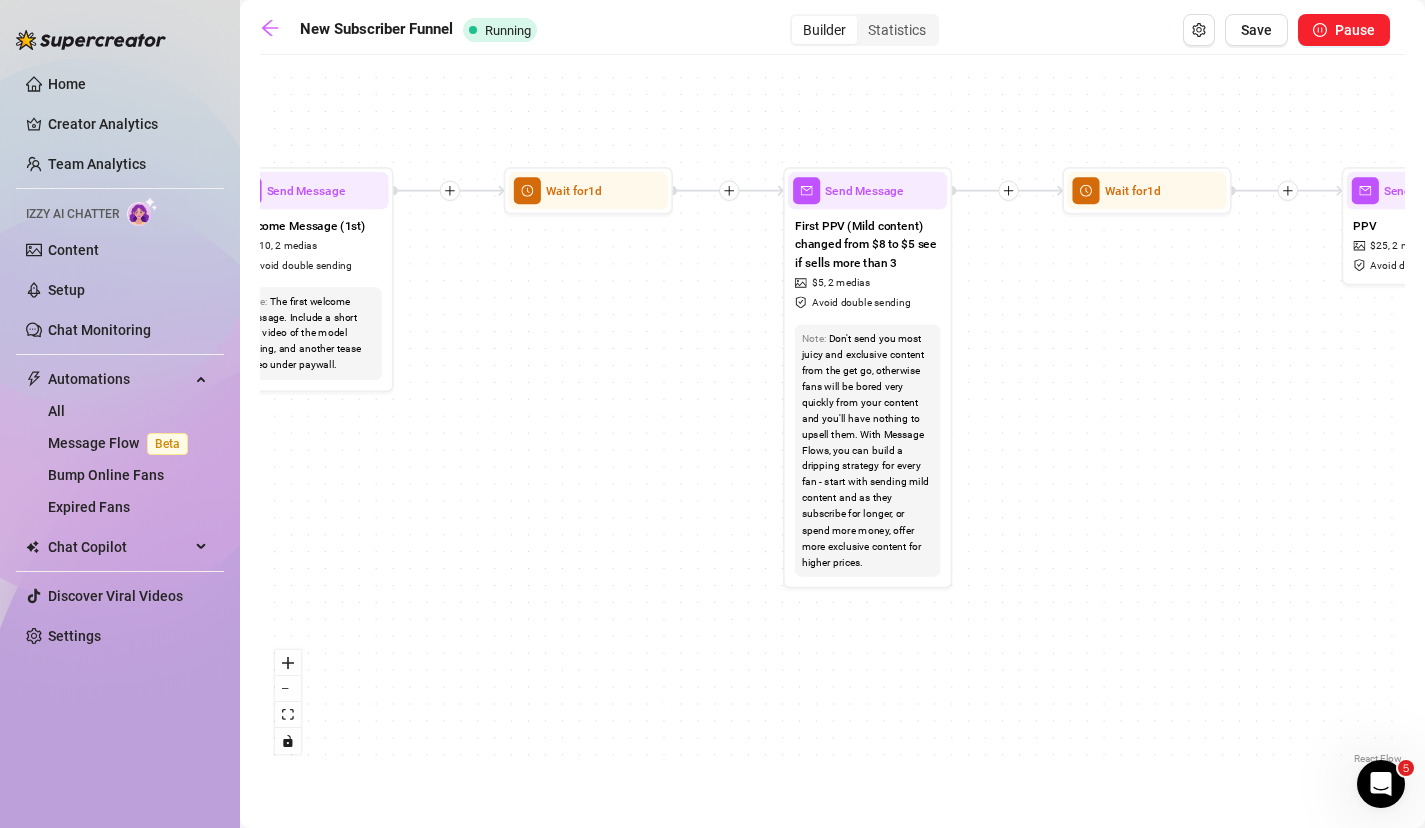 drag, startPoint x: 1054, startPoint y: 353, endPoint x: 501, endPoint y: 361, distance: 553.05786 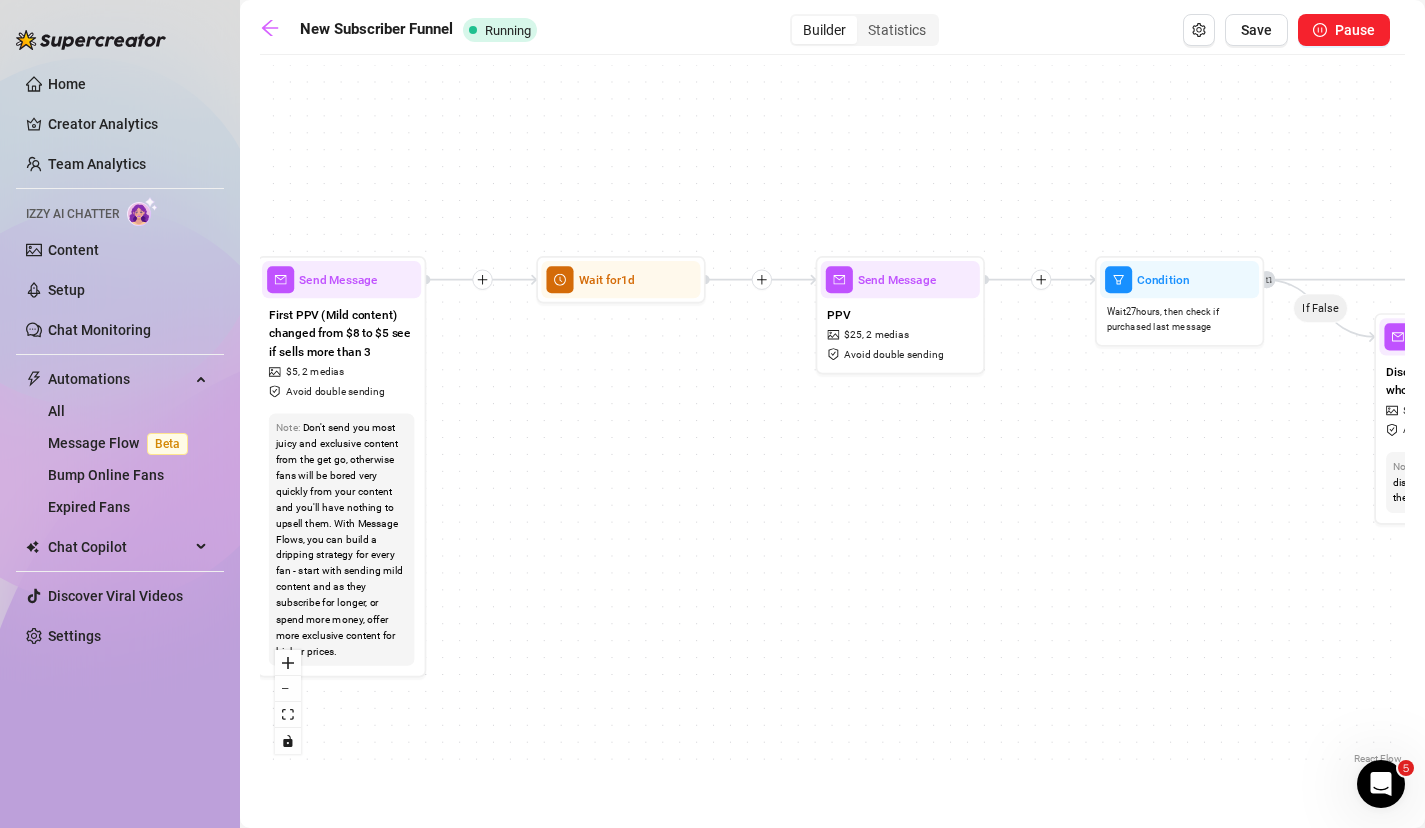 drag, startPoint x: 1083, startPoint y: 368, endPoint x: 689, endPoint y: 441, distance: 400.70563 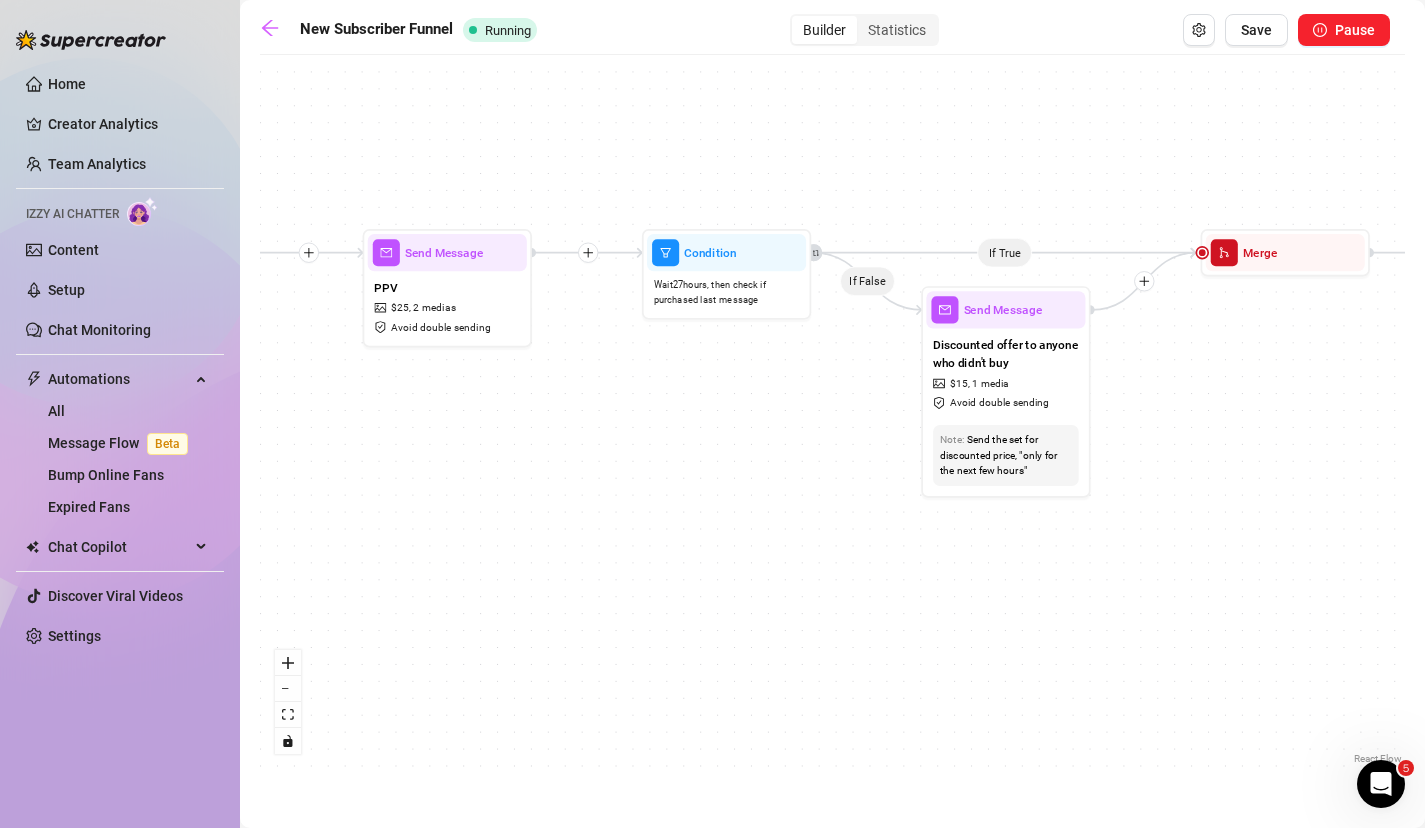 drag, startPoint x: 1015, startPoint y: 476, endPoint x: 528, endPoint y: 436, distance: 488.63995 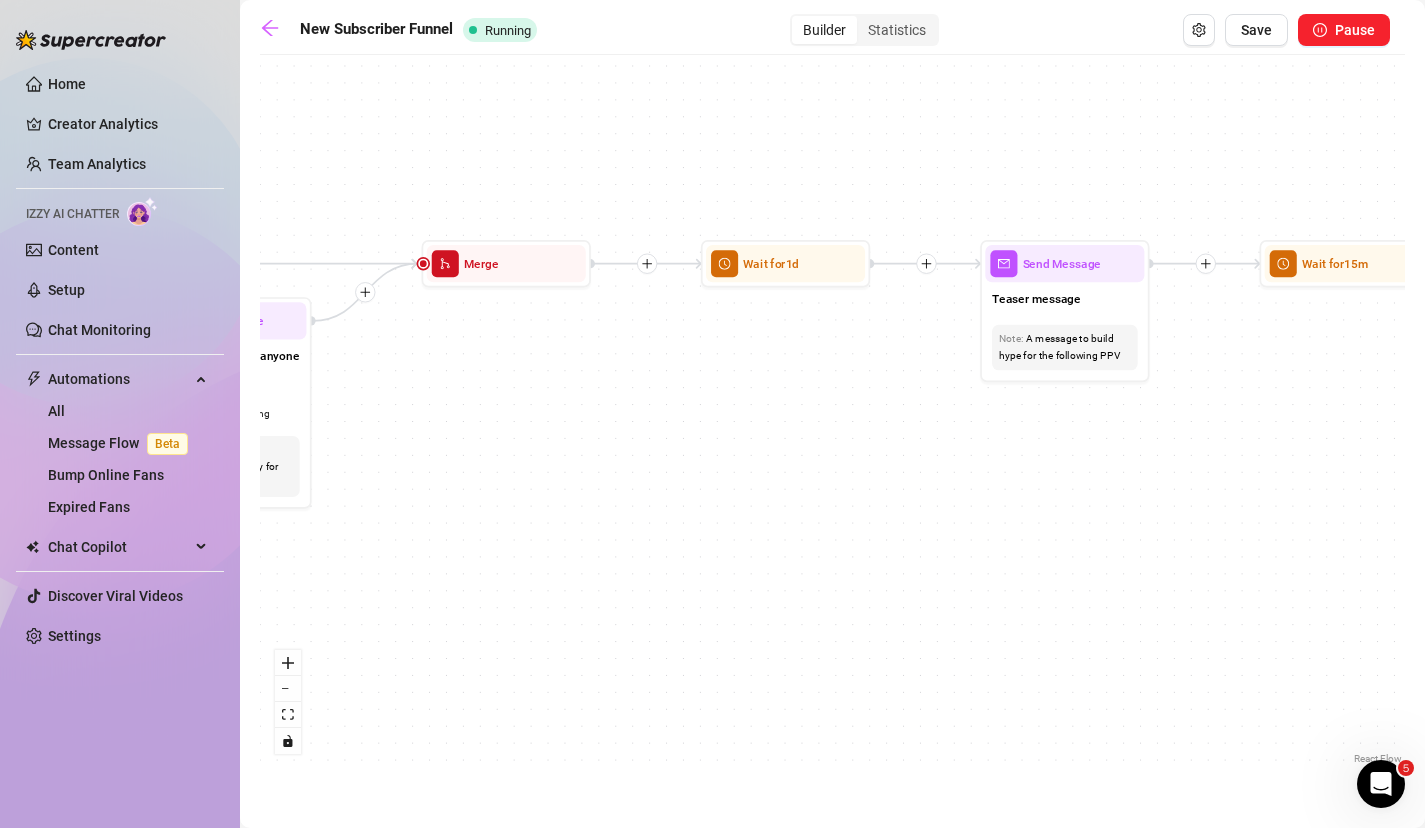 drag, startPoint x: 1234, startPoint y: 411, endPoint x: 471, endPoint y: 437, distance: 763.4429 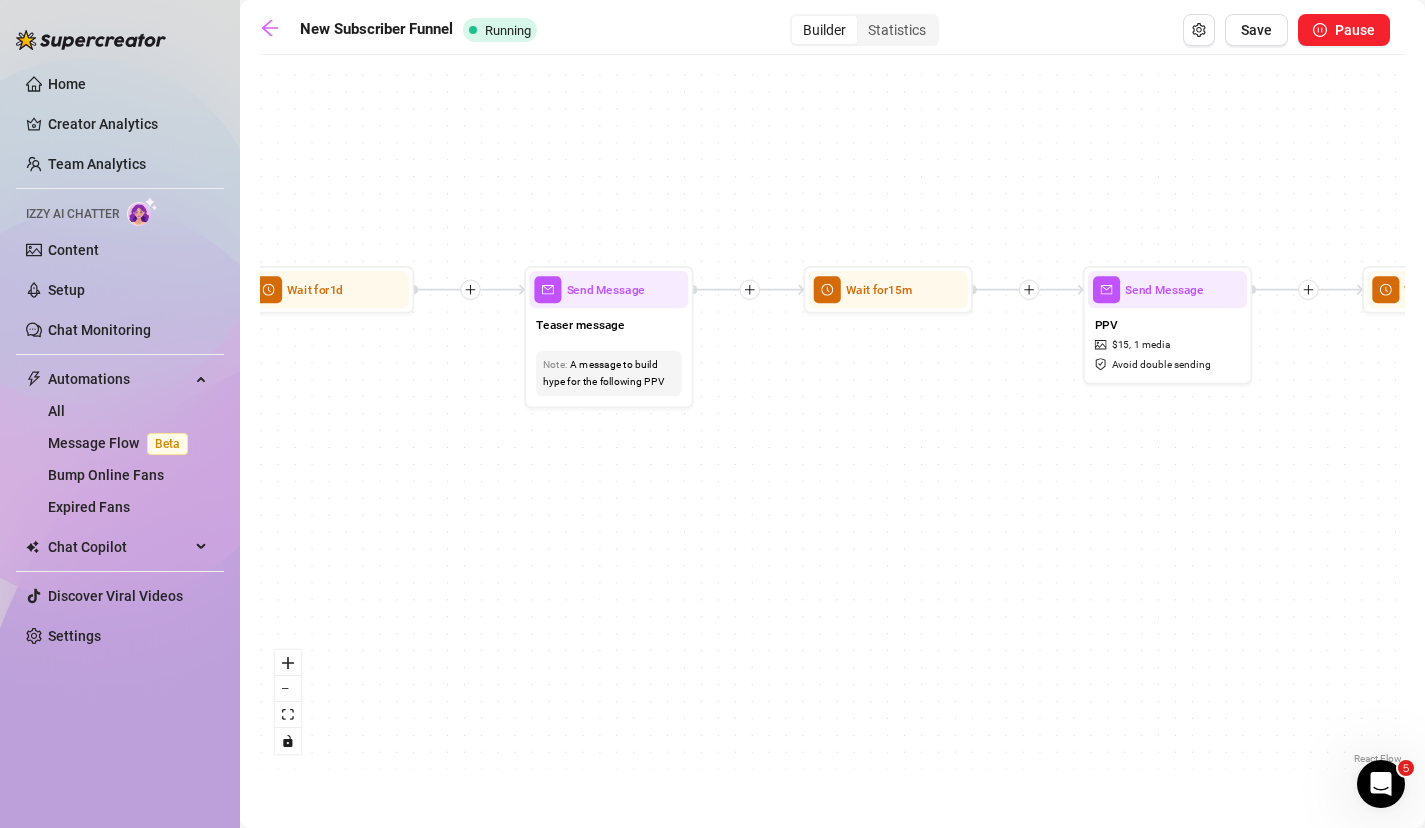 drag, startPoint x: 864, startPoint y: 451, endPoint x: 427, endPoint y: 470, distance: 437.41284 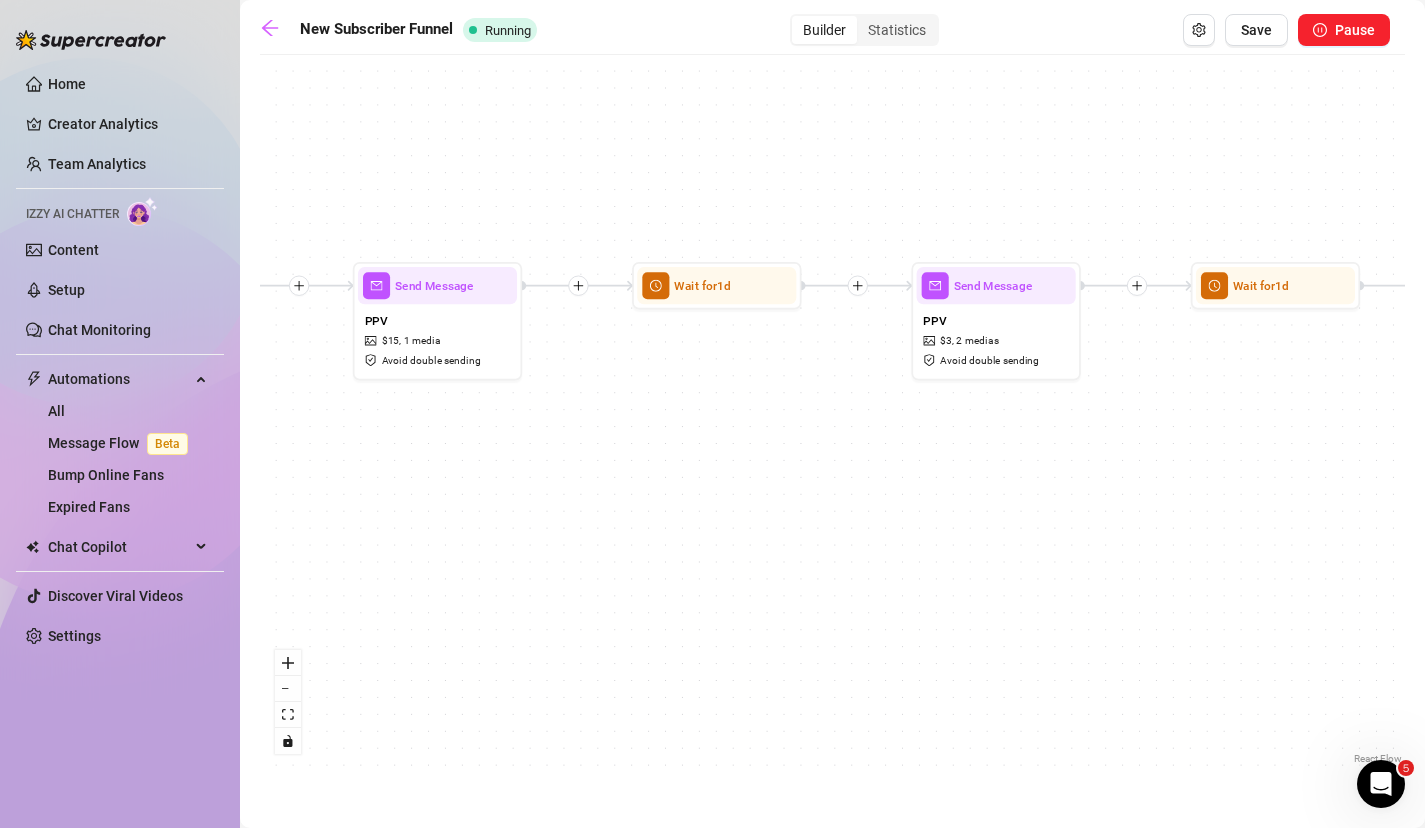 drag, startPoint x: 1128, startPoint y: 507, endPoint x: 400, endPoint y: 504, distance: 728.00616 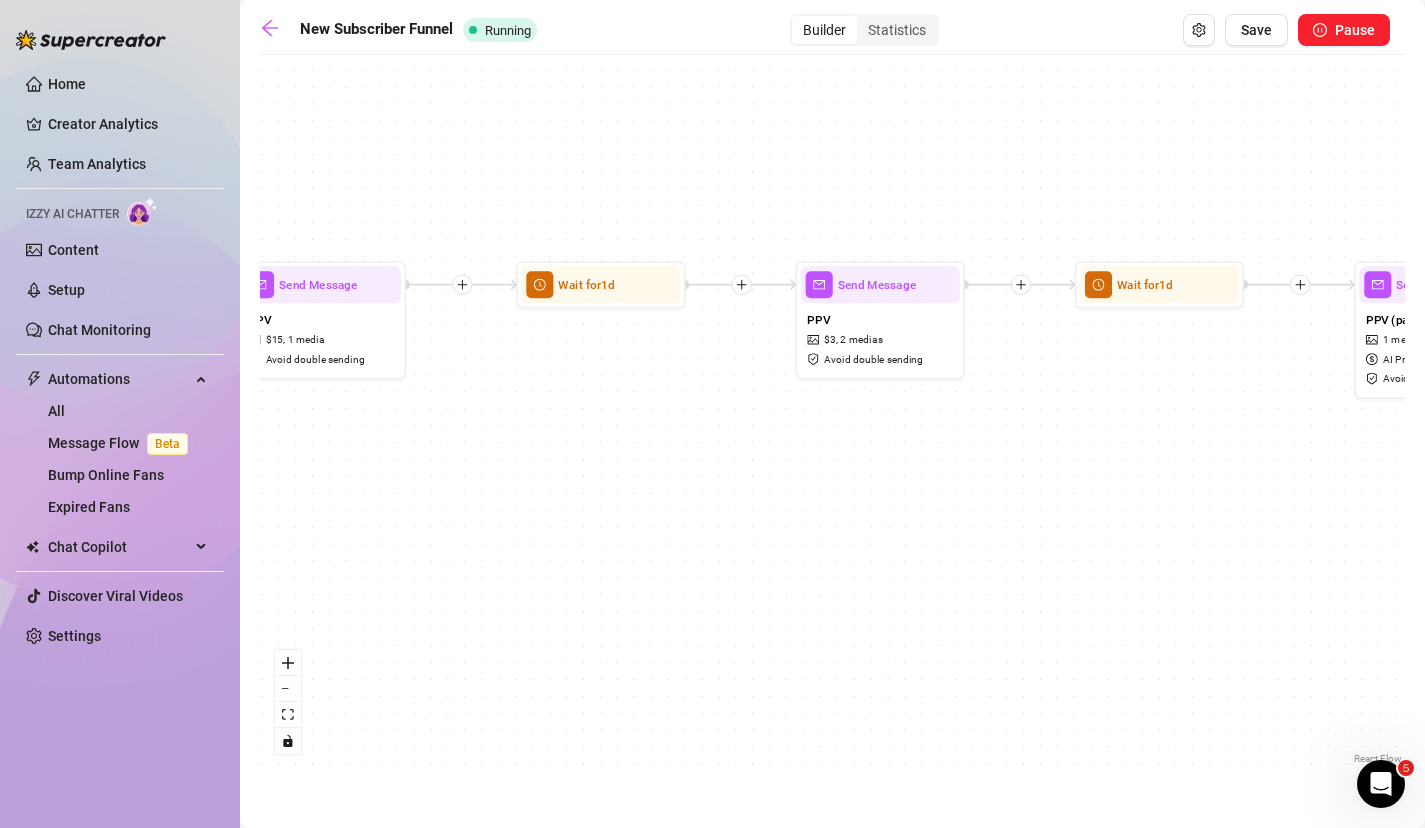 drag, startPoint x: 800, startPoint y: 446, endPoint x: 676, endPoint y: 442, distance: 124.0645 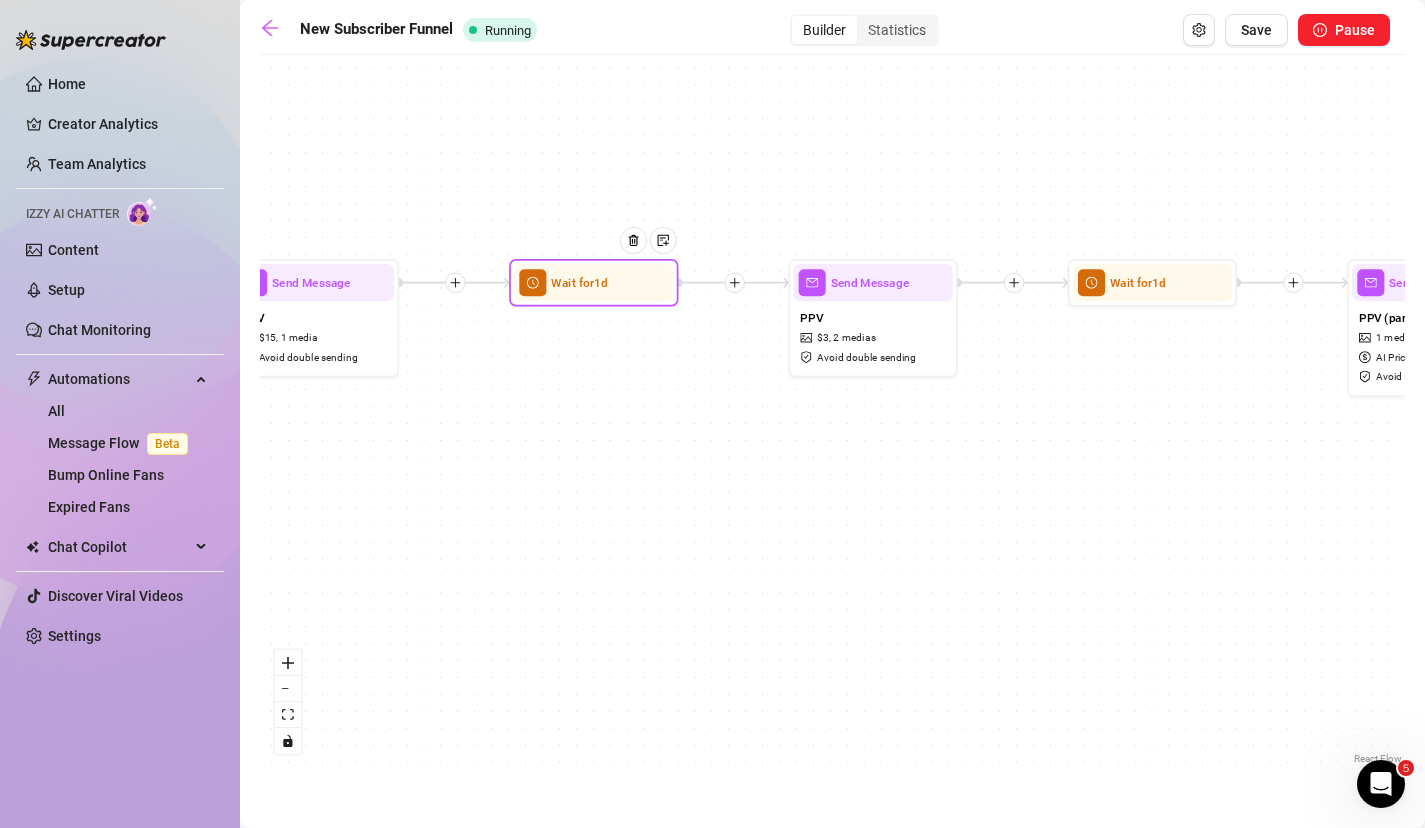 click on "Wait for  1d" at bounding box center (579, 282) 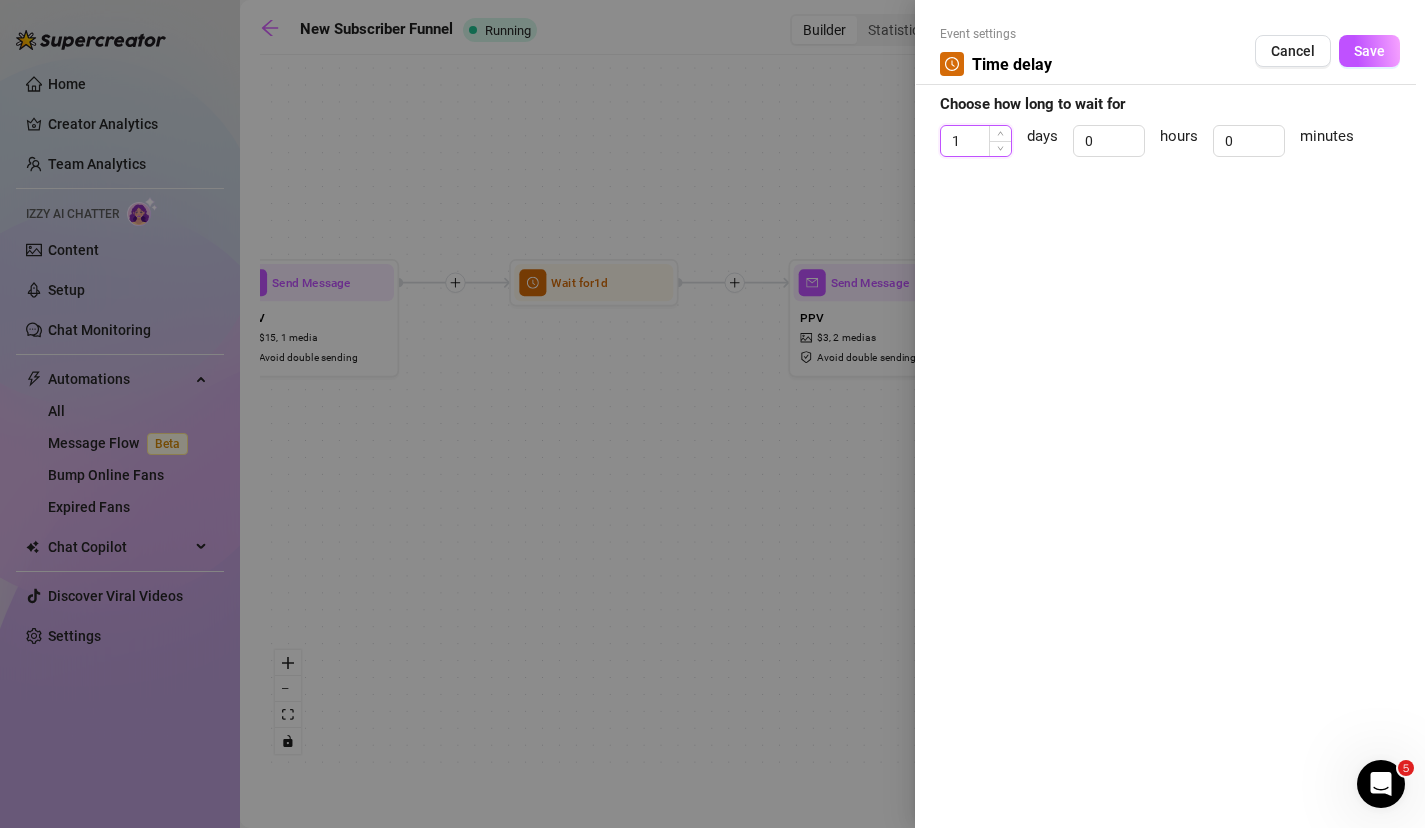 click on "1" at bounding box center (976, 141) 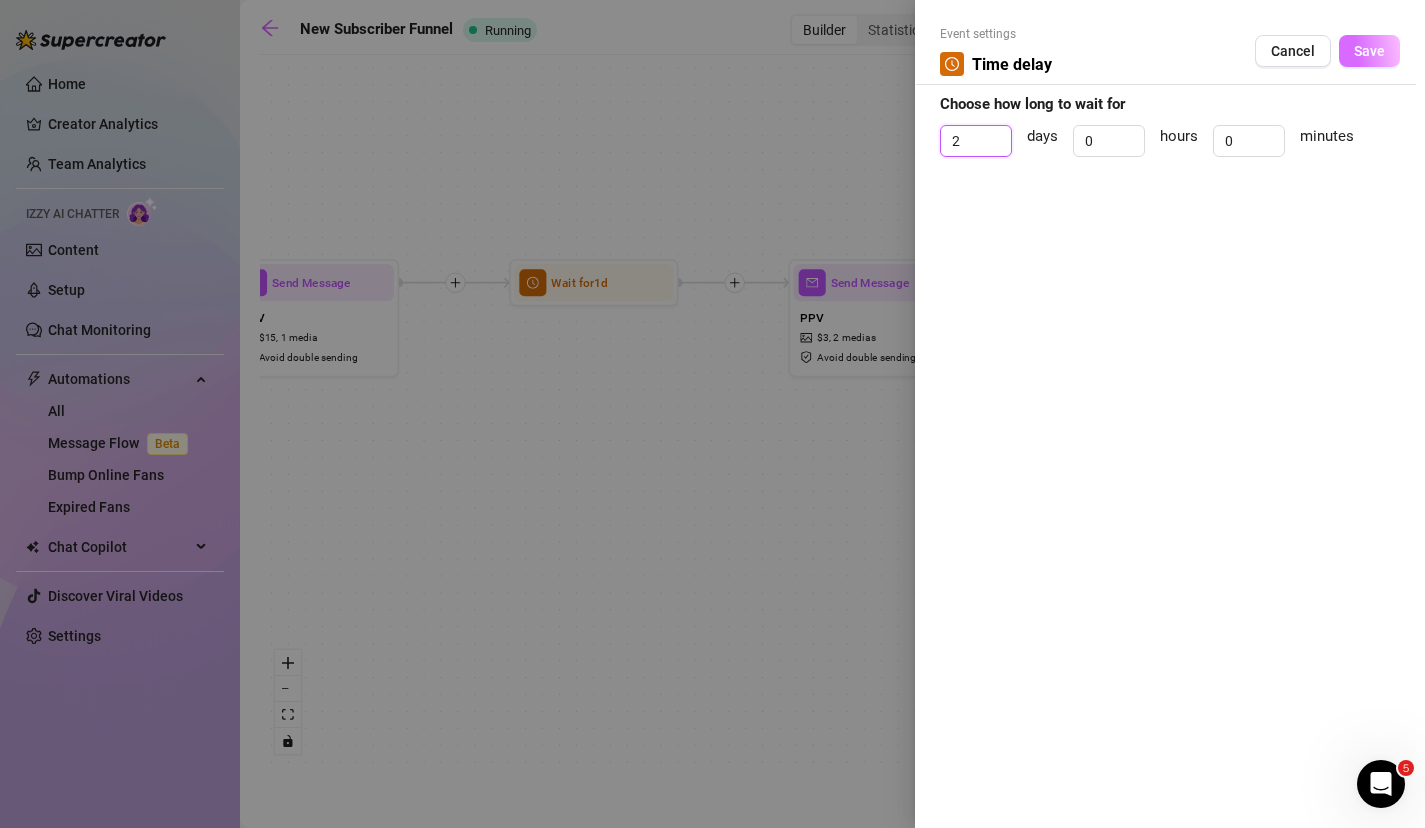 type on "2" 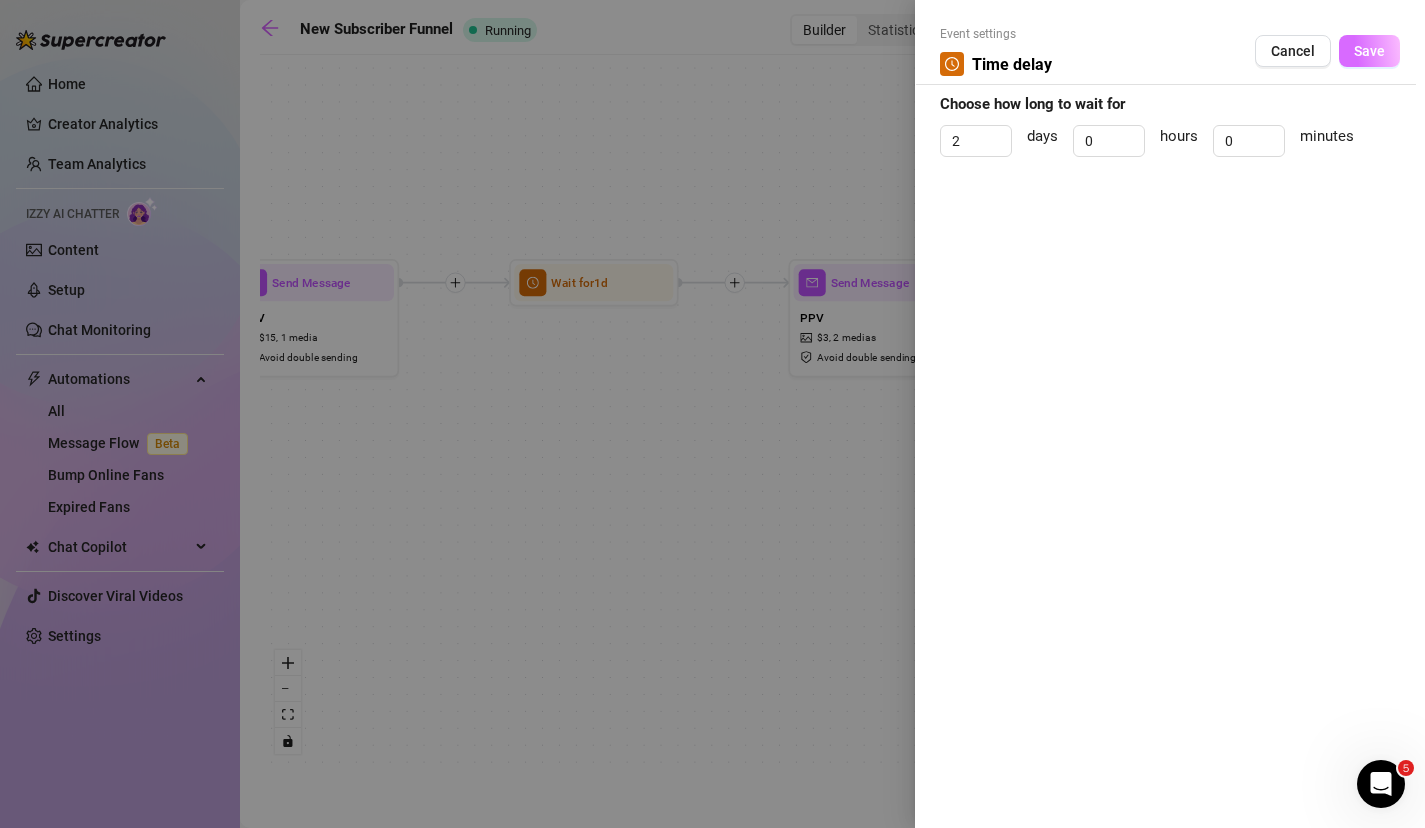 click on "Save" at bounding box center (1369, 51) 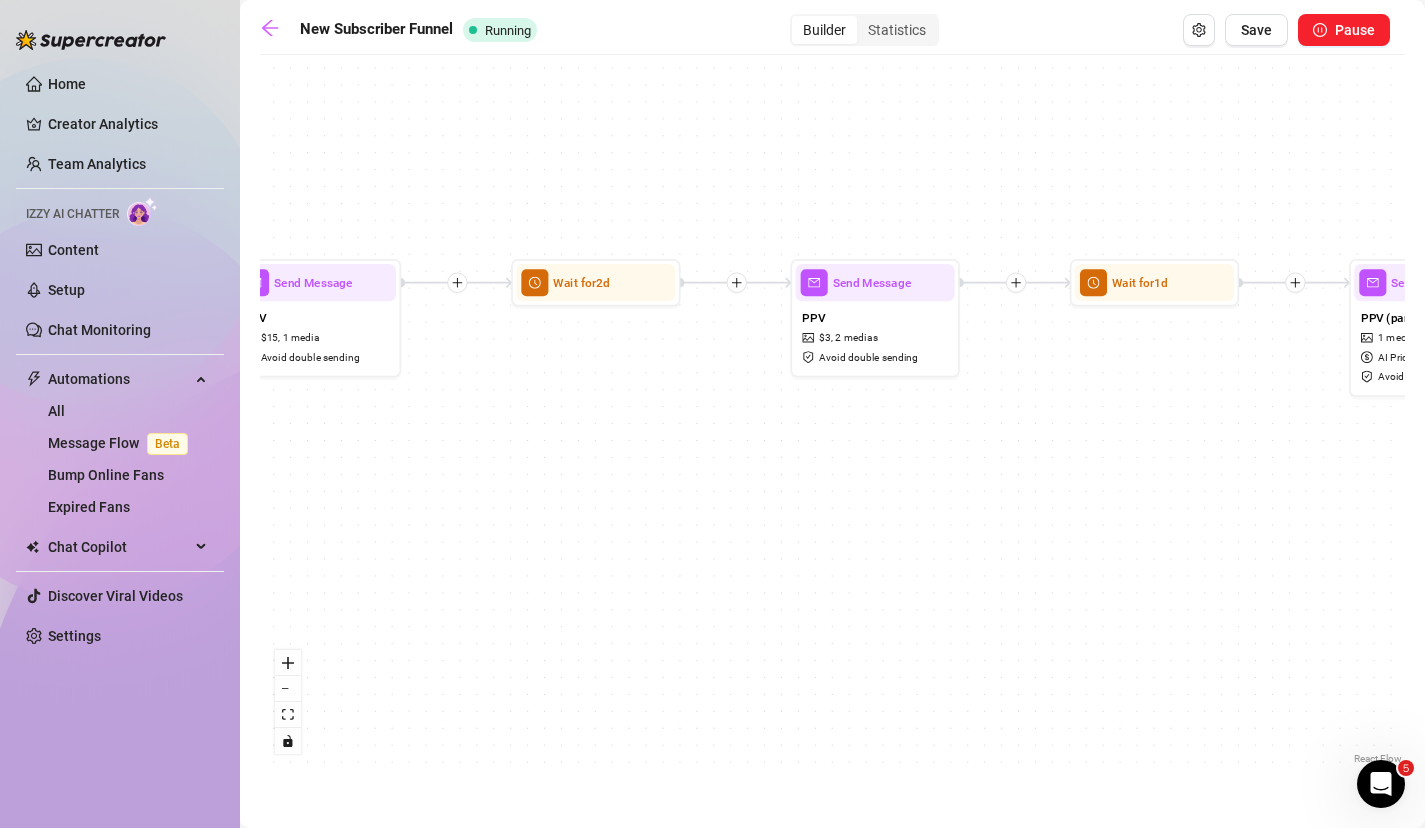 drag, startPoint x: 764, startPoint y: 461, endPoint x: 1267, endPoint y: 508, distance: 505.19104 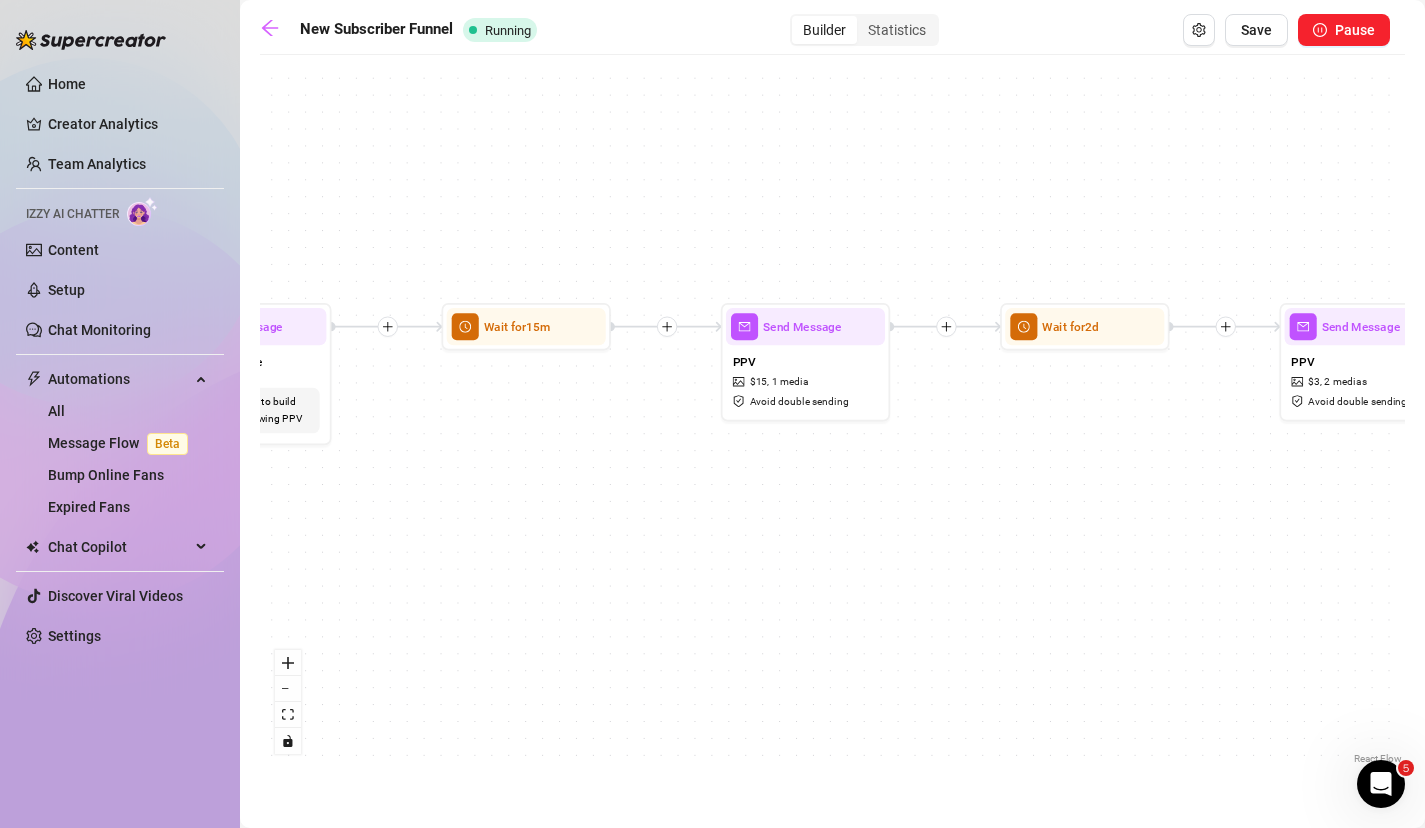 drag, startPoint x: 784, startPoint y: 427, endPoint x: 1102, endPoint y: 419, distance: 318.10062 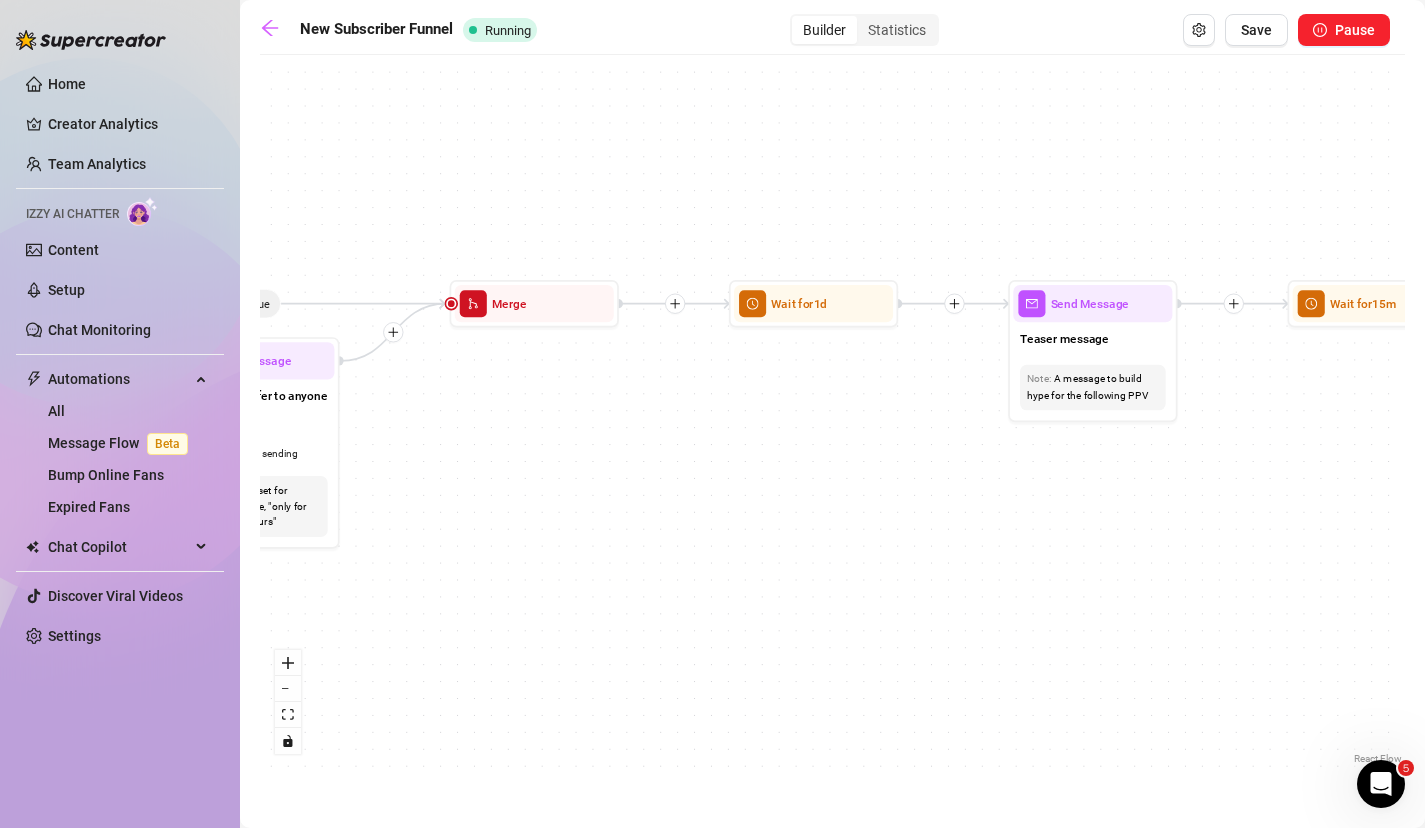drag, startPoint x: 547, startPoint y: 419, endPoint x: 1019, endPoint y: 408, distance: 472.12817 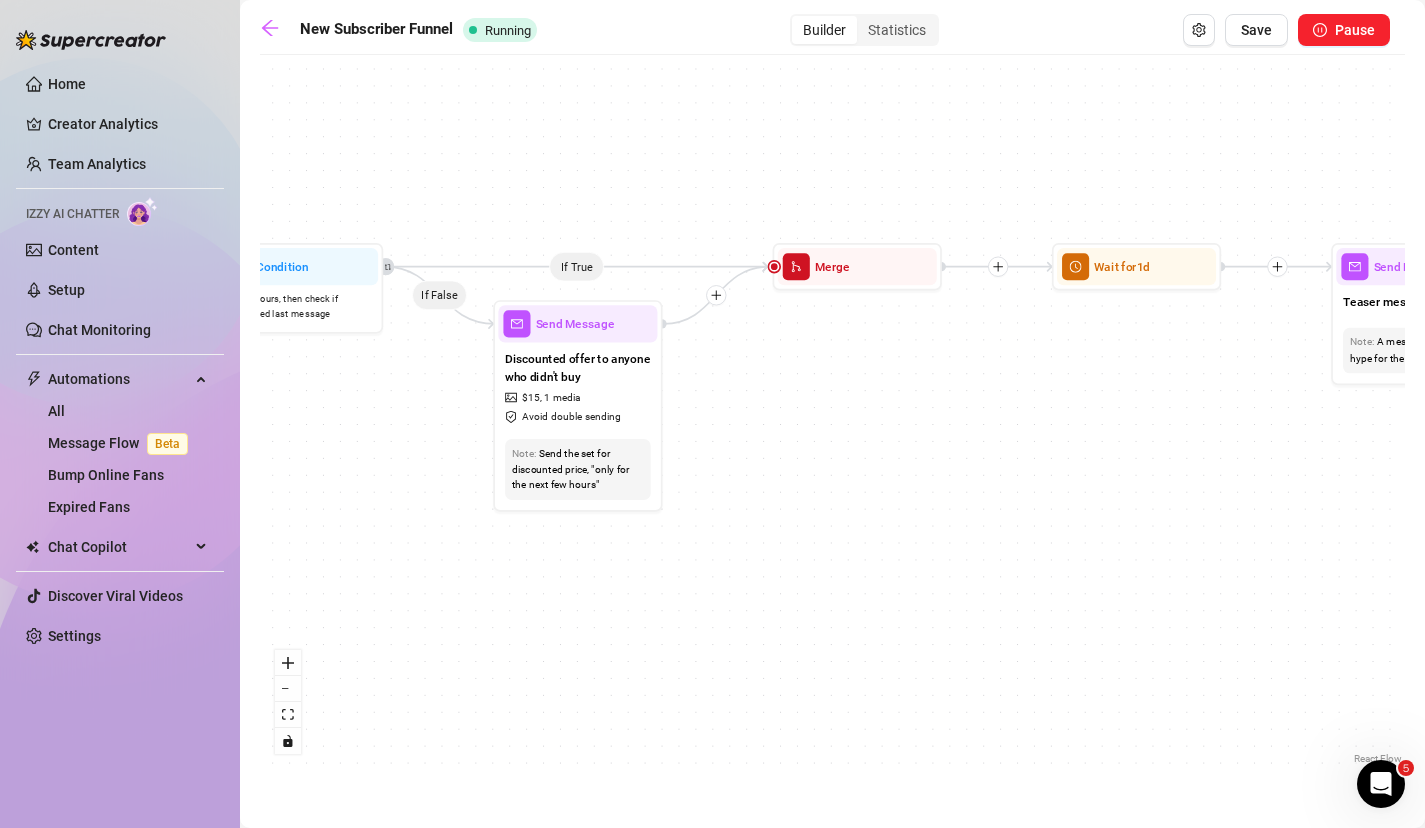 drag, startPoint x: 686, startPoint y: 461, endPoint x: 1126, endPoint y: 406, distance: 443.42416 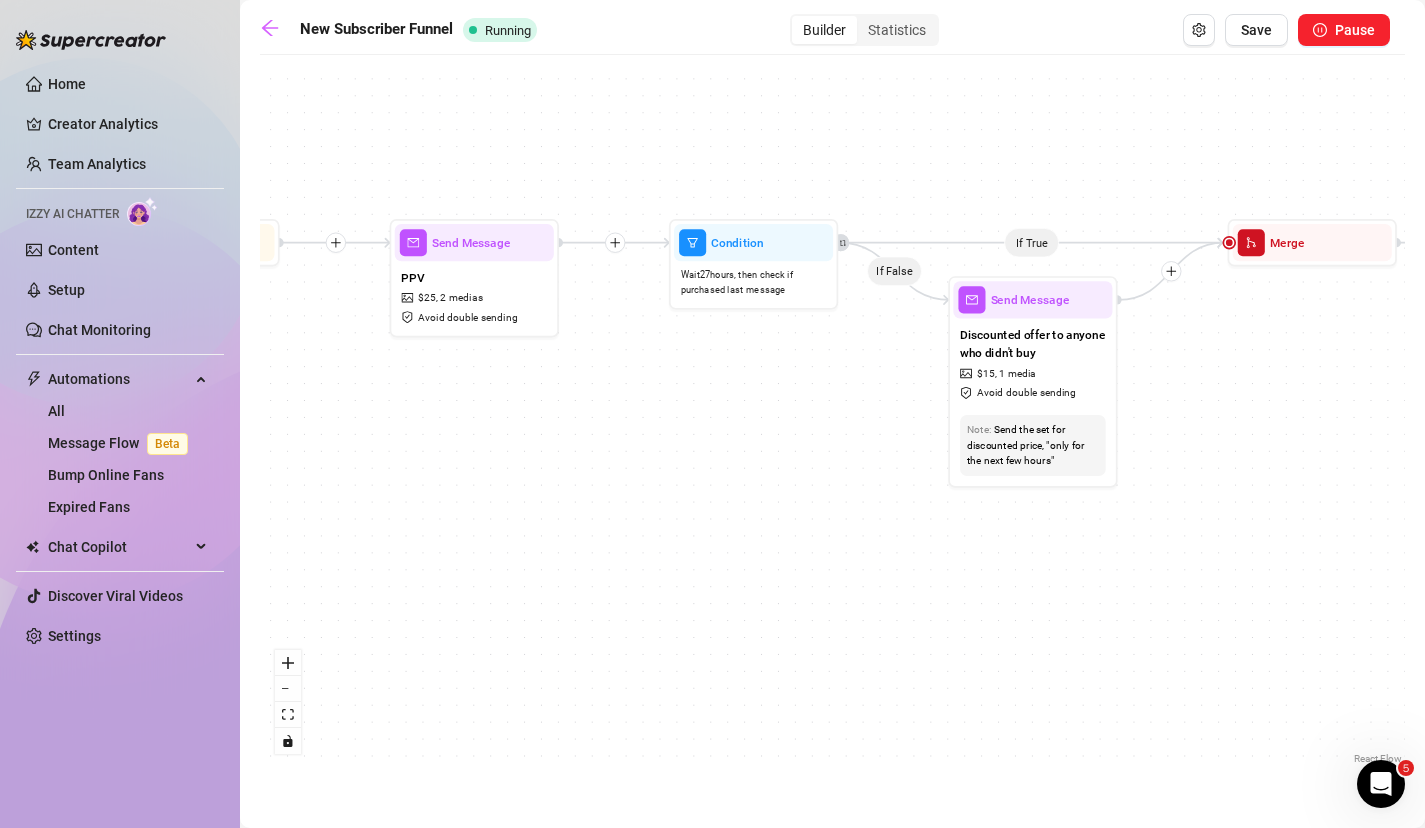drag, startPoint x: 649, startPoint y: 426, endPoint x: 1041, endPoint y: 433, distance: 392.0625 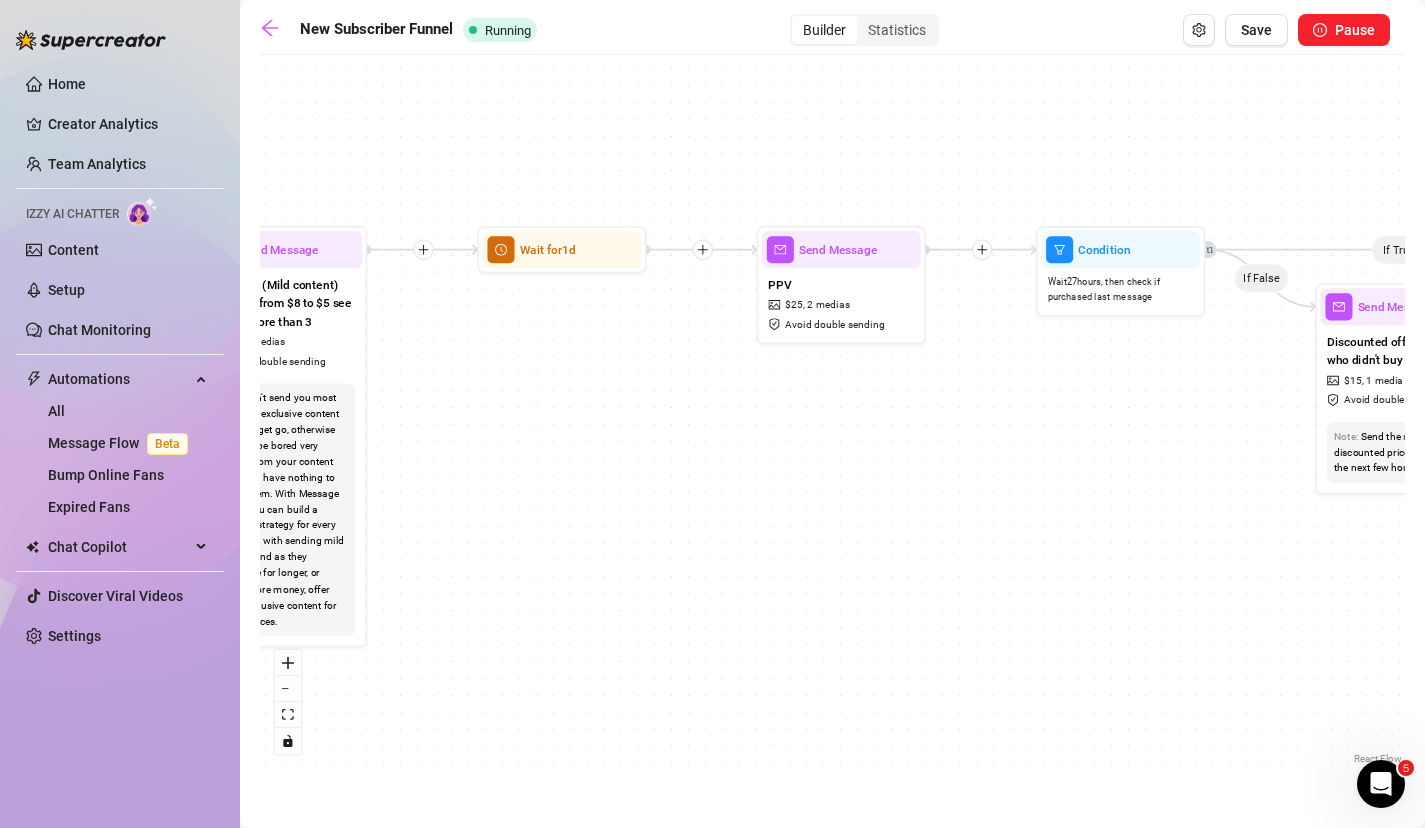 drag, startPoint x: 548, startPoint y: 448, endPoint x: 971, endPoint y: 448, distance: 423 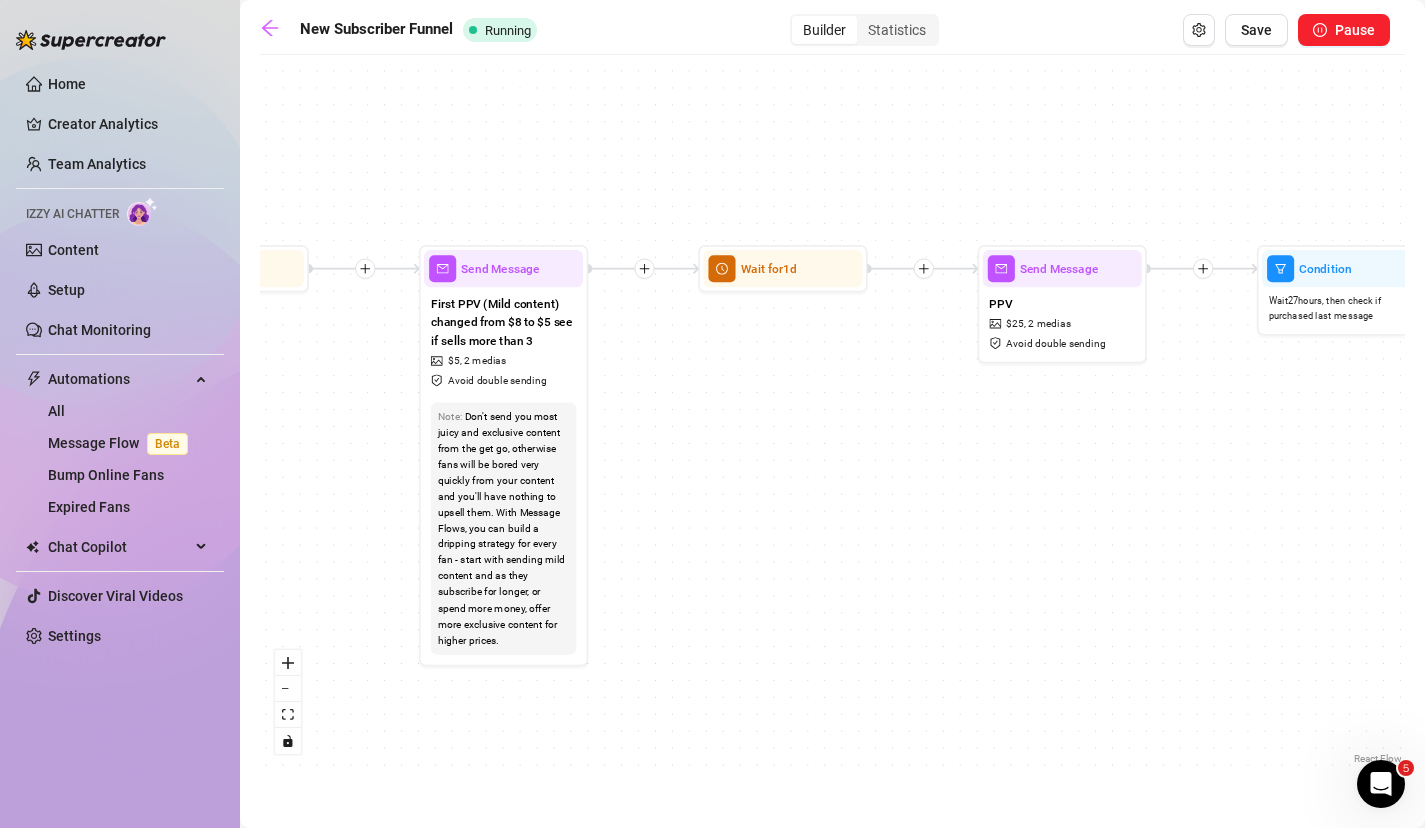 drag, startPoint x: 968, startPoint y: 442, endPoint x: 826, endPoint y: 459, distance: 143.01399 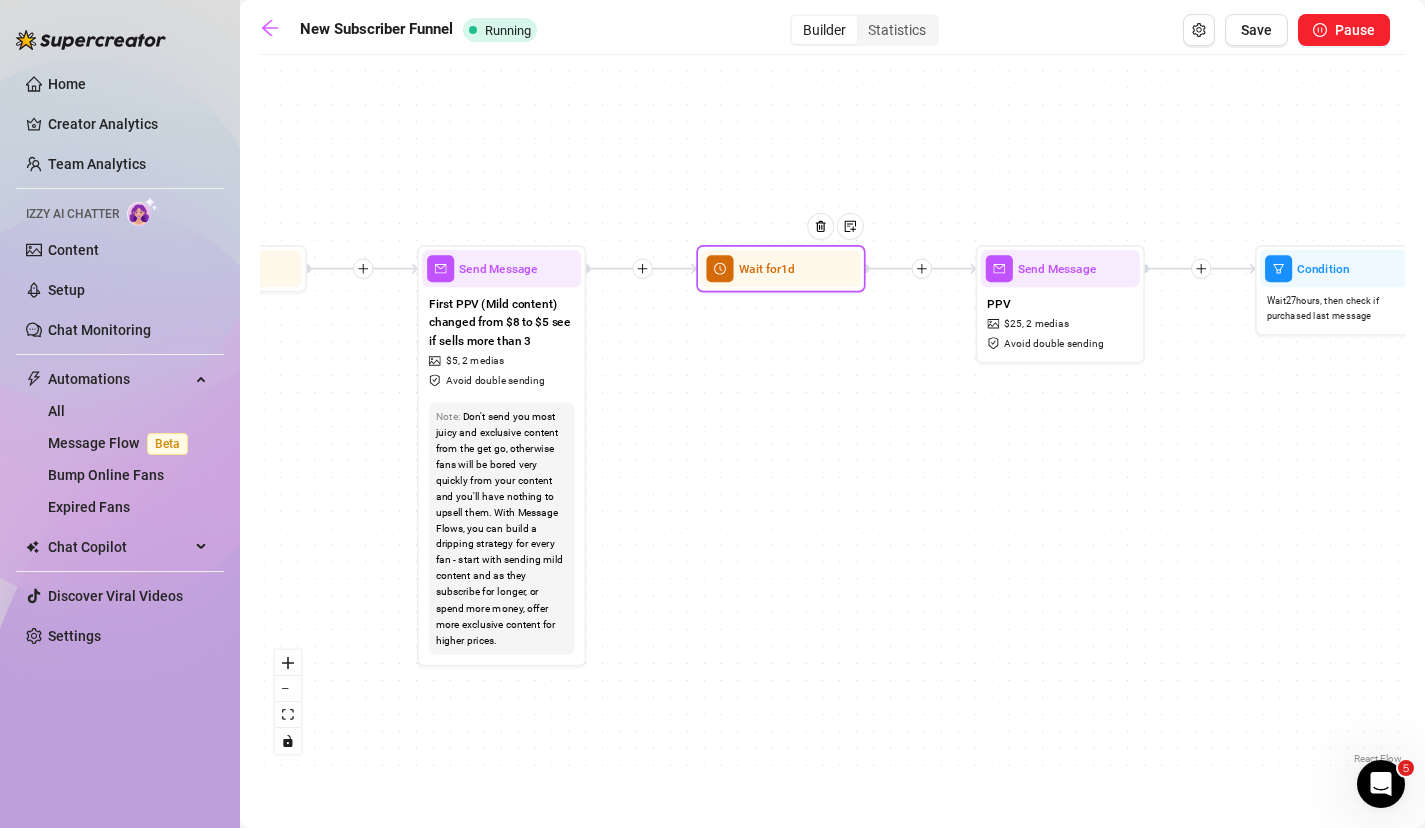 click at bounding box center (827, 239) 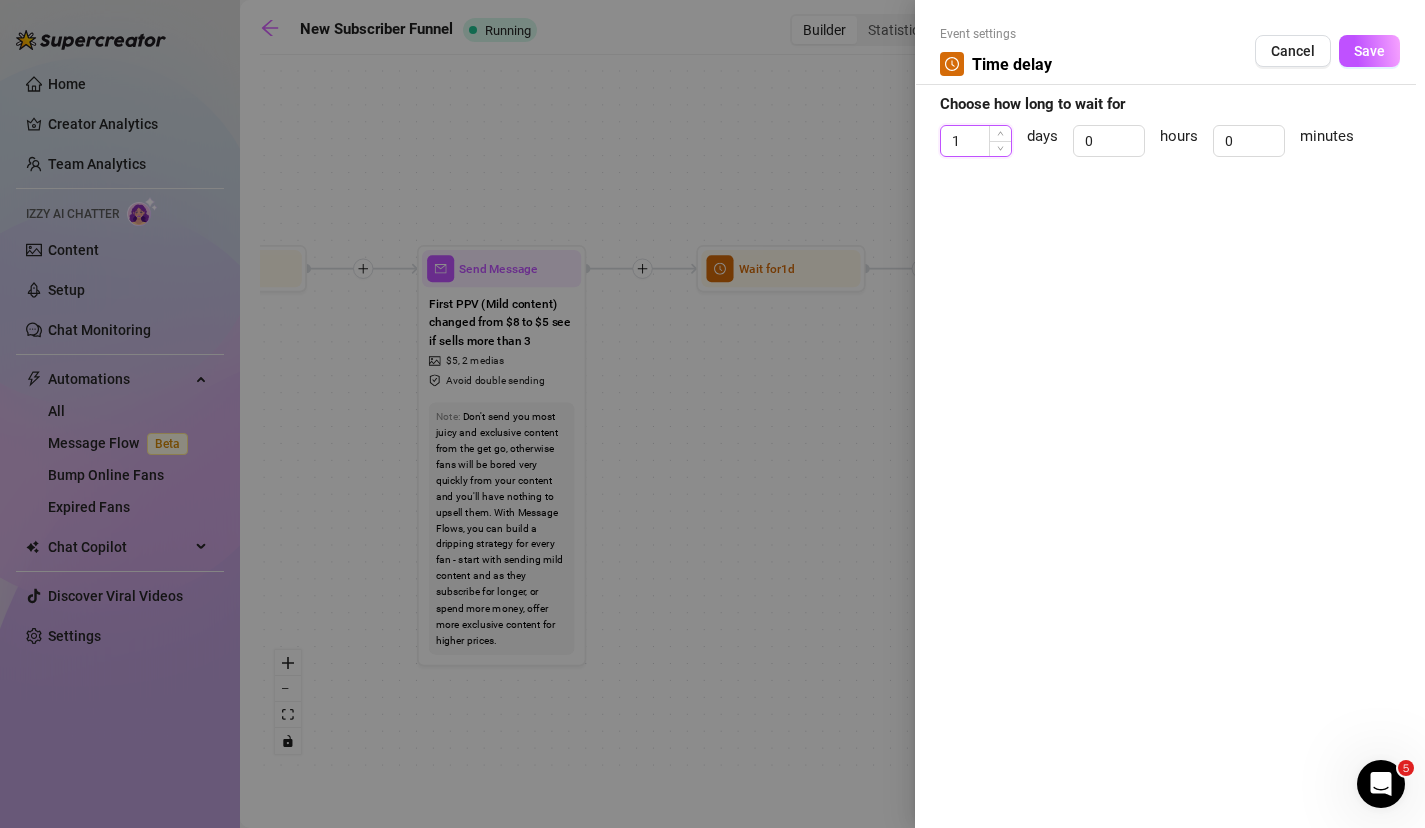 click on "1" at bounding box center (976, 141) 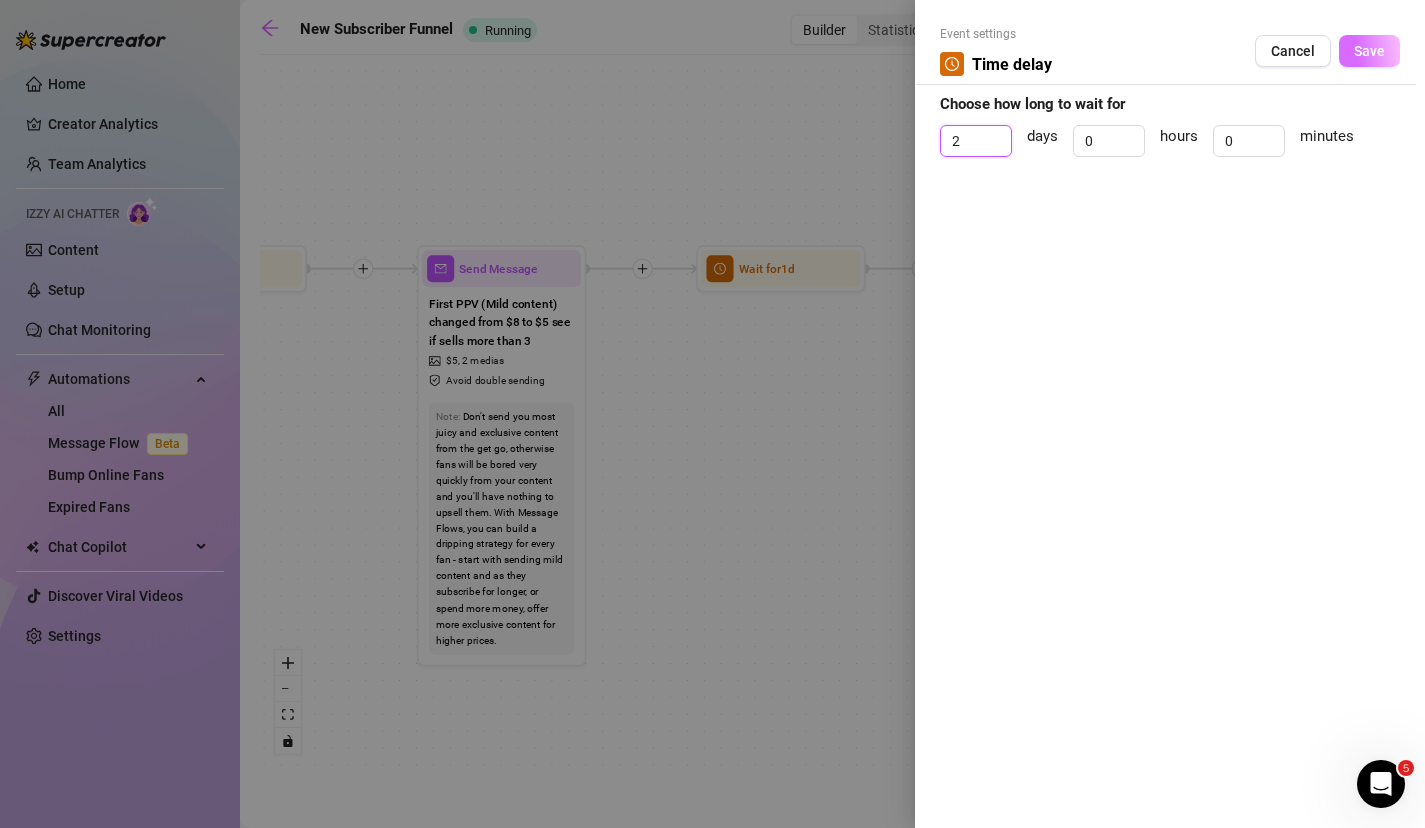 type on "2" 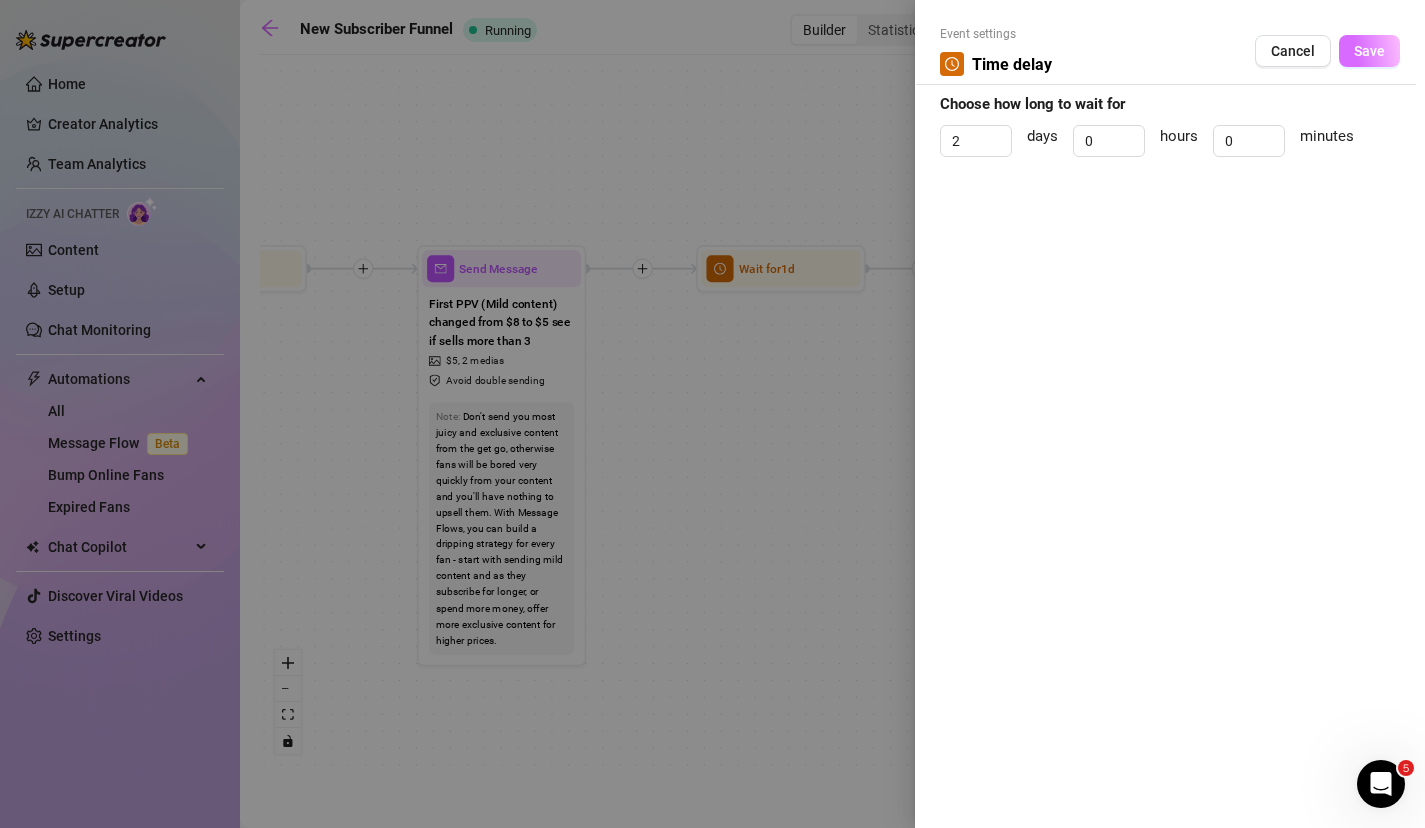 click on "Save" at bounding box center [1369, 51] 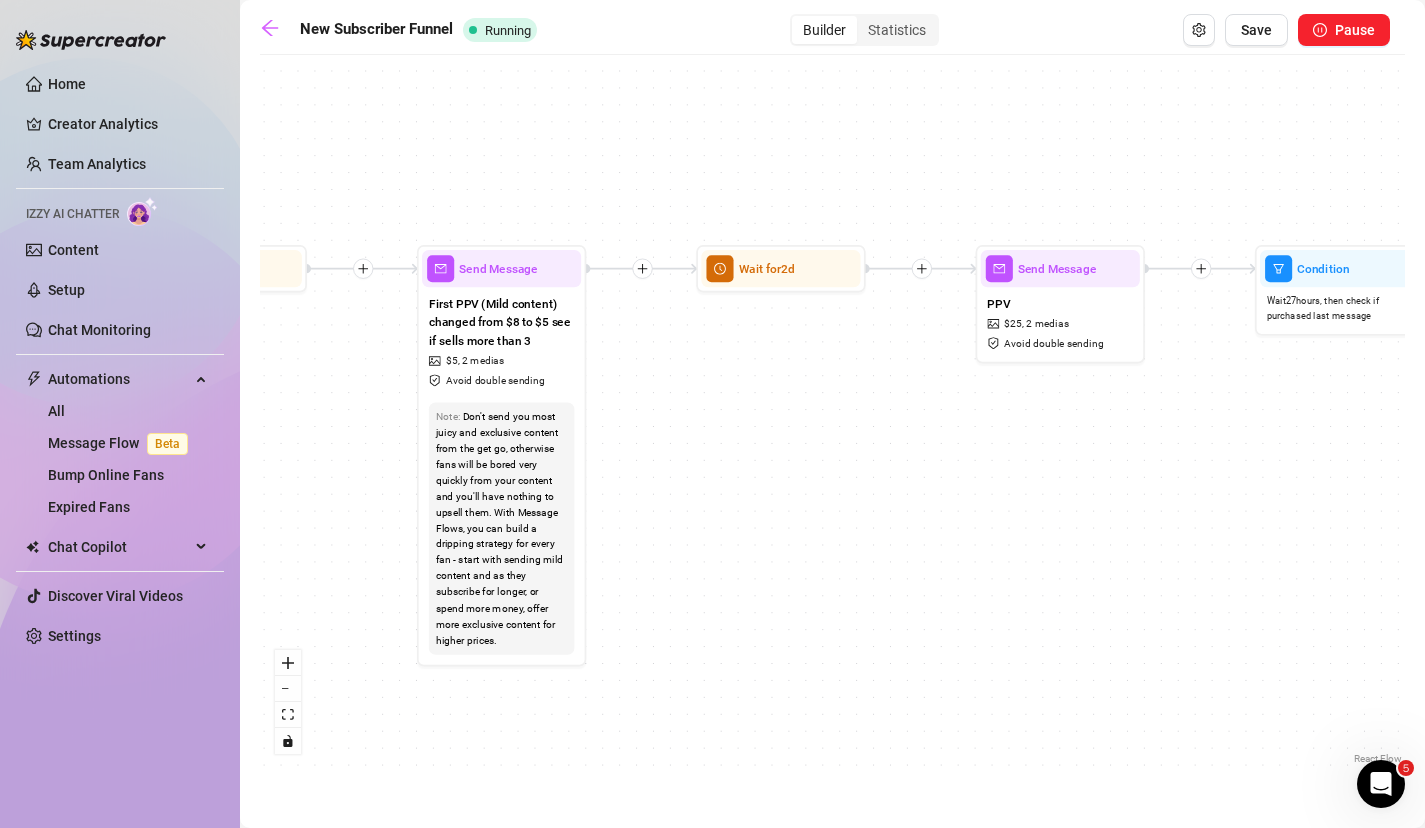 drag, startPoint x: 1022, startPoint y: 468, endPoint x: 370, endPoint y: 425, distance: 653.4164 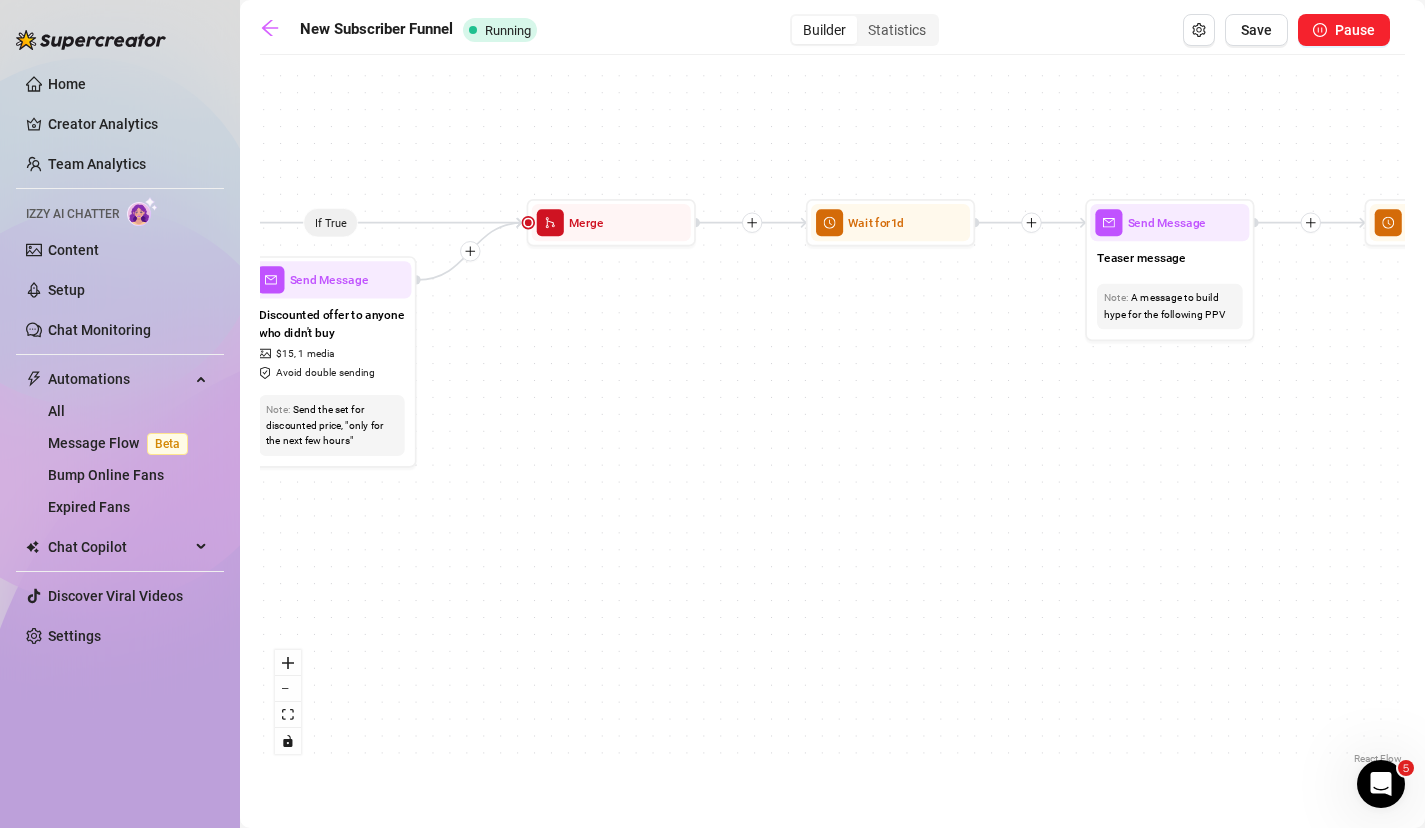 drag, startPoint x: 965, startPoint y: 479, endPoint x: 302, endPoint y: 465, distance: 663.14777 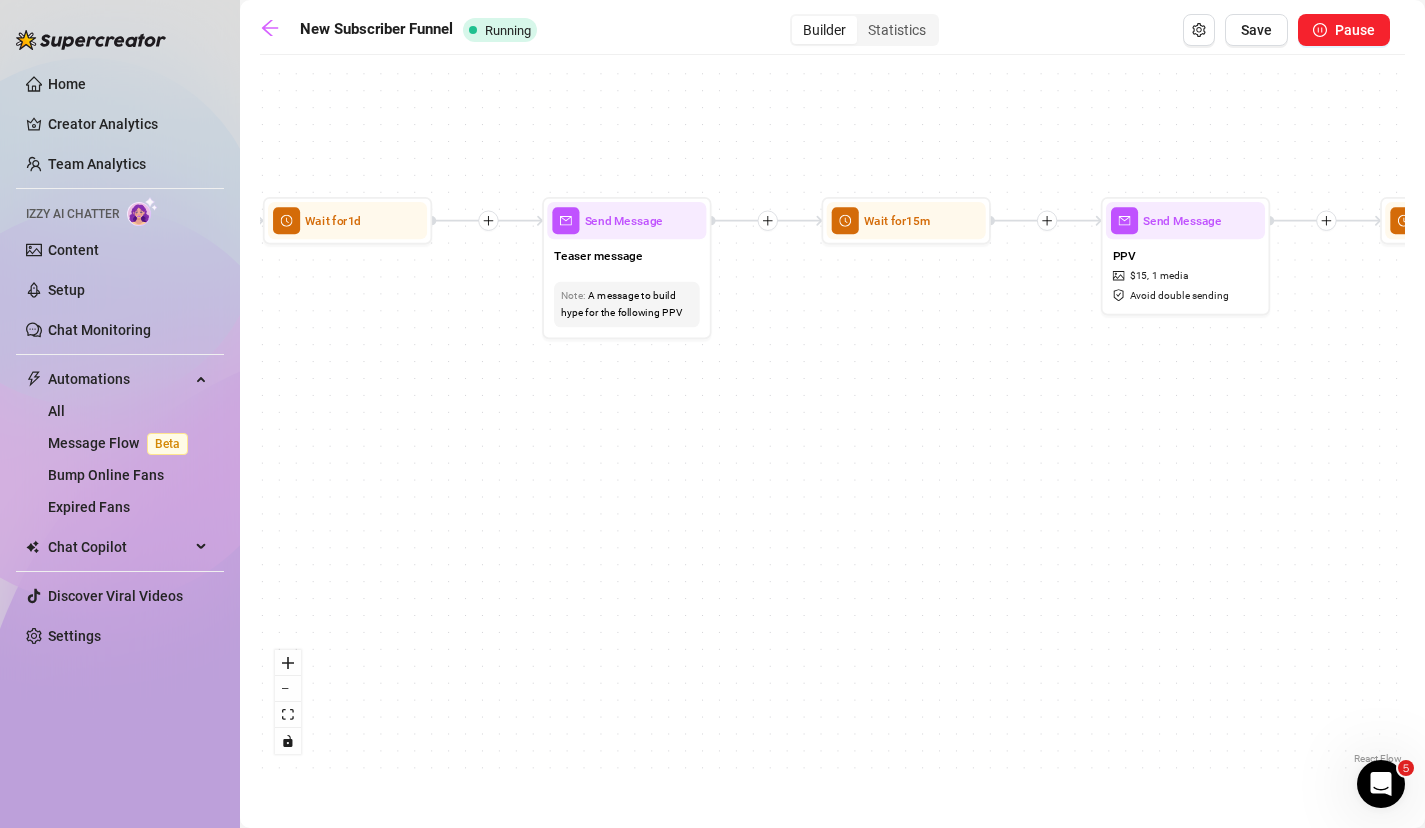 drag, startPoint x: 880, startPoint y: 451, endPoint x: 345, endPoint y: 445, distance: 535.0336 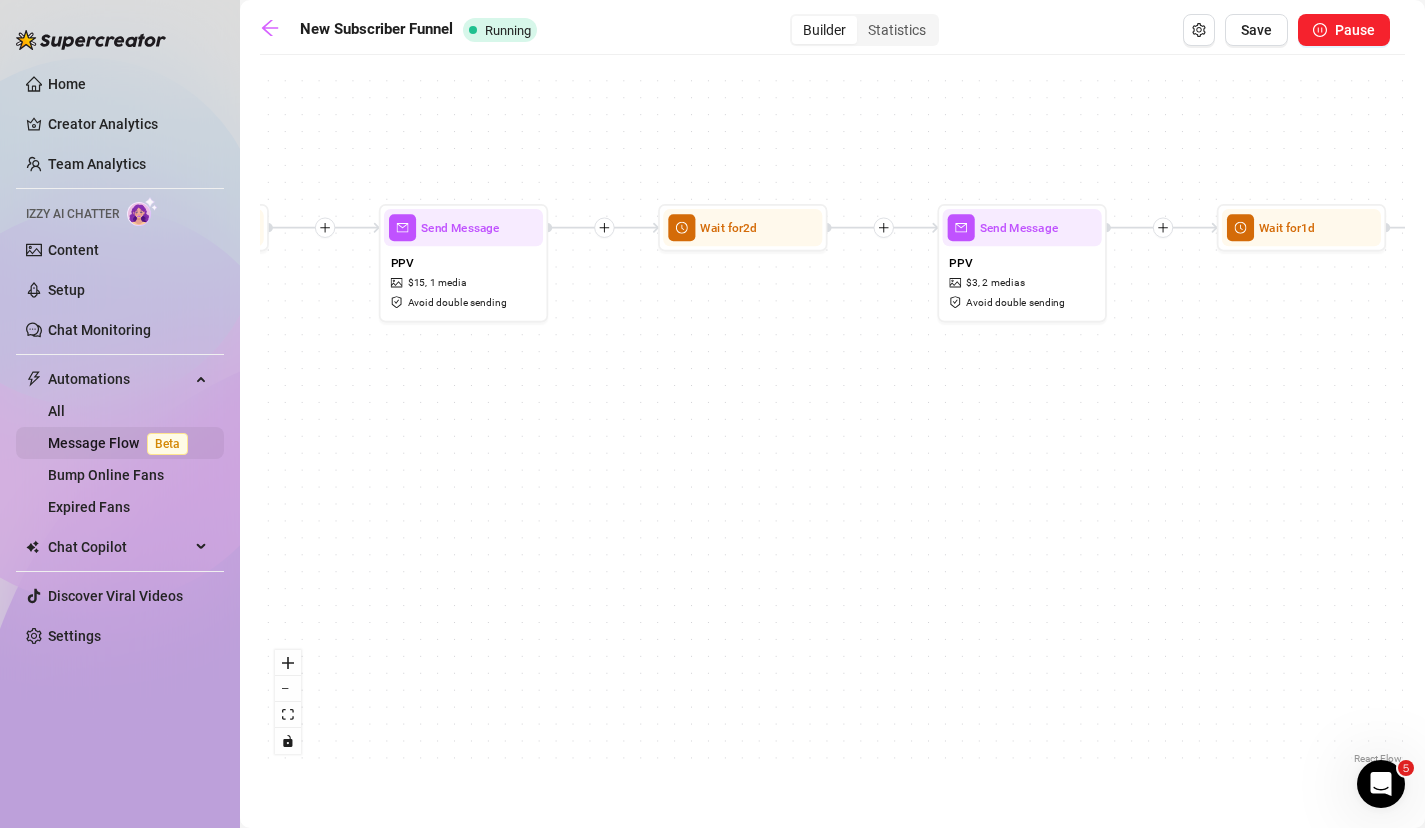 drag, startPoint x: 953, startPoint y: 441, endPoint x: 221, endPoint y: 449, distance: 732.0437 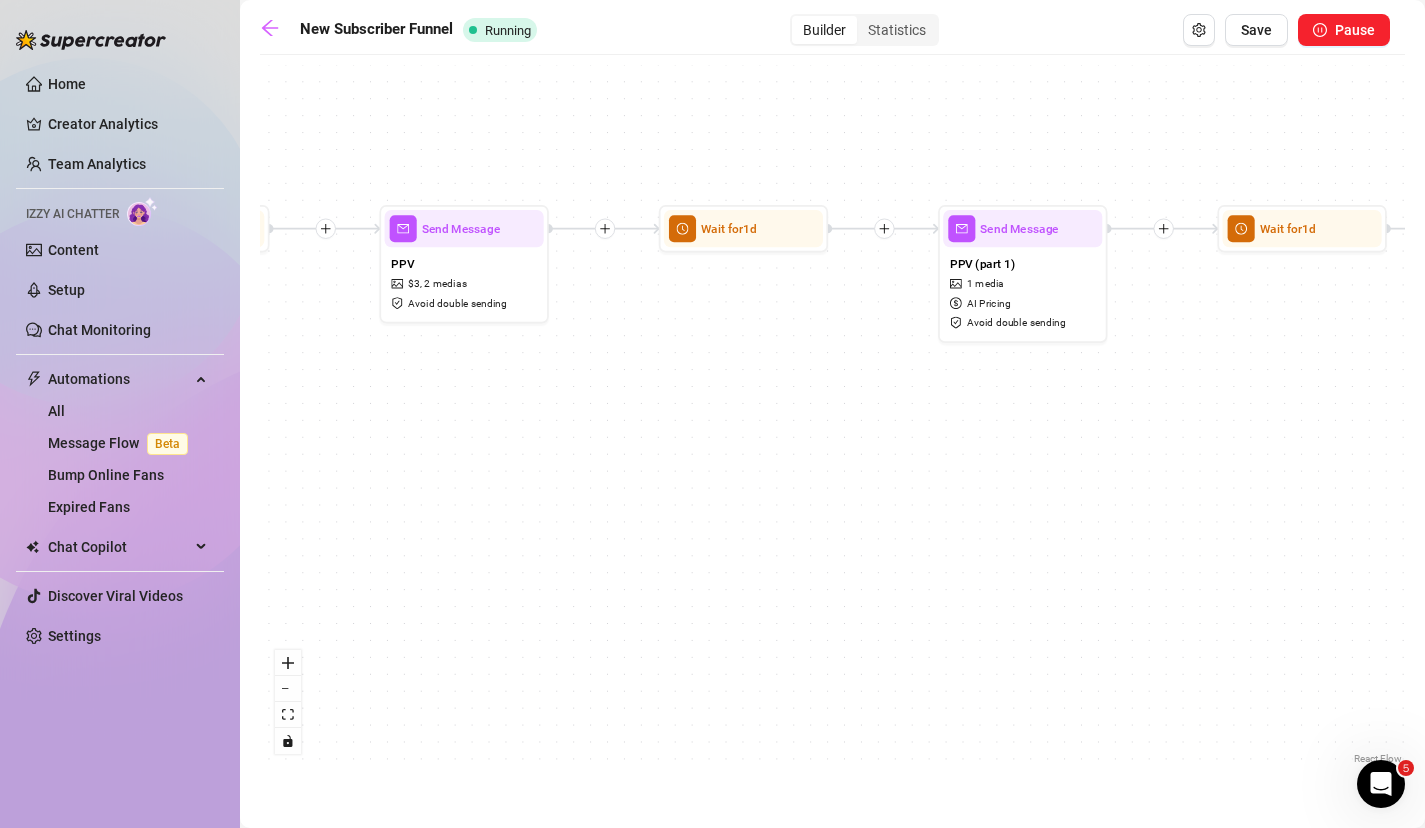 drag, startPoint x: 819, startPoint y: 455, endPoint x: 247, endPoint y: 458, distance: 572.0079 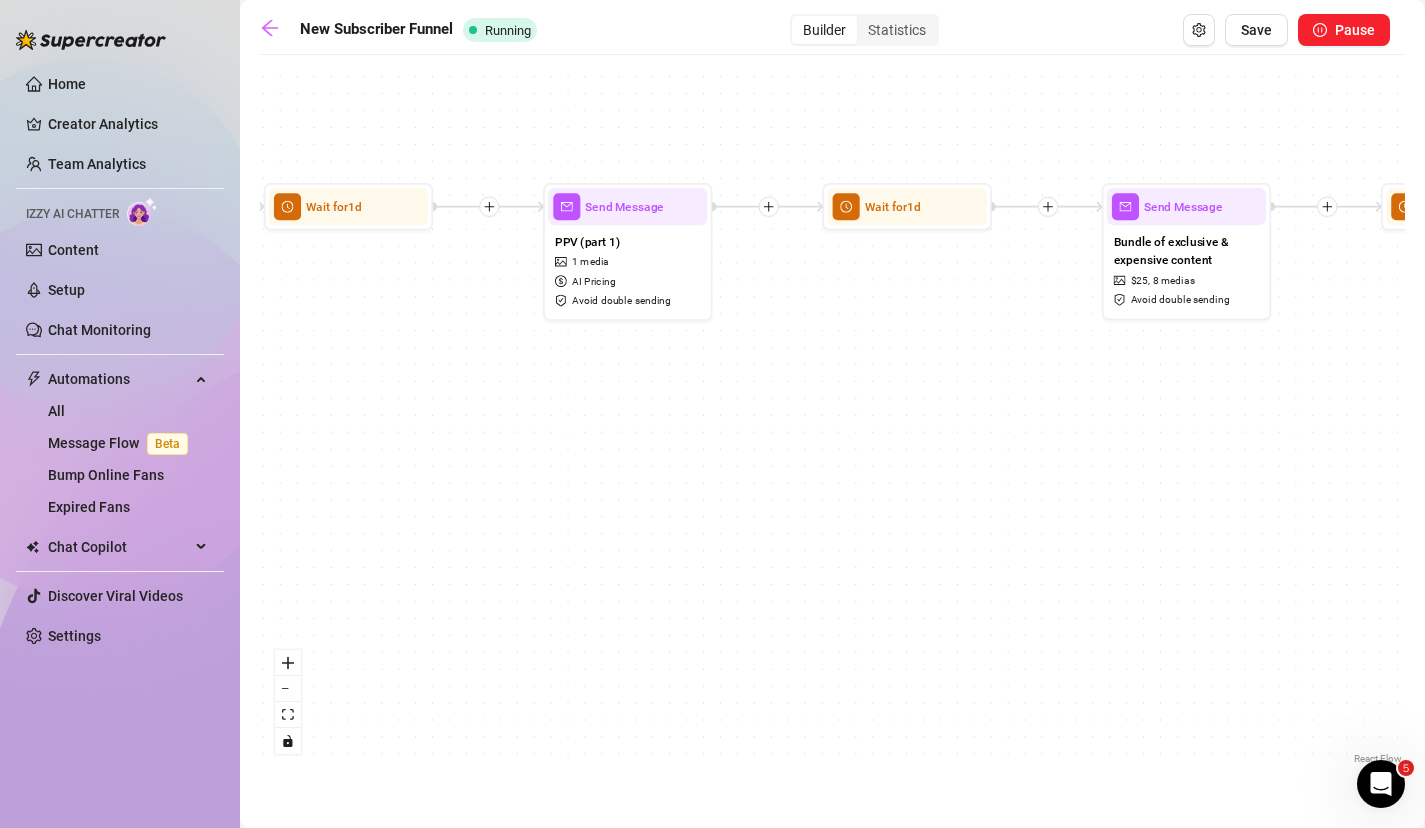 drag, startPoint x: 851, startPoint y: 451, endPoint x: 458, endPoint y: 423, distance: 393.9962 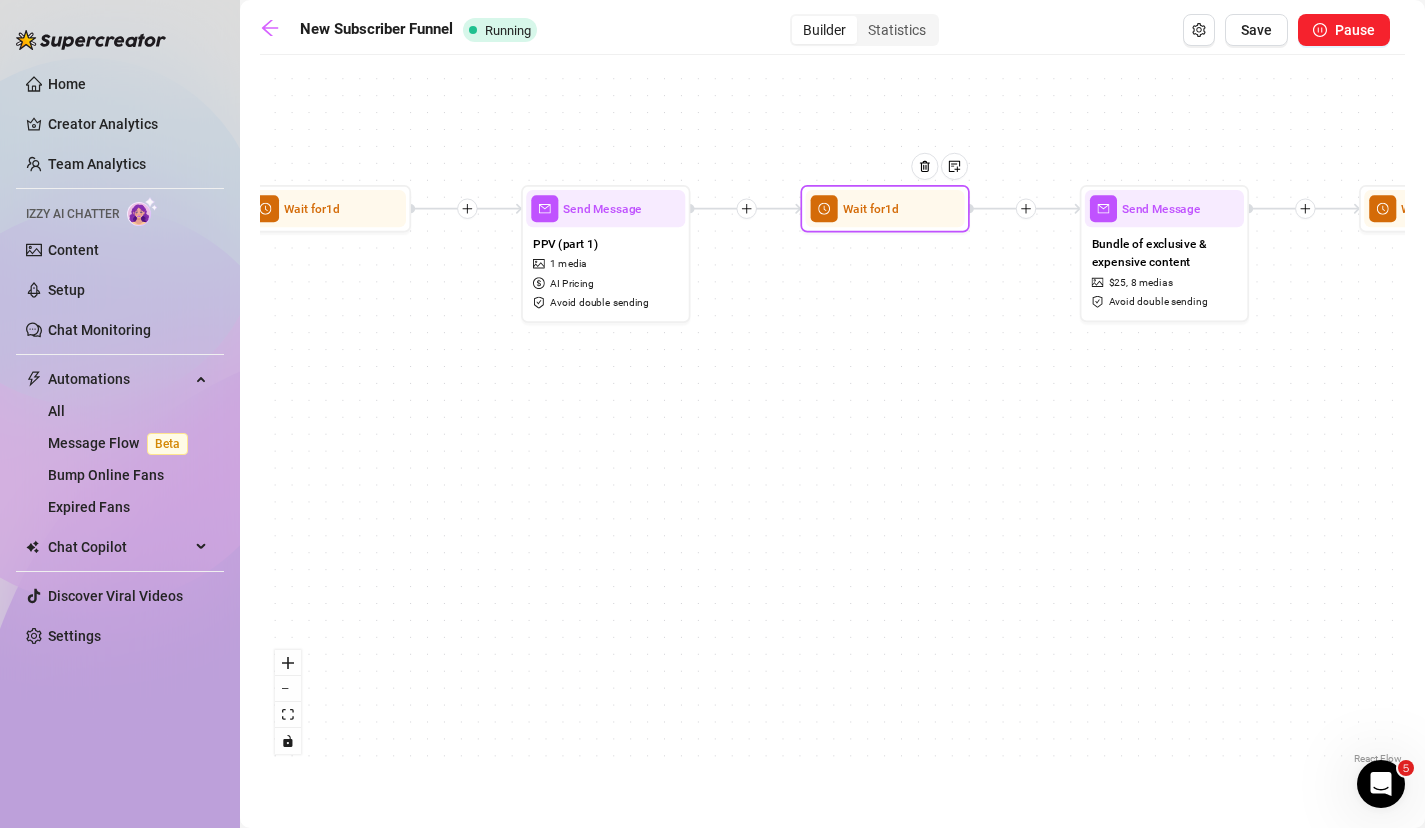 click at bounding box center (931, 179) 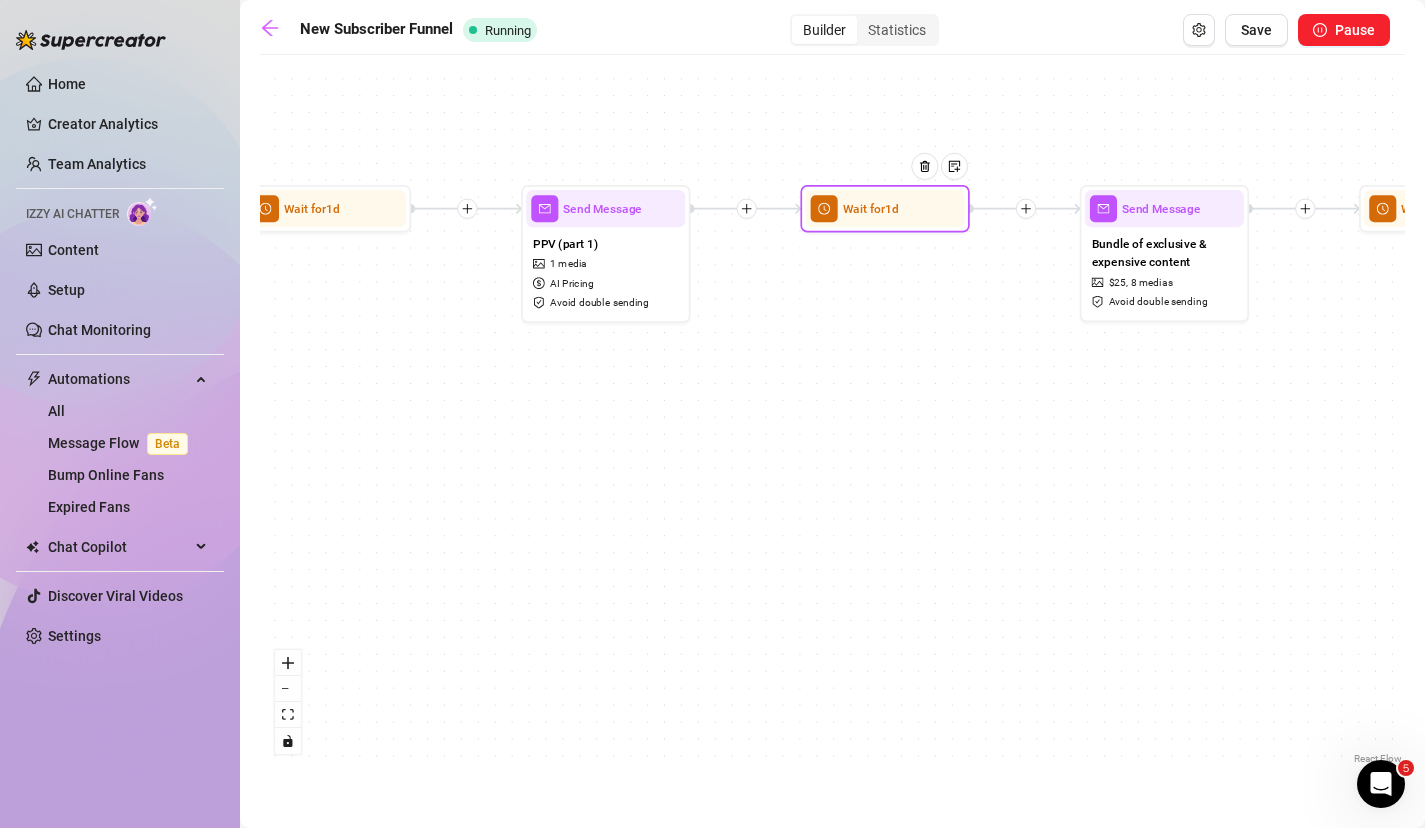 click on "Wait for  1d" at bounding box center (871, 208) 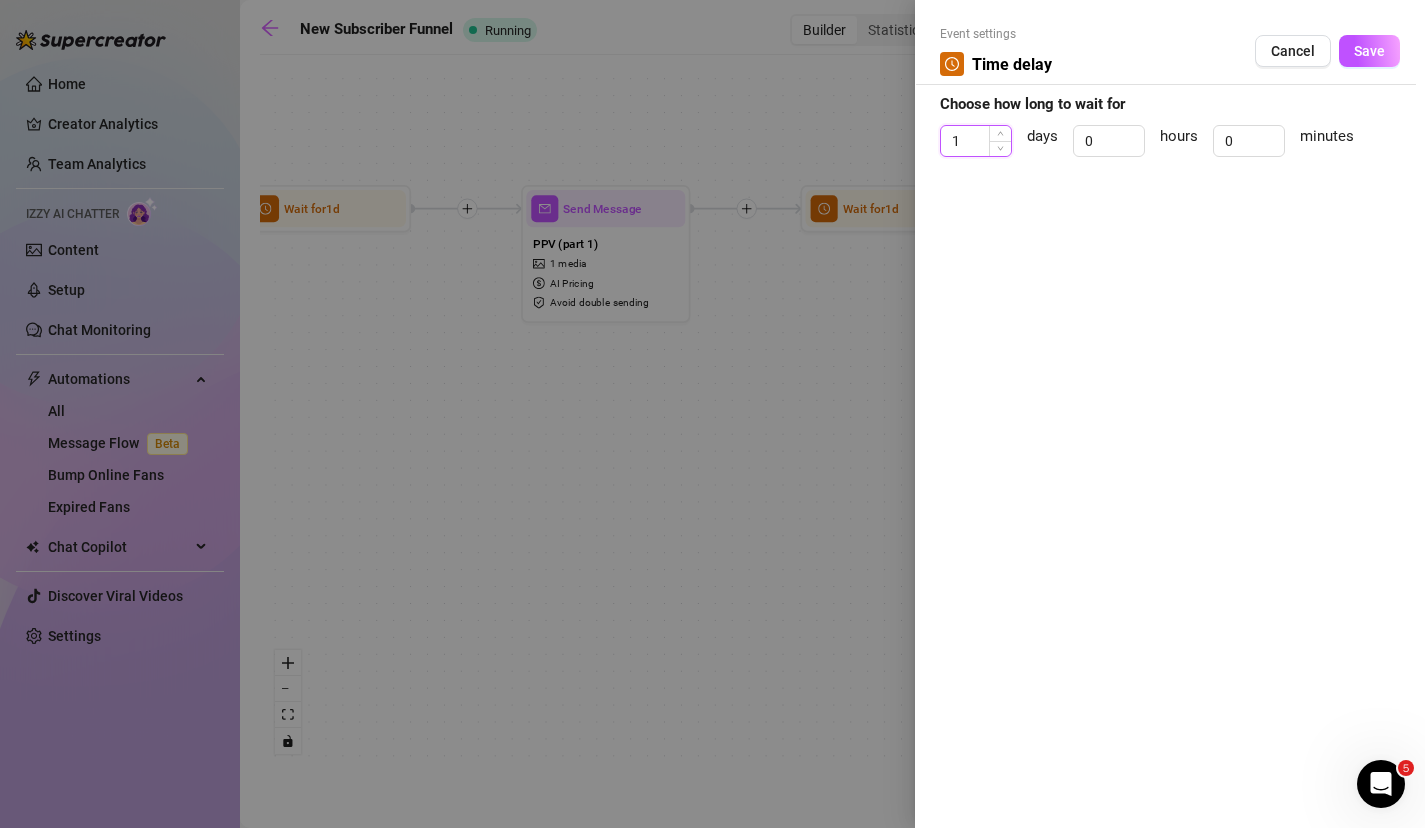 click on "1" at bounding box center [976, 141] 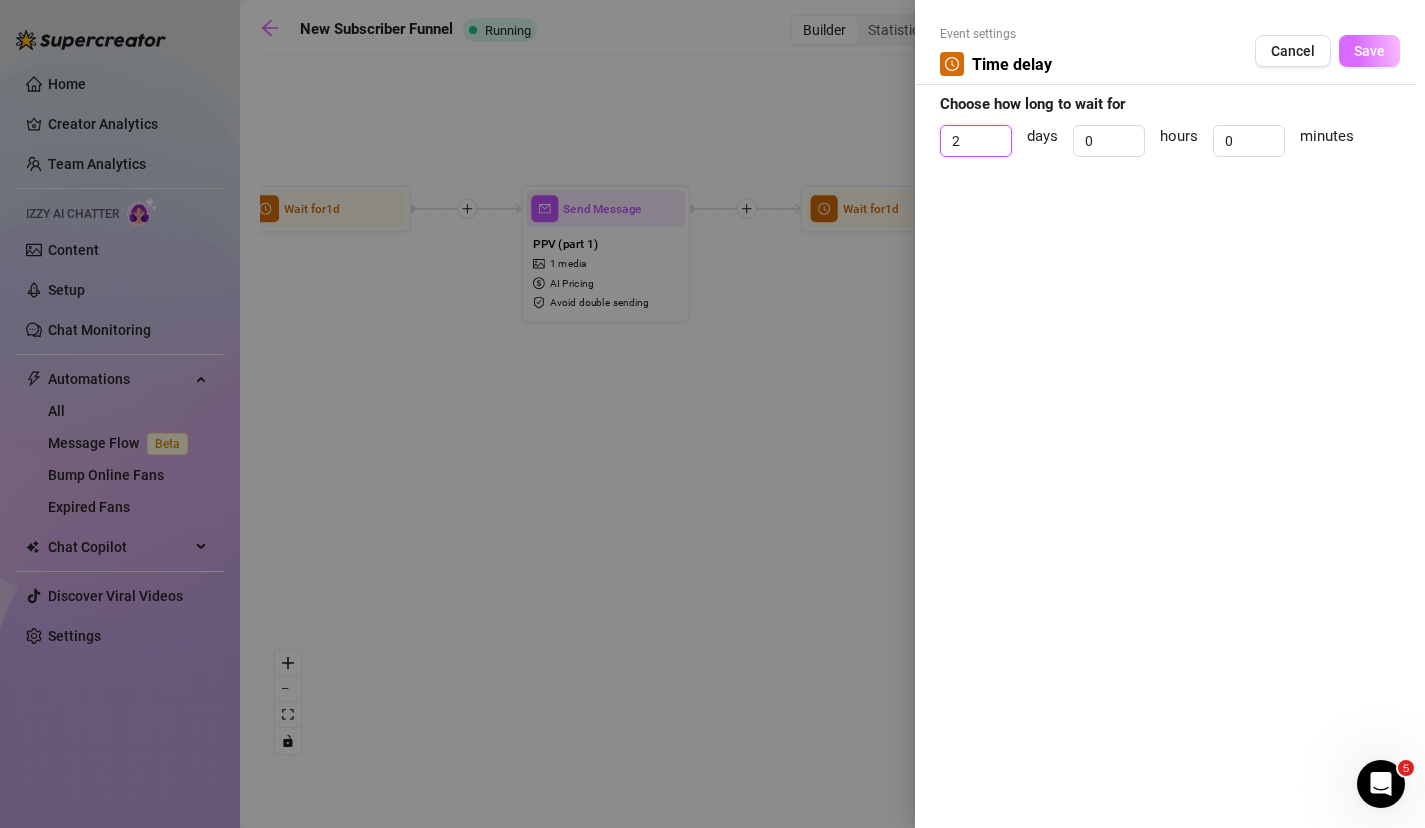 type on "2" 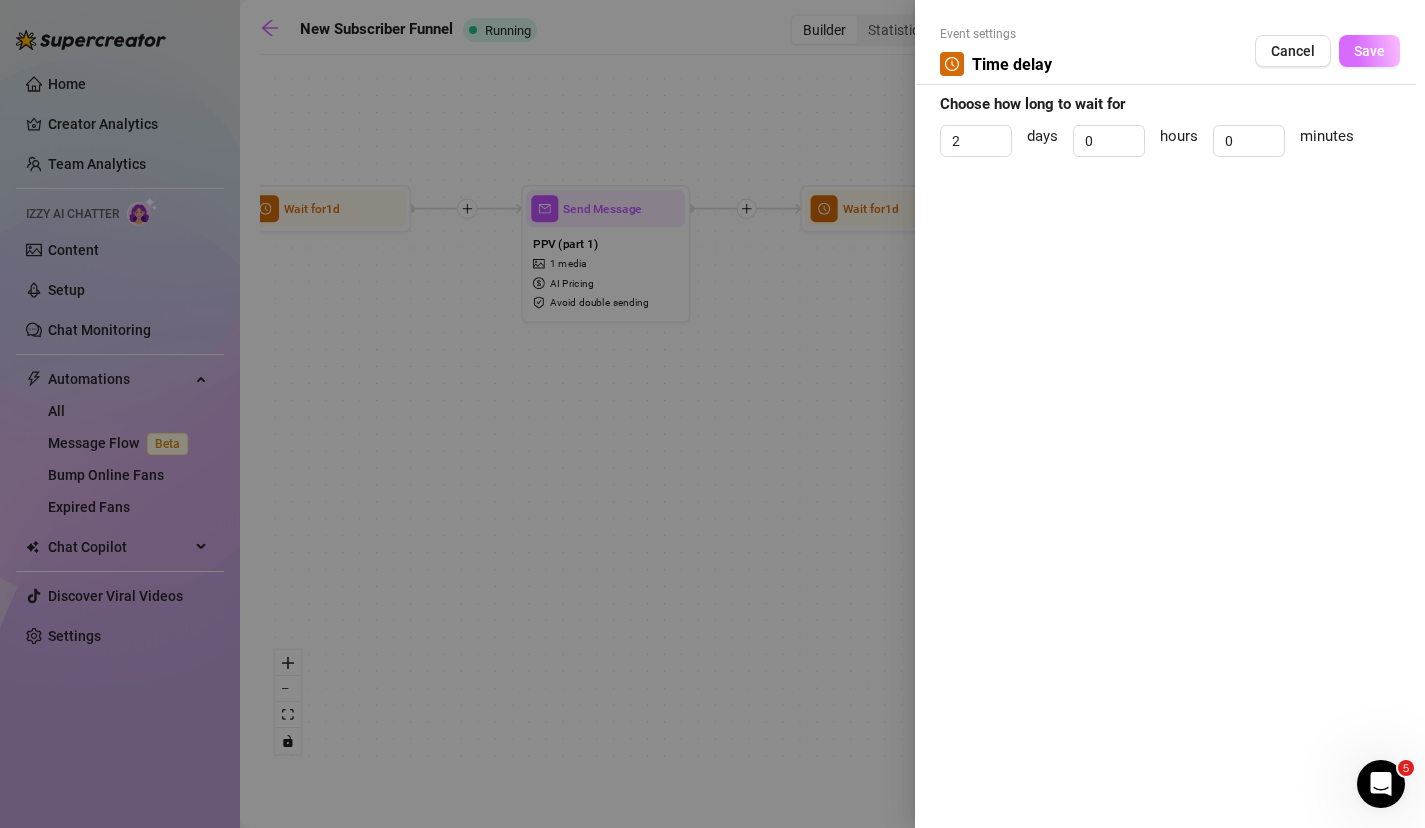 click on "Save" at bounding box center (1369, 51) 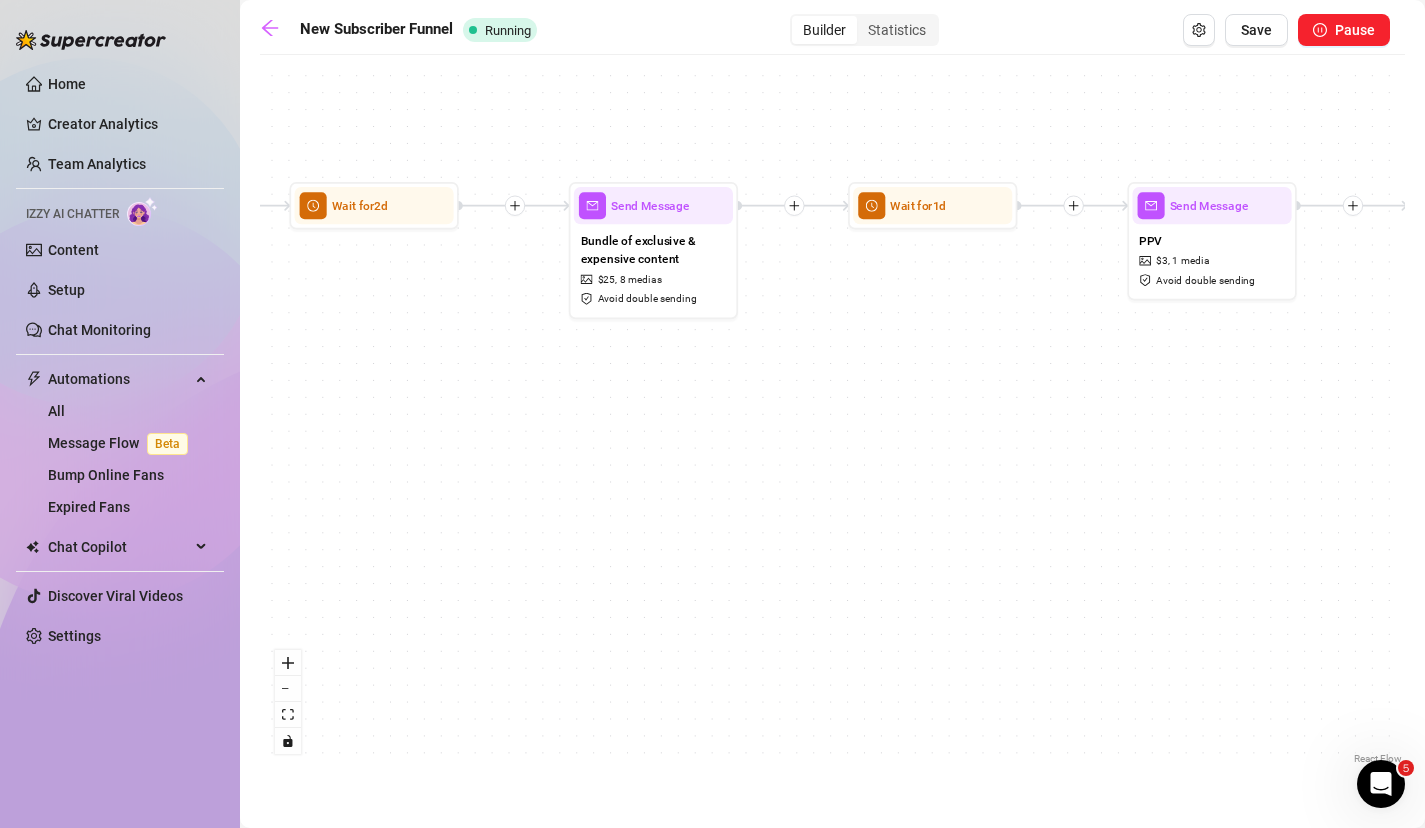 drag, startPoint x: 1197, startPoint y: 440, endPoint x: 685, endPoint y: 435, distance: 512.0244 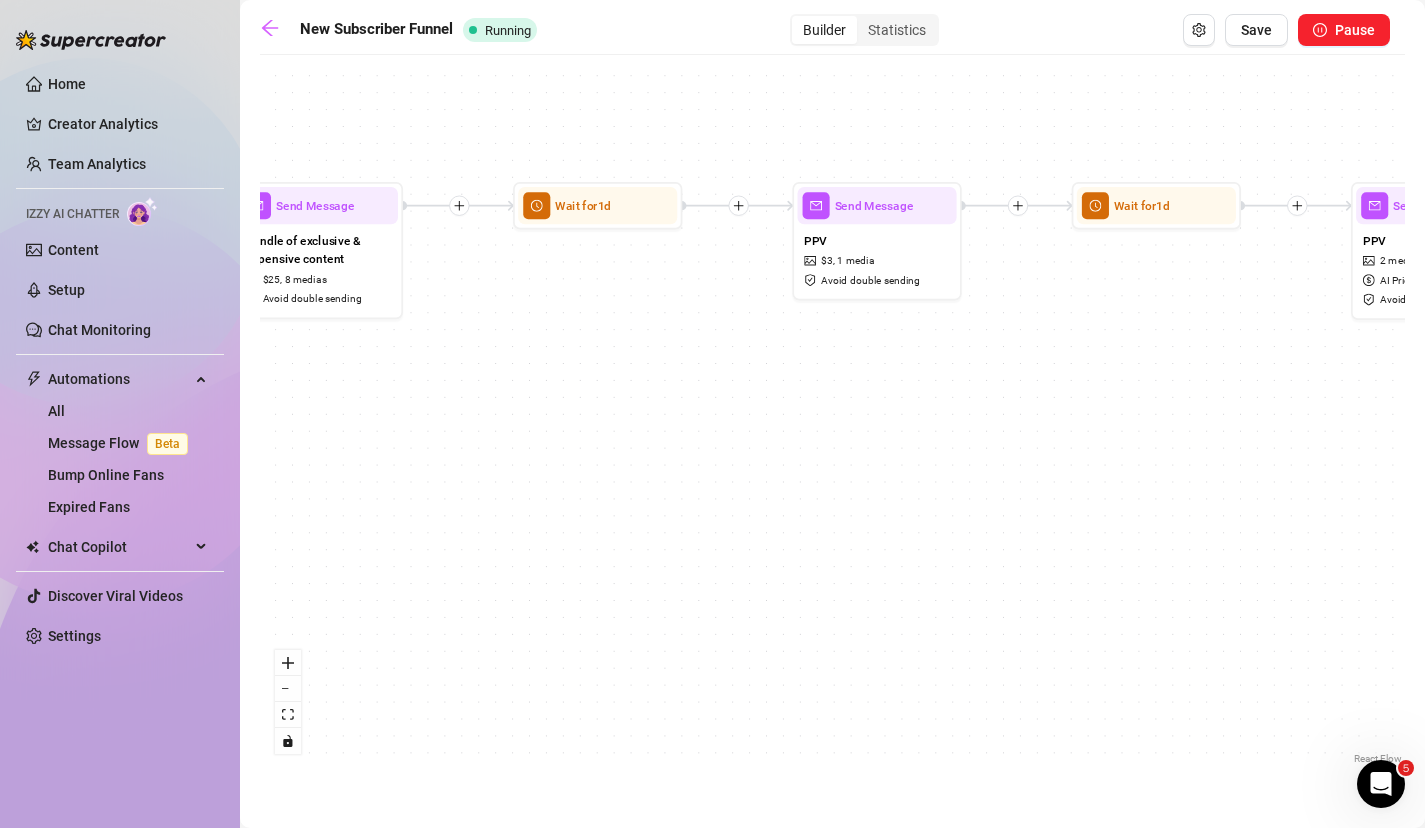 drag, startPoint x: 1037, startPoint y: 433, endPoint x: 703, endPoint y: 429, distance: 334.02396 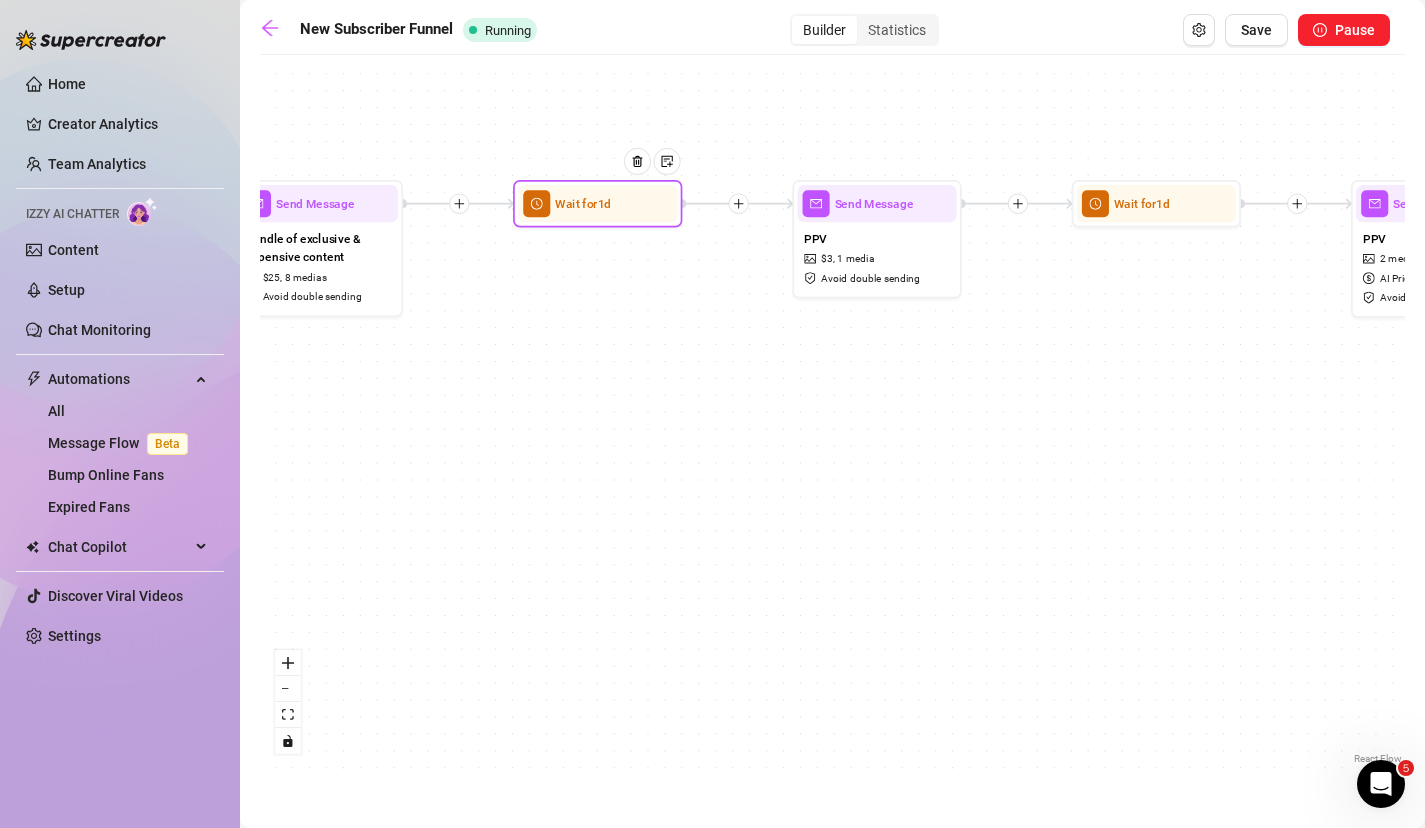 click on "Wait for  1d" at bounding box center [583, 203] 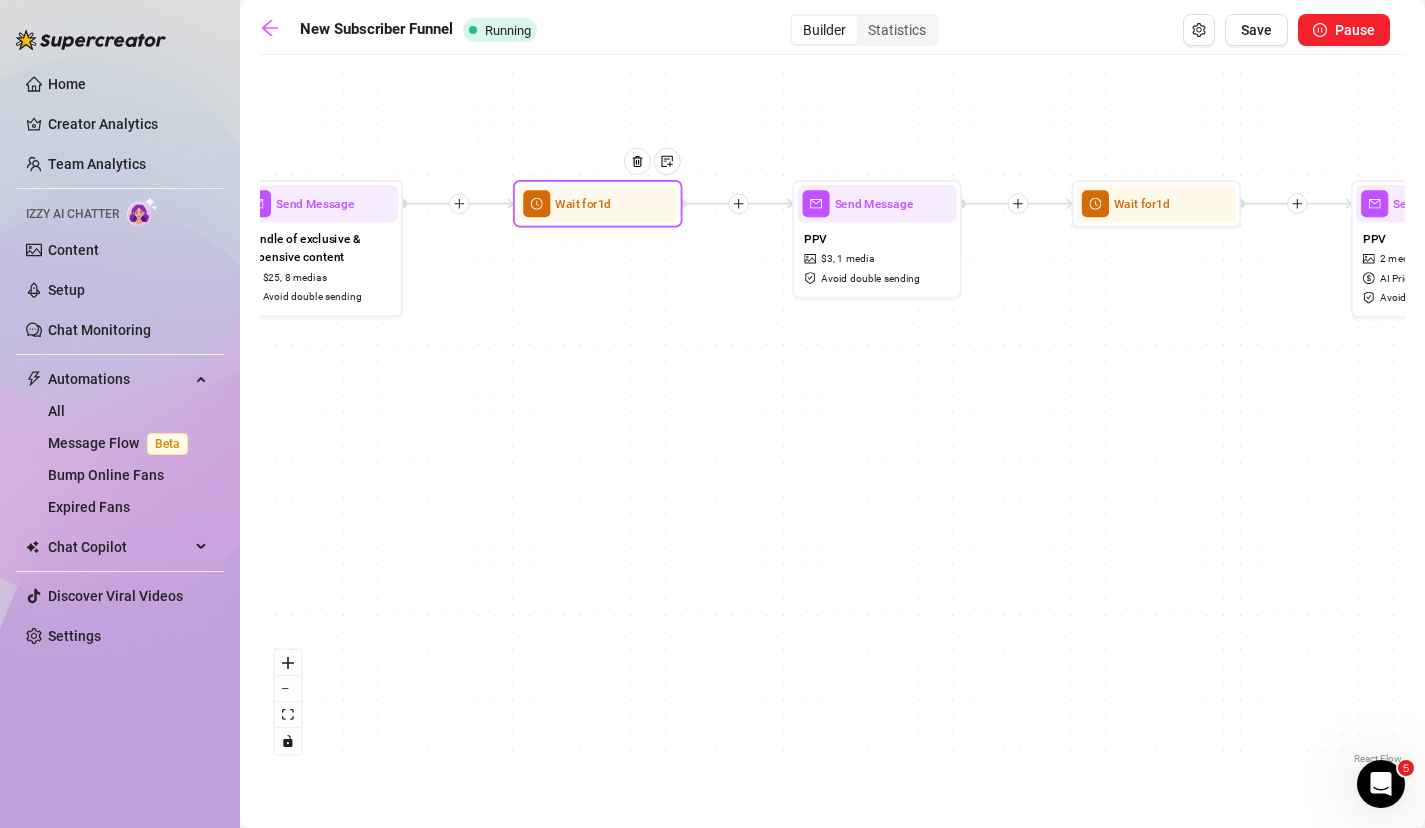 click on "Wait for  1d" at bounding box center (583, 203) 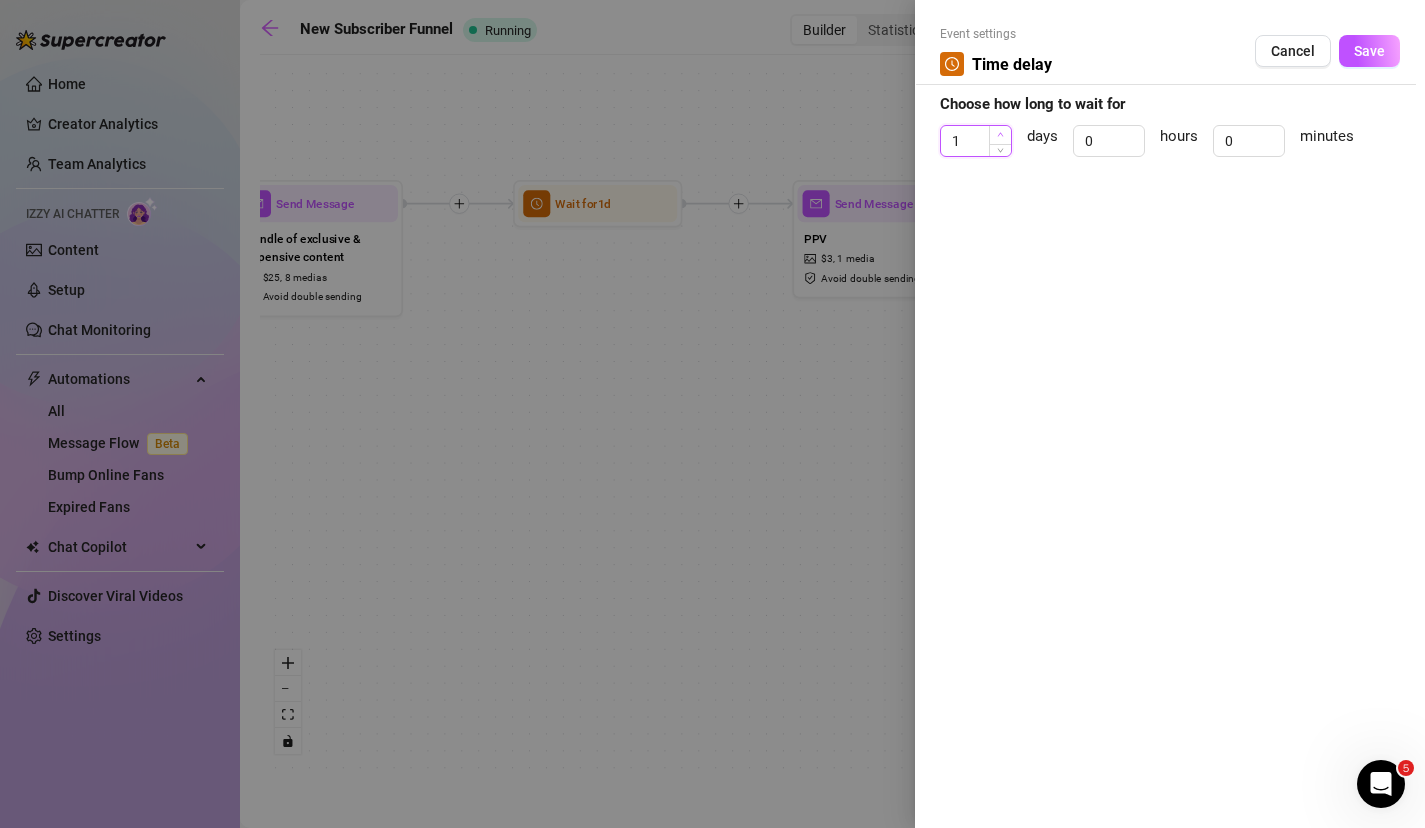 type on "2" 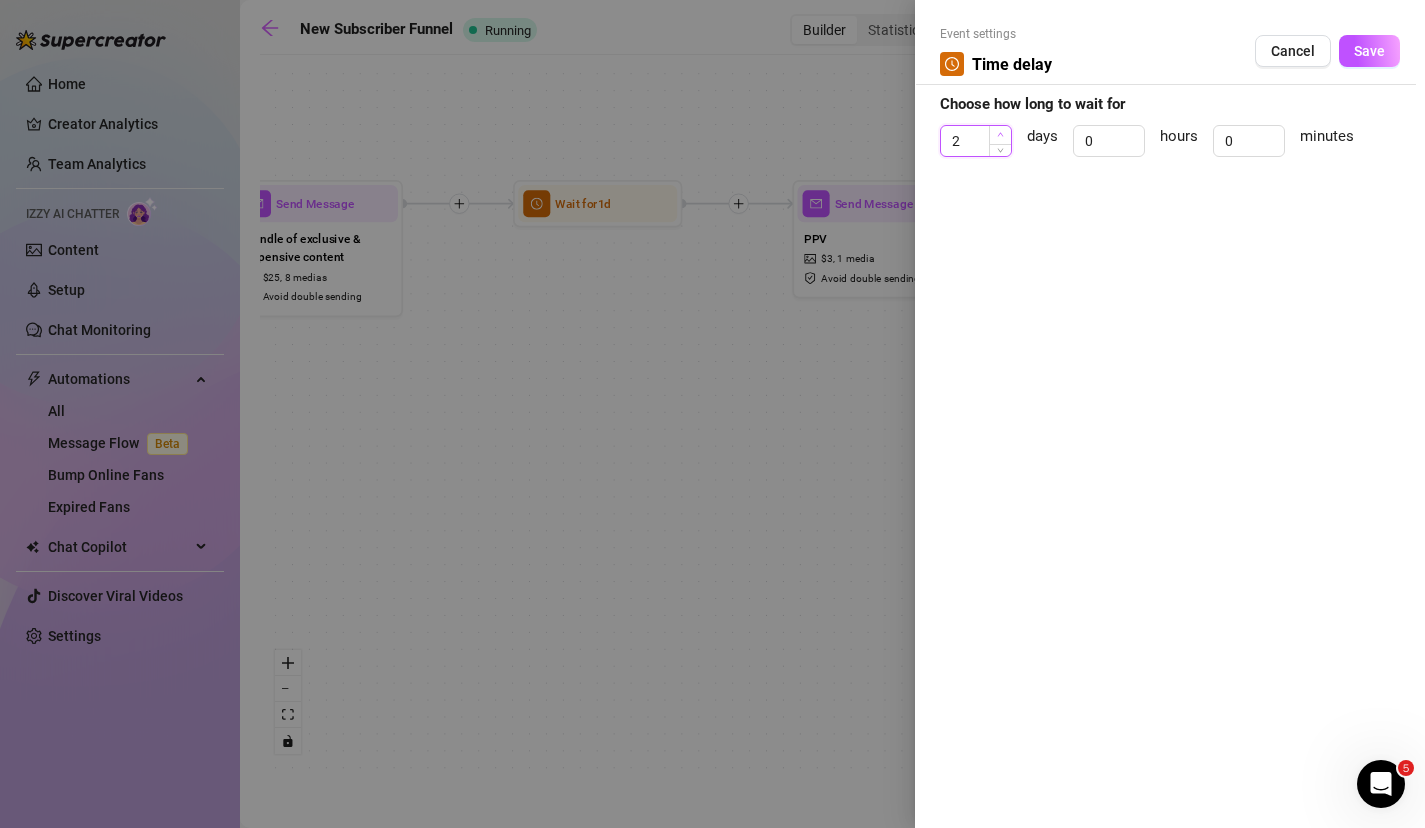 click at bounding box center (1000, 135) 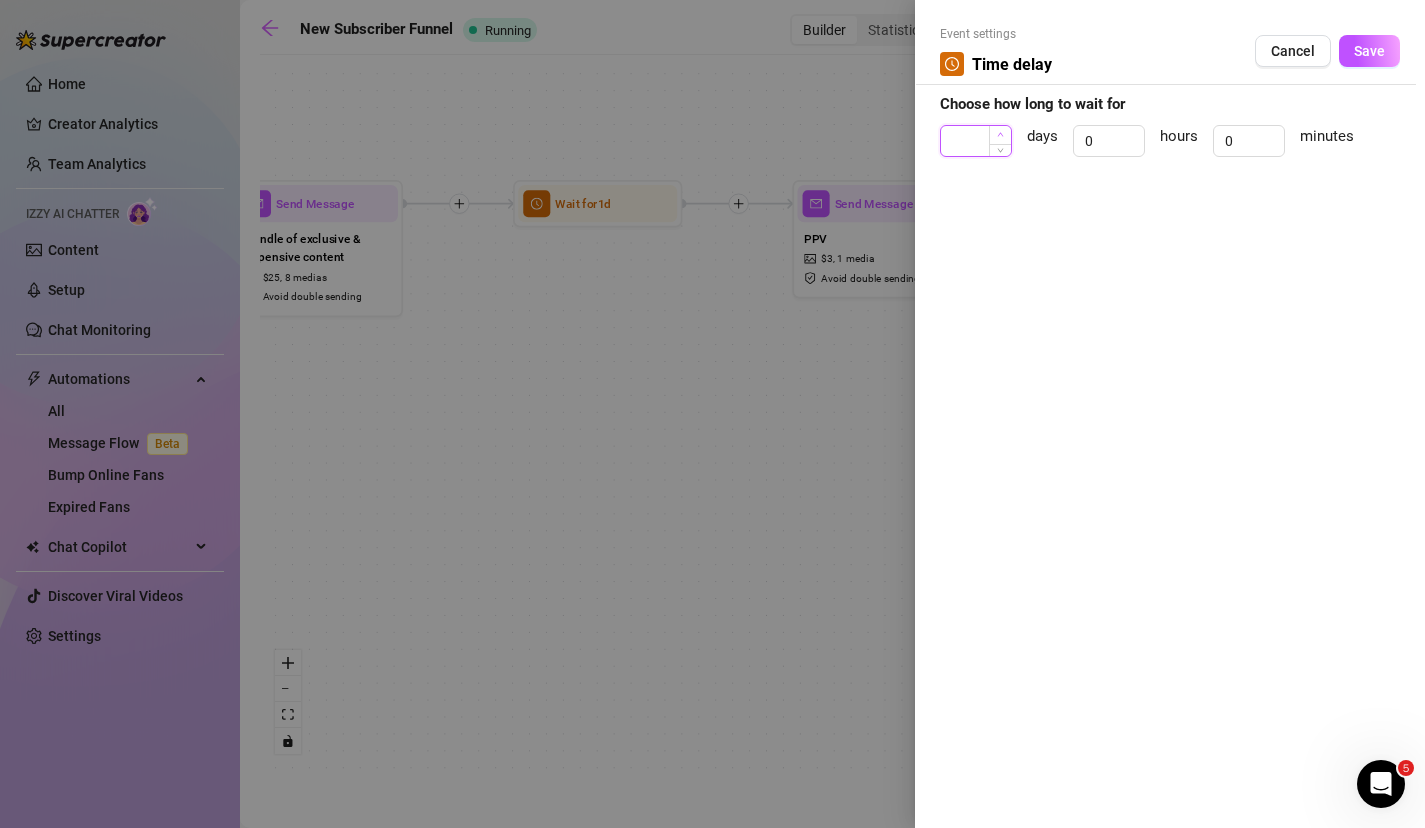 type on "2" 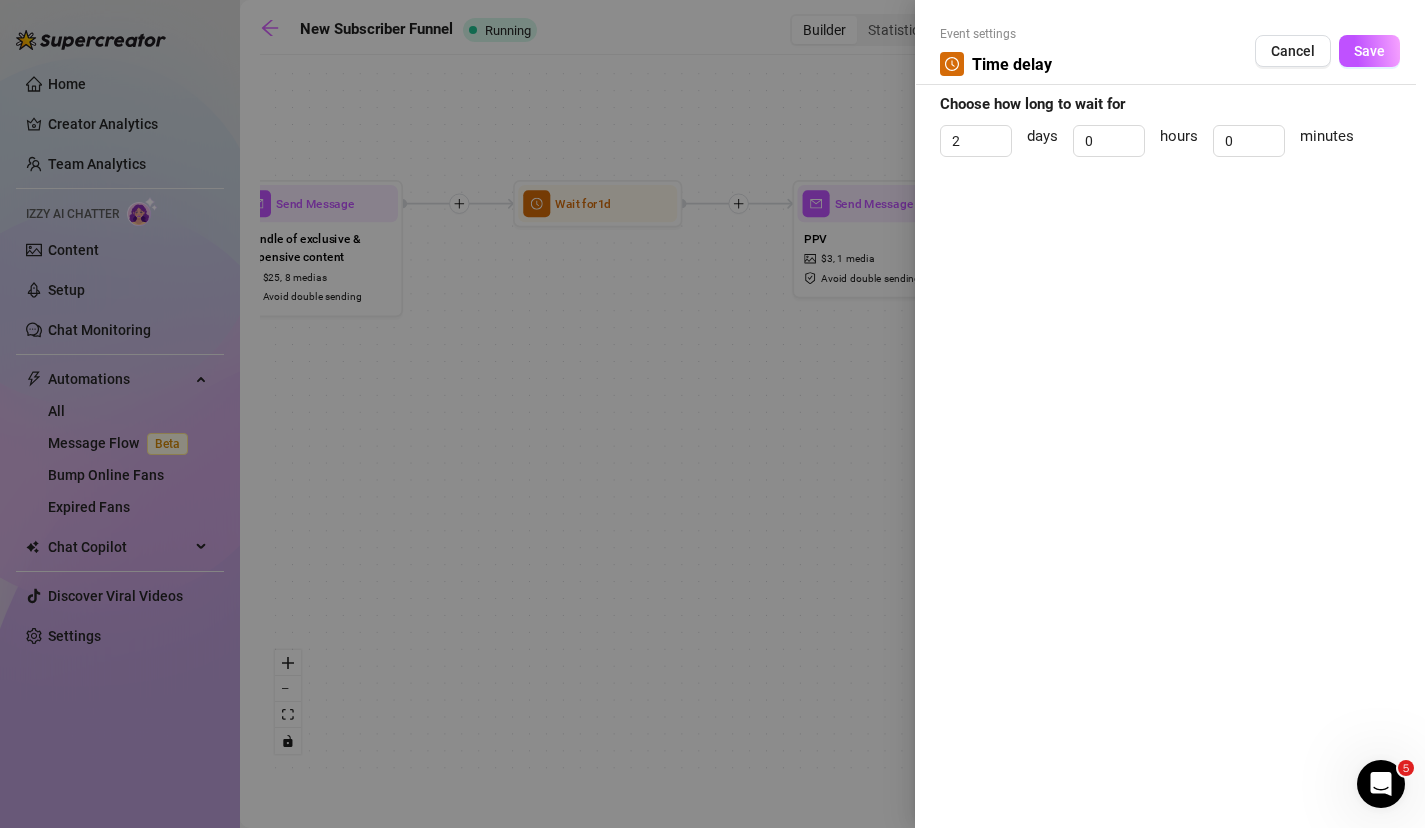 click on "Save" at bounding box center [1369, 51] 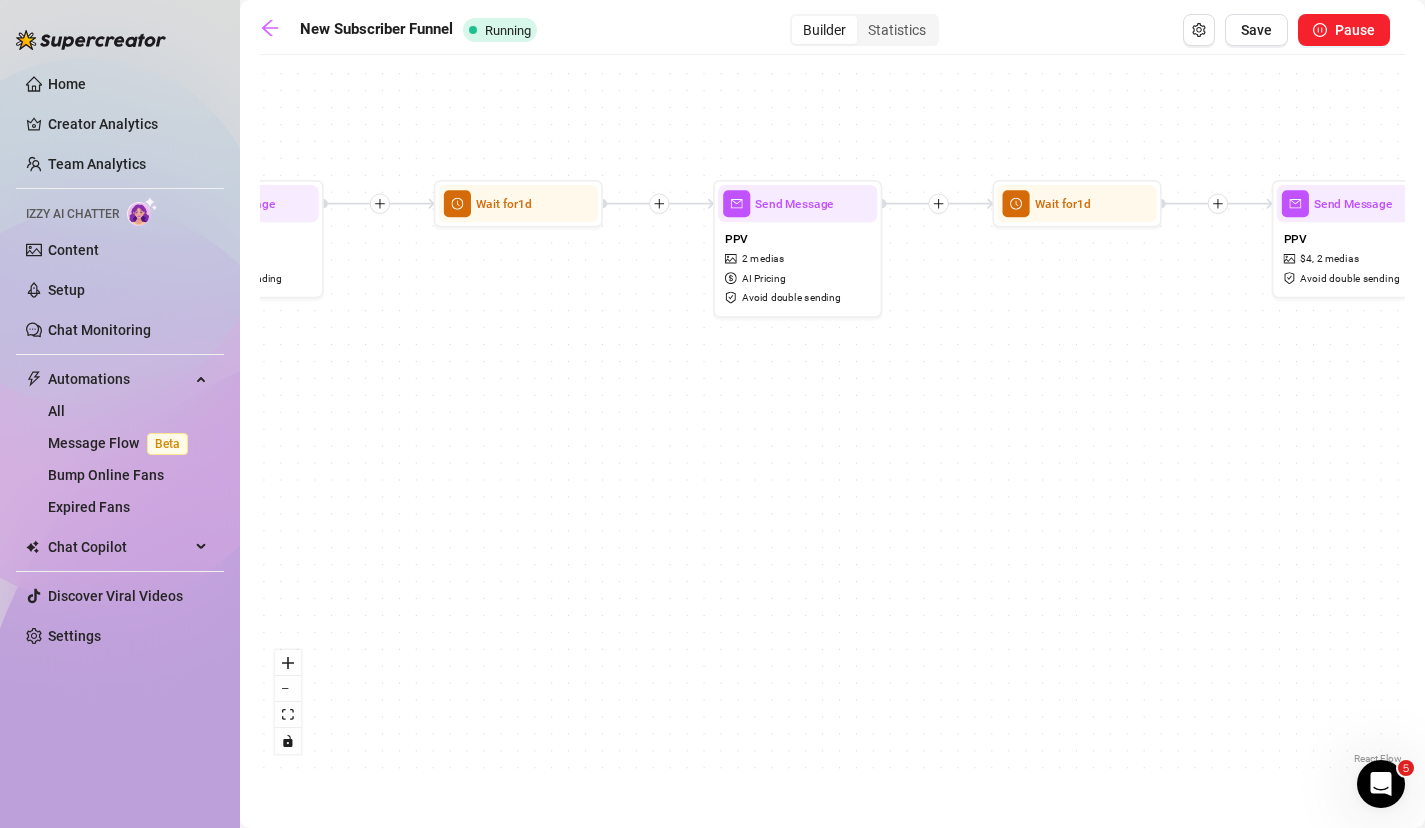 drag, startPoint x: 1186, startPoint y: 418, endPoint x: 547, endPoint y: 416, distance: 639.0031 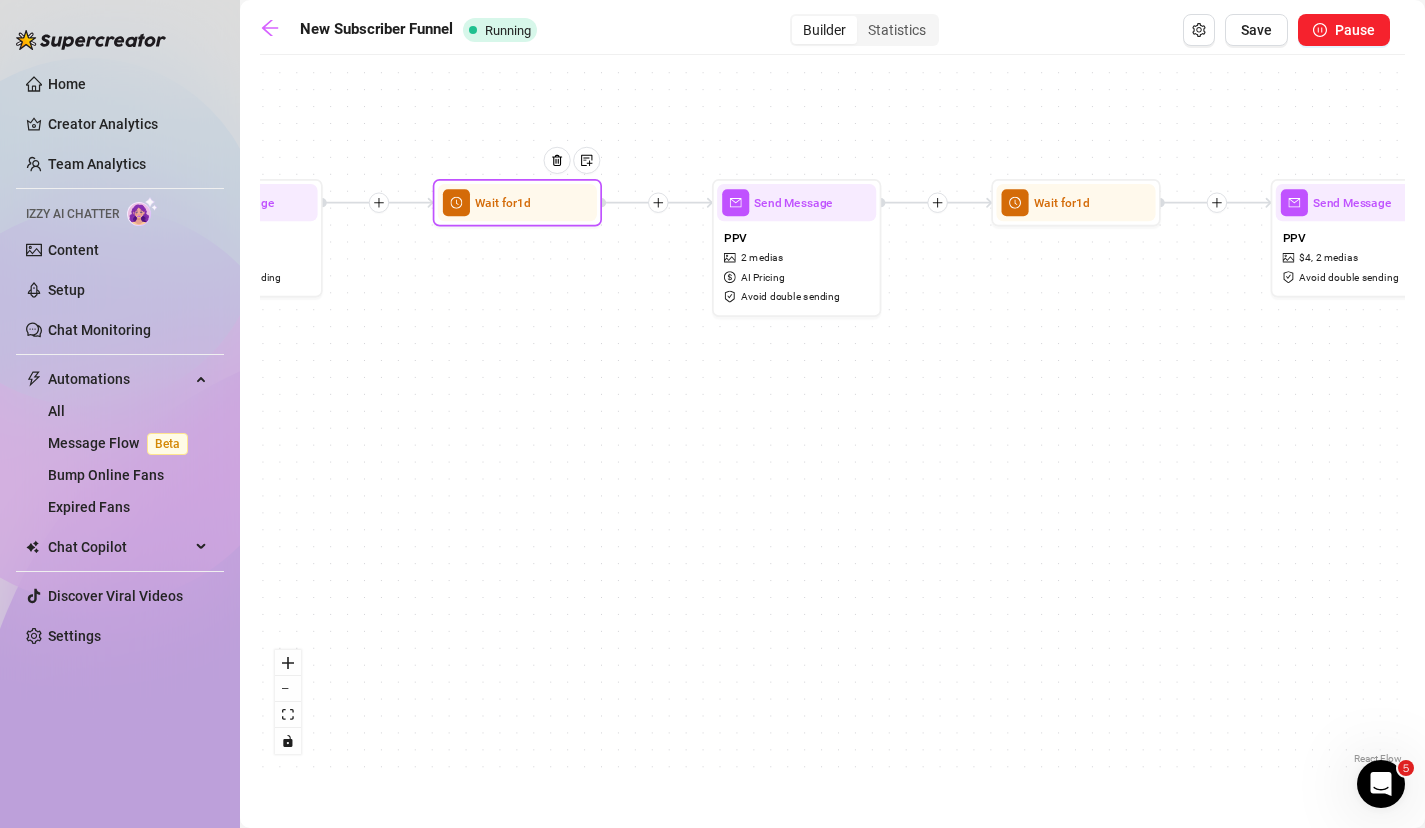 click on "Wait for  1d" at bounding box center (503, 202) 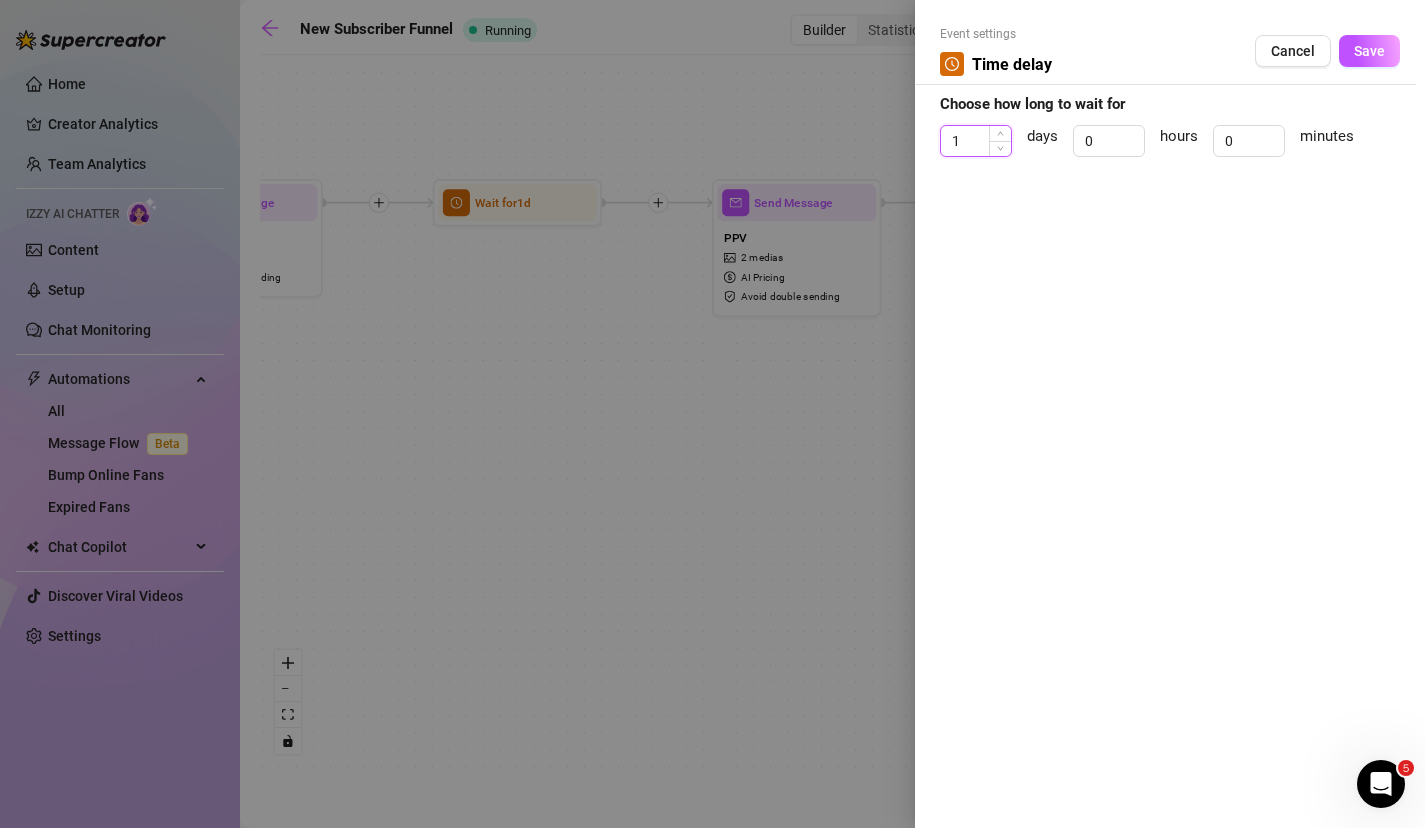 click on "1" at bounding box center (976, 141) 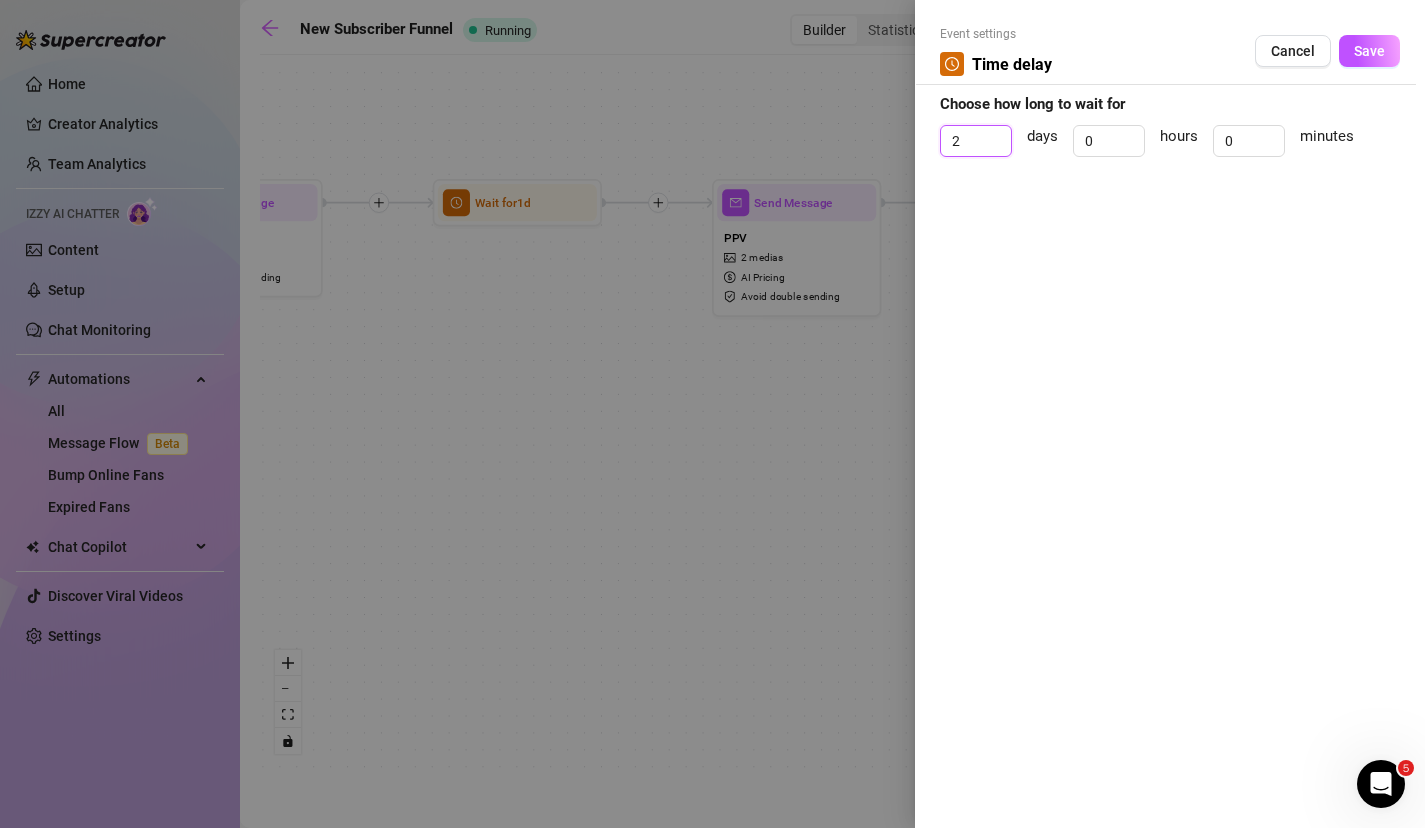 type on "2" 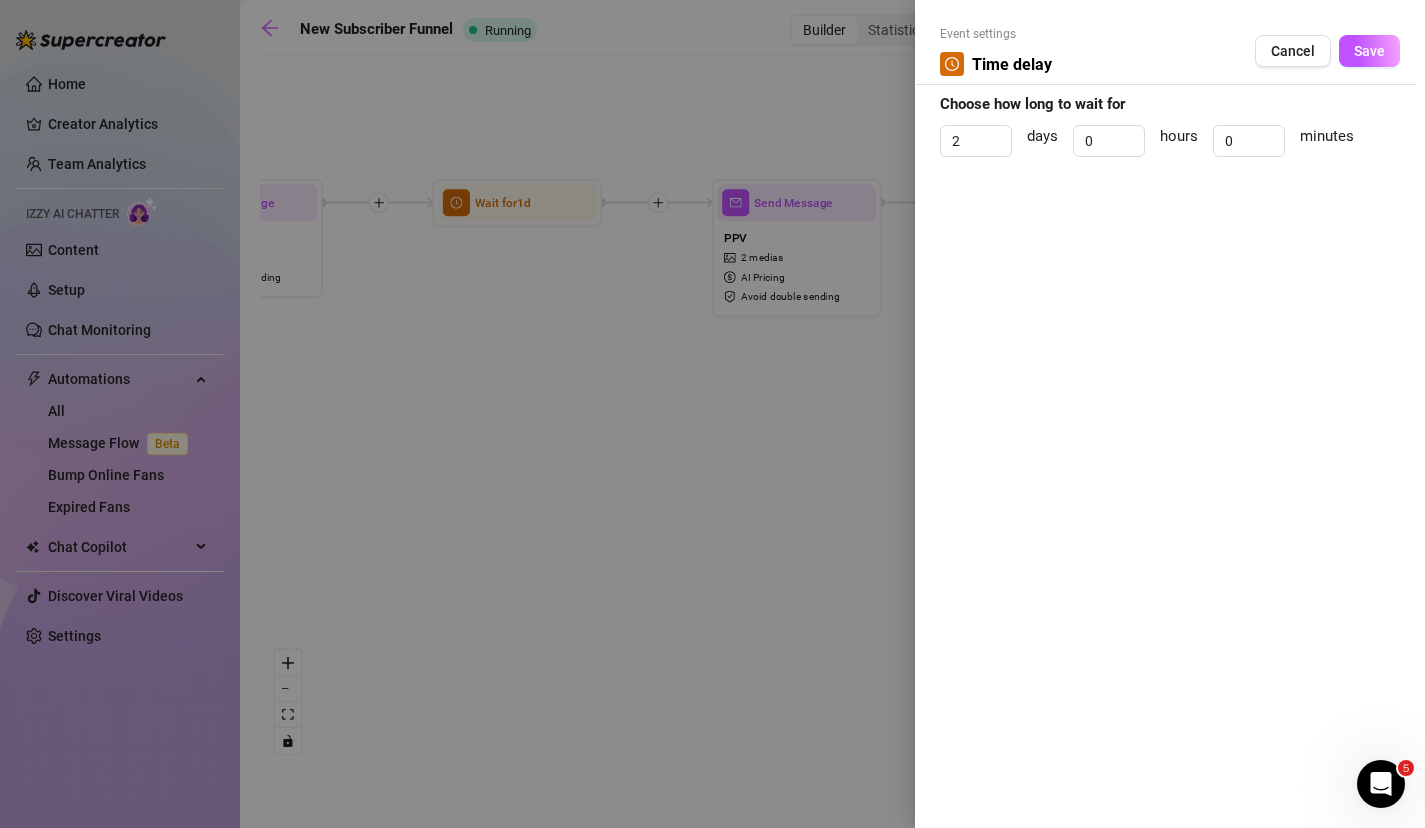 click on "Event settings Time delay Cancel Save" at bounding box center (1170, 55) 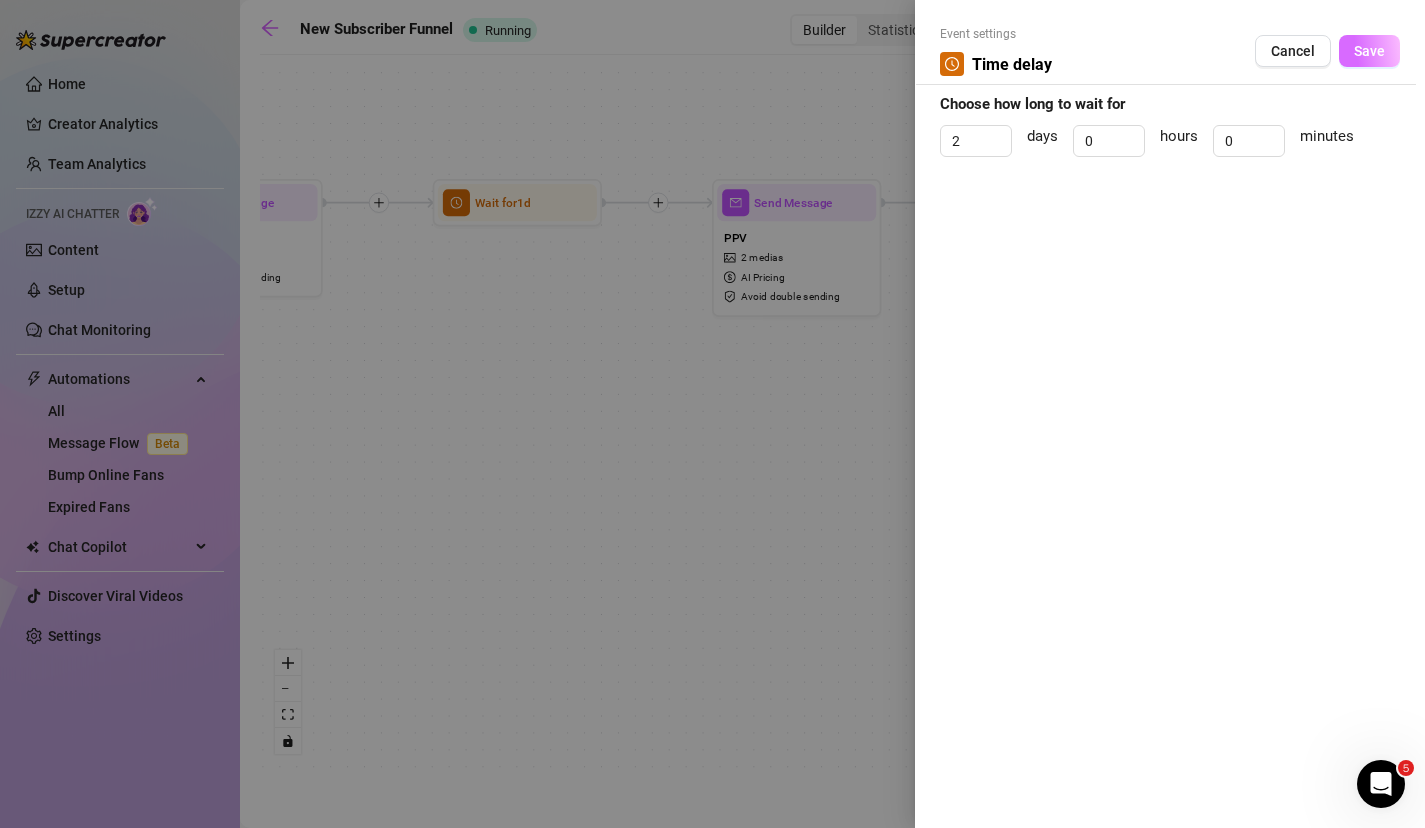 click on "Save" at bounding box center [1369, 51] 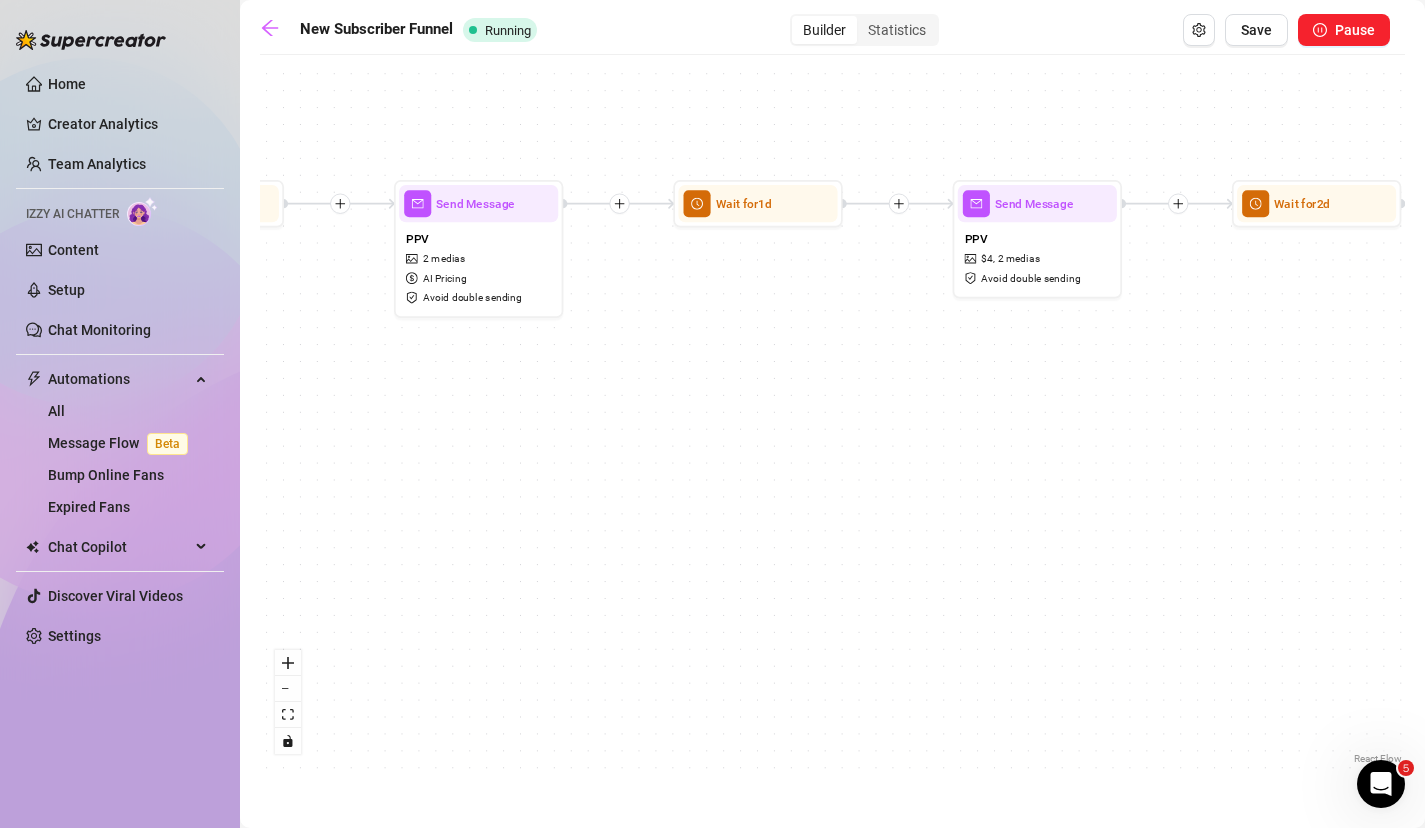 drag, startPoint x: 1144, startPoint y: 388, endPoint x: 655, endPoint y: 385, distance: 489.00922 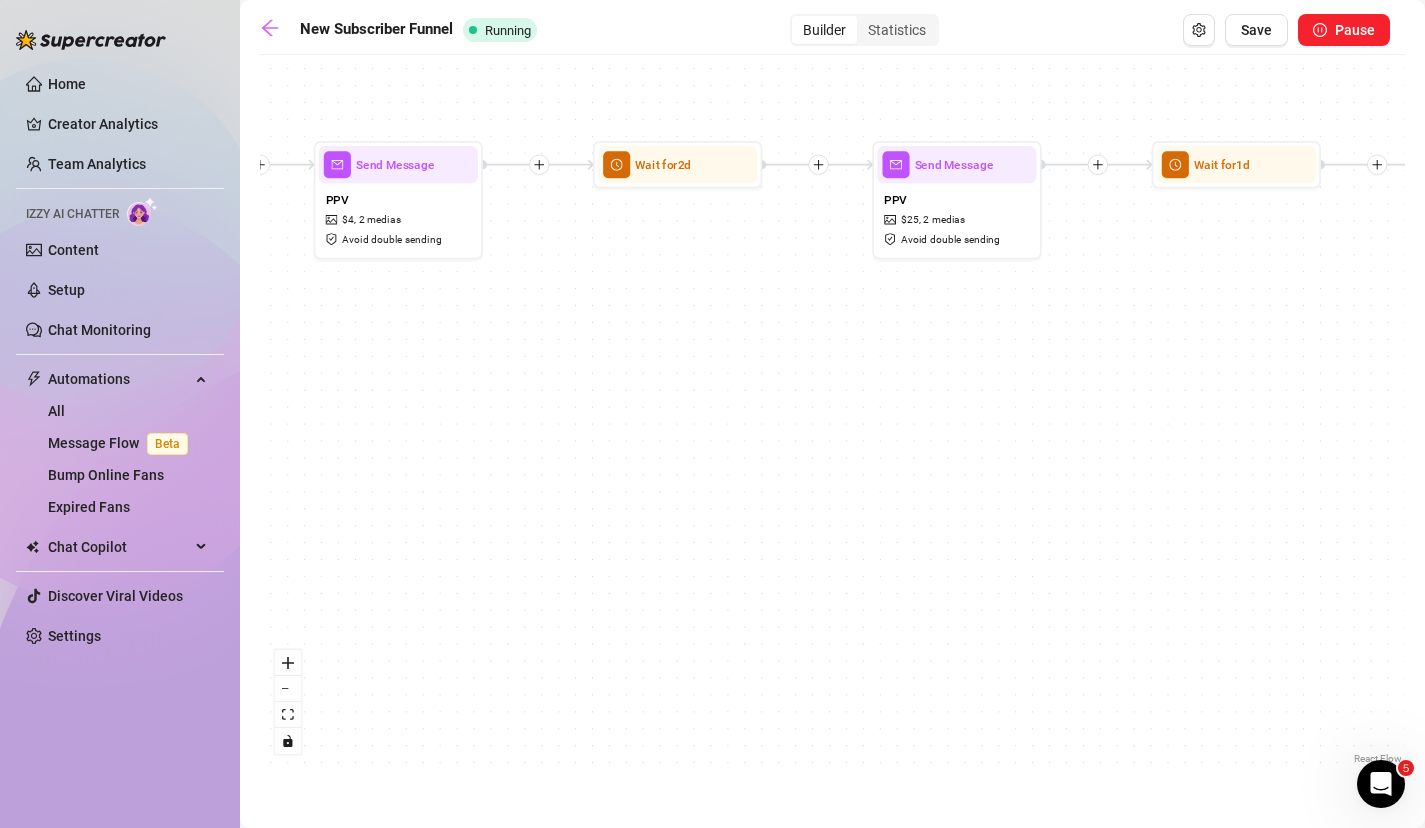drag, startPoint x: 959, startPoint y: 391, endPoint x: 473, endPoint y: 349, distance: 487.81143 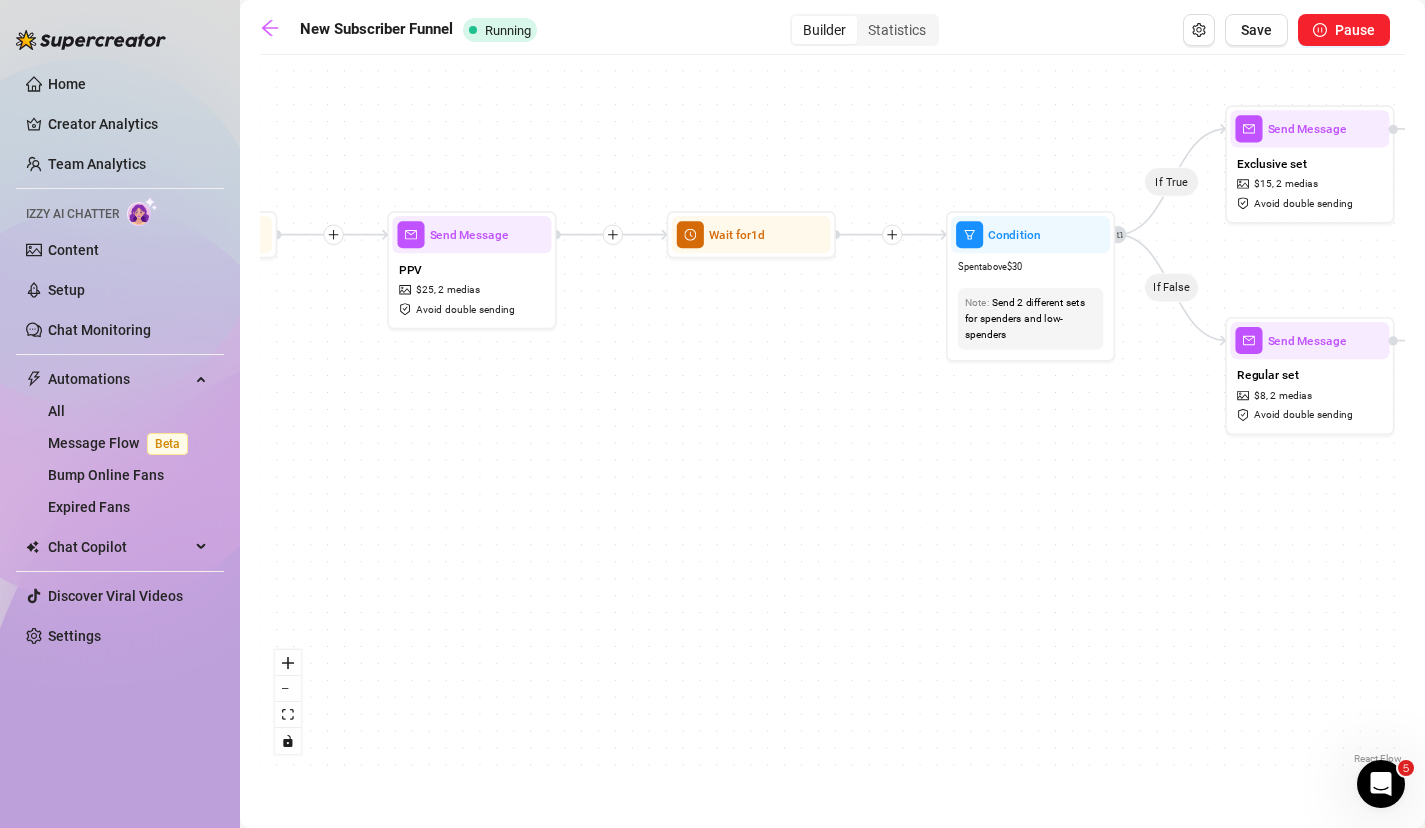 drag, startPoint x: 1088, startPoint y: 374, endPoint x: 617, endPoint y: 443, distance: 476.0273 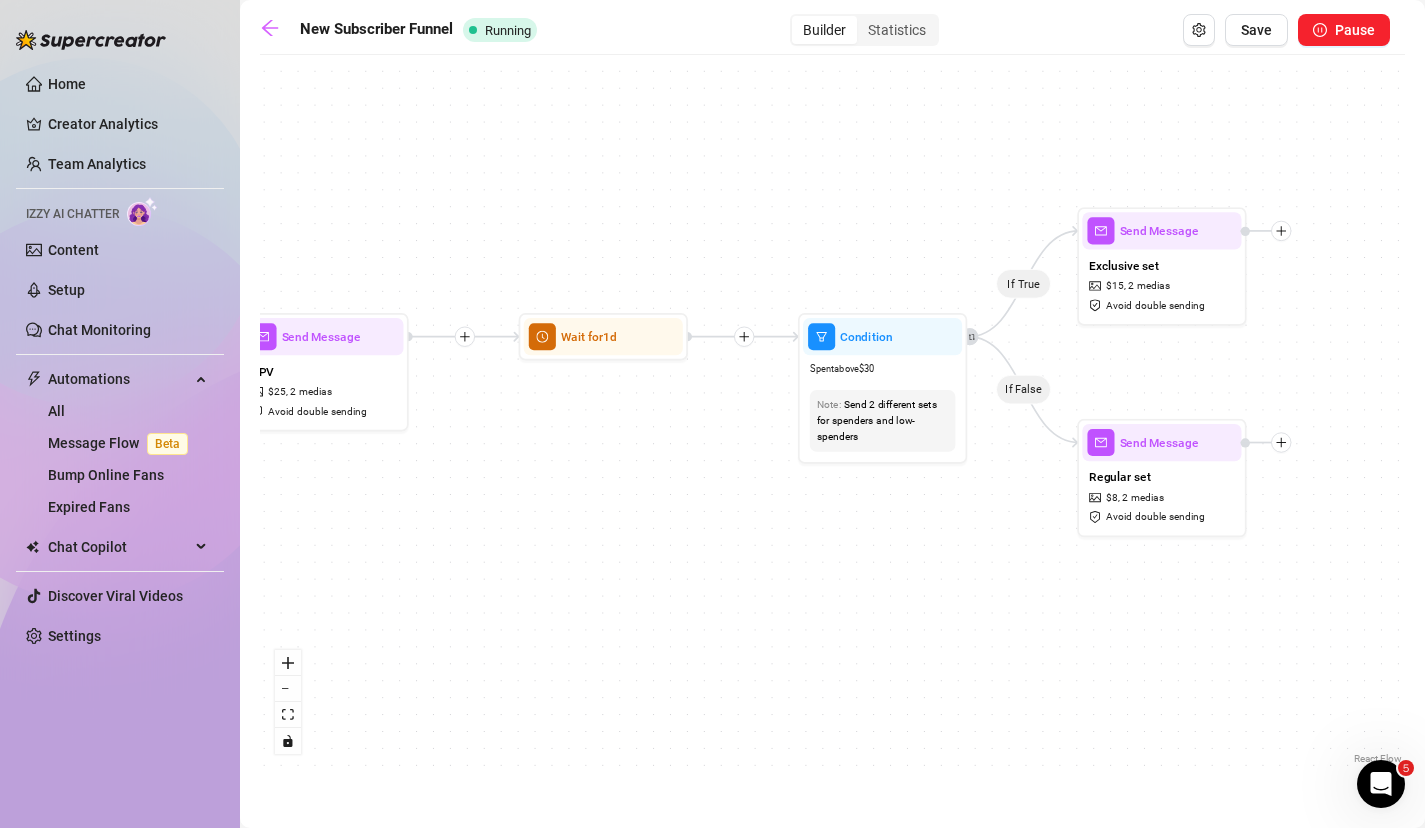 drag, startPoint x: 784, startPoint y: 380, endPoint x: 636, endPoint y: 480, distance: 178.61691 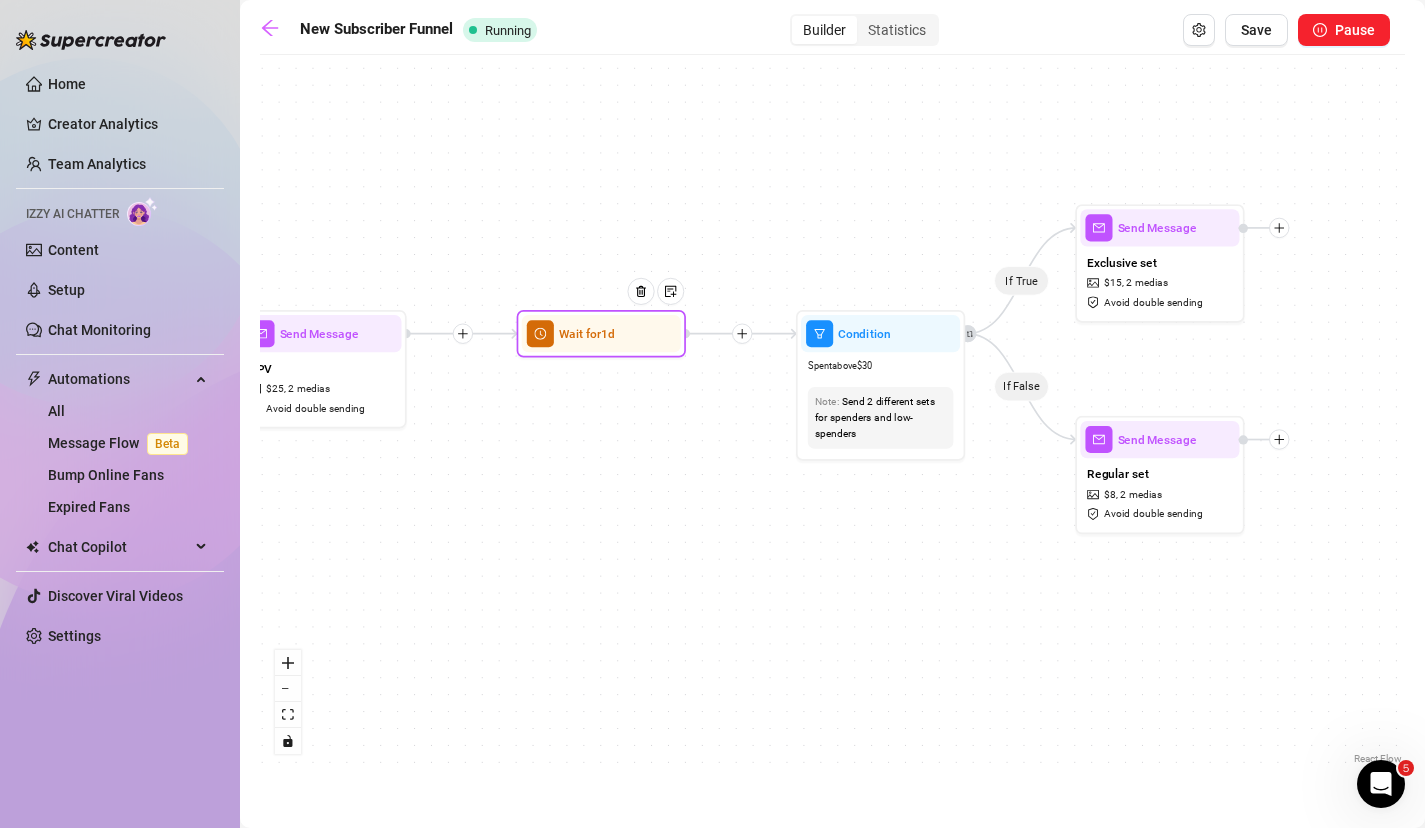 click on "Wait for  1d" at bounding box center [601, 333] 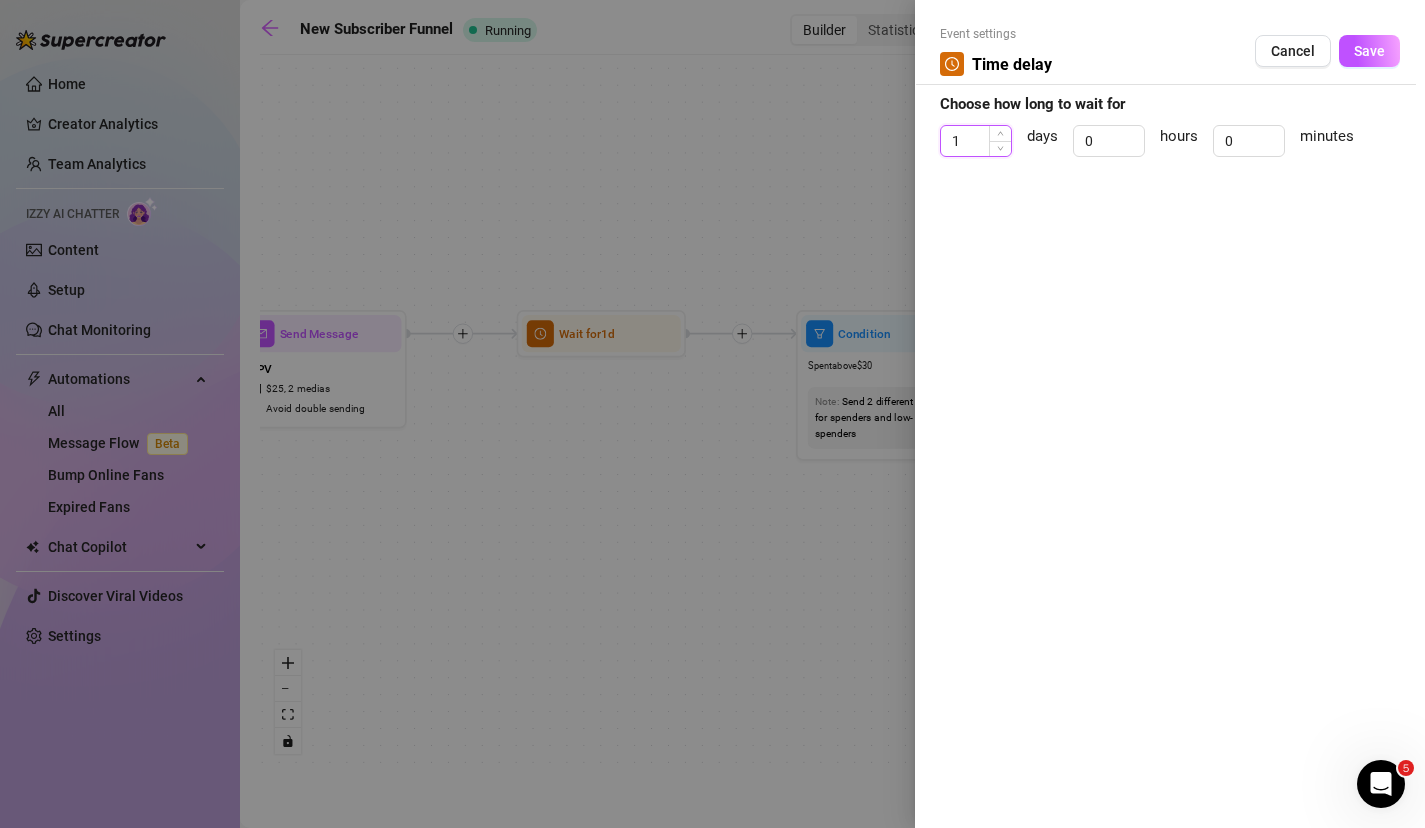 click on "1" at bounding box center [976, 141] 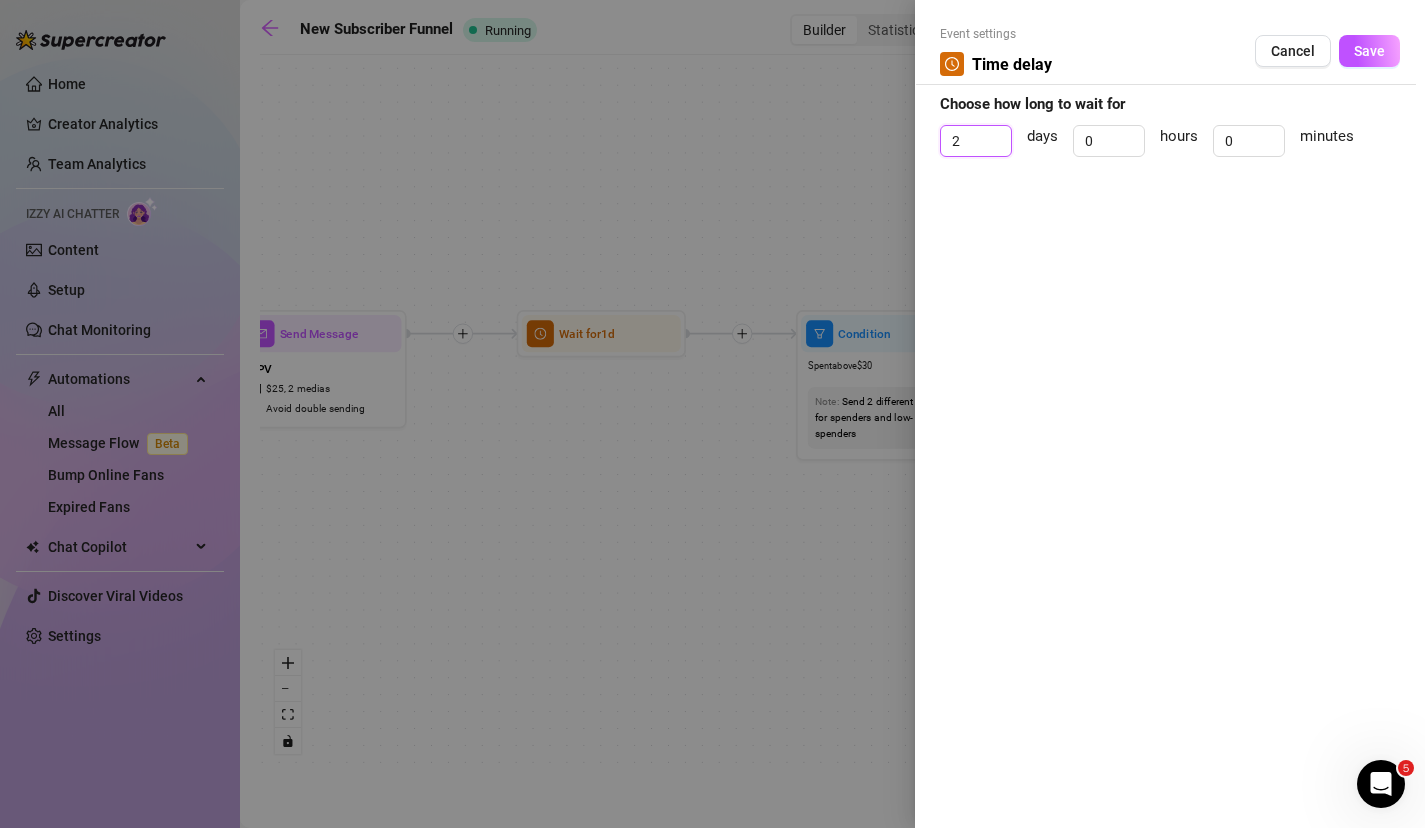type on "2" 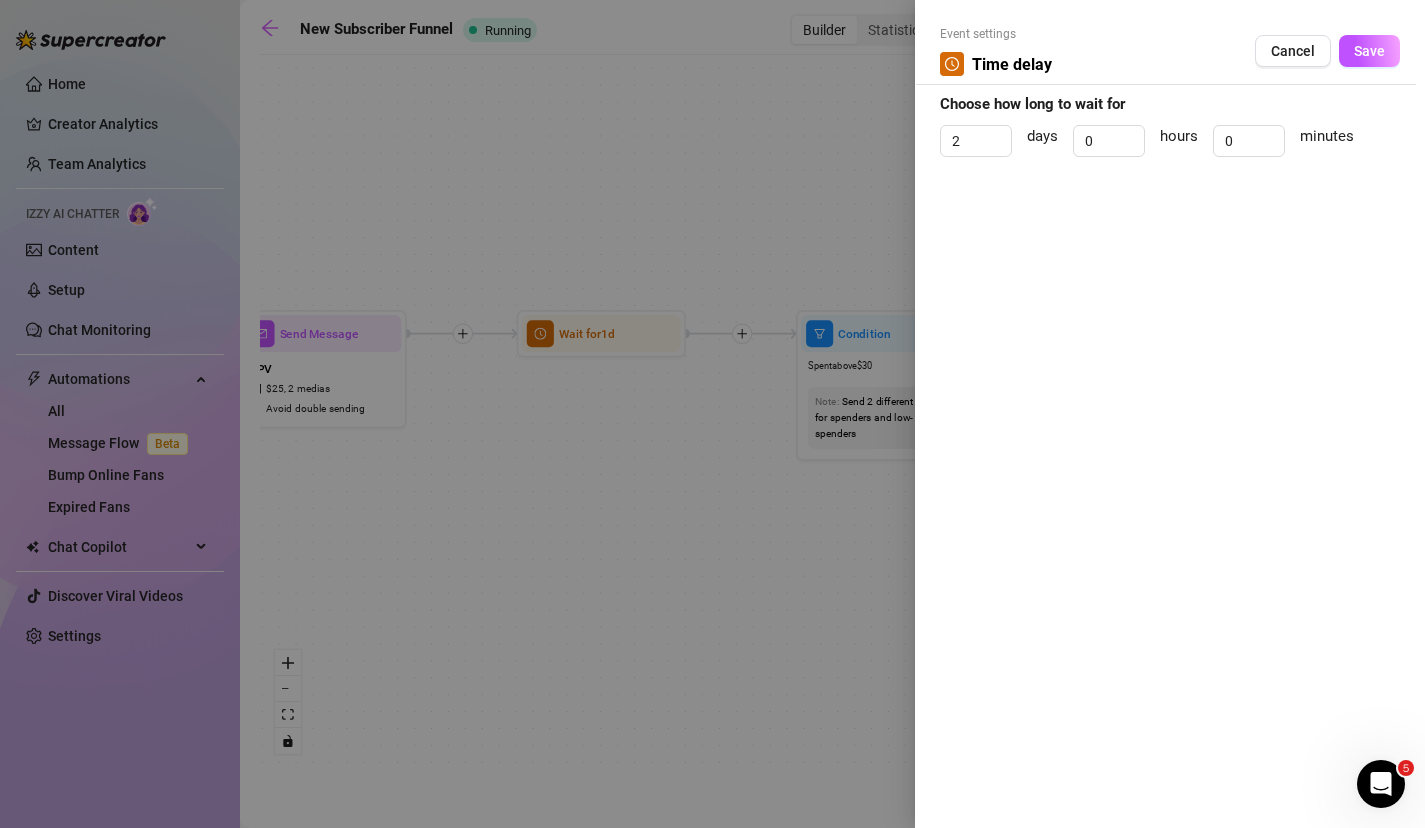 click on "Save" at bounding box center [1369, 51] 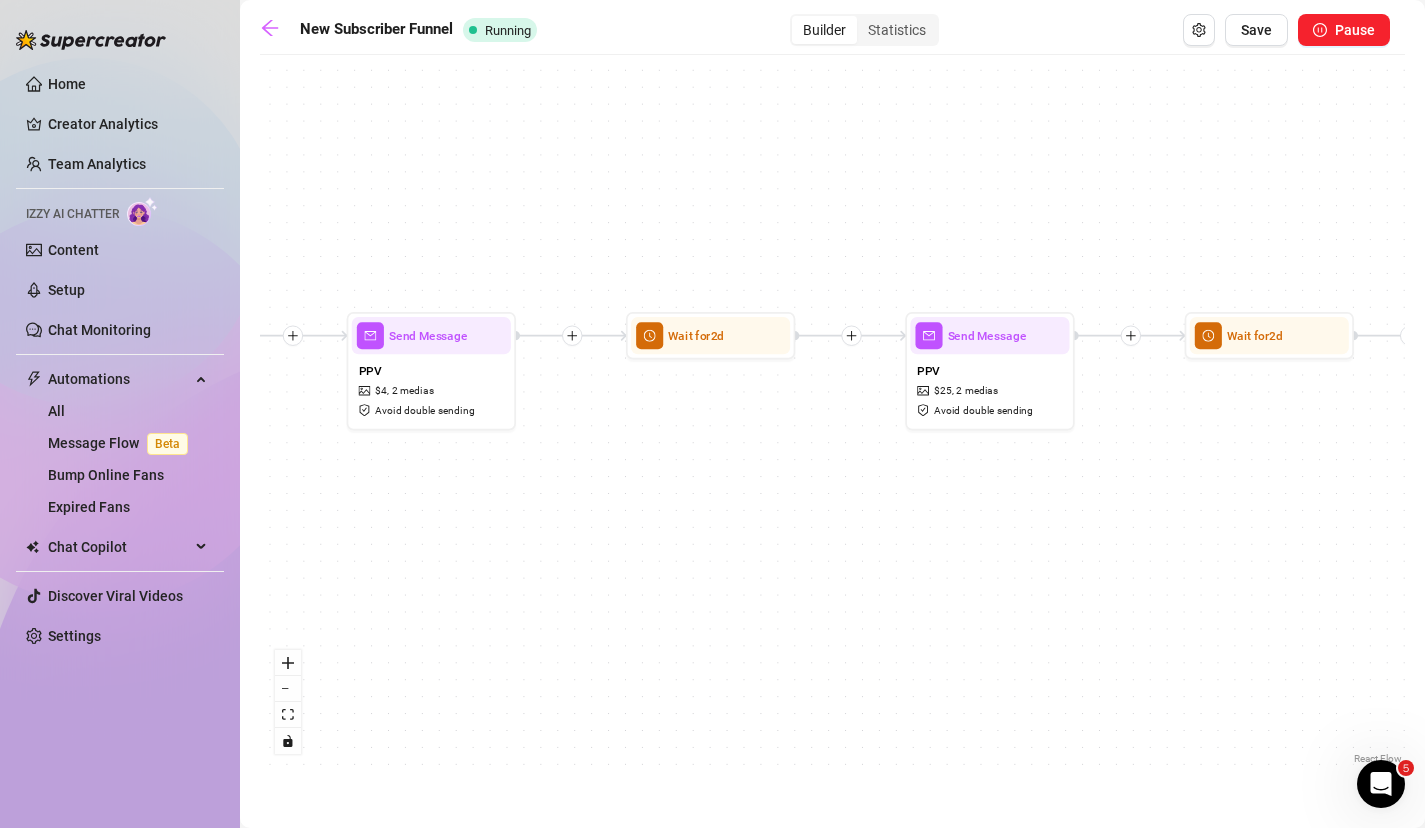 drag, startPoint x: 709, startPoint y: 422, endPoint x: 1403, endPoint y: 425, distance: 694.0065 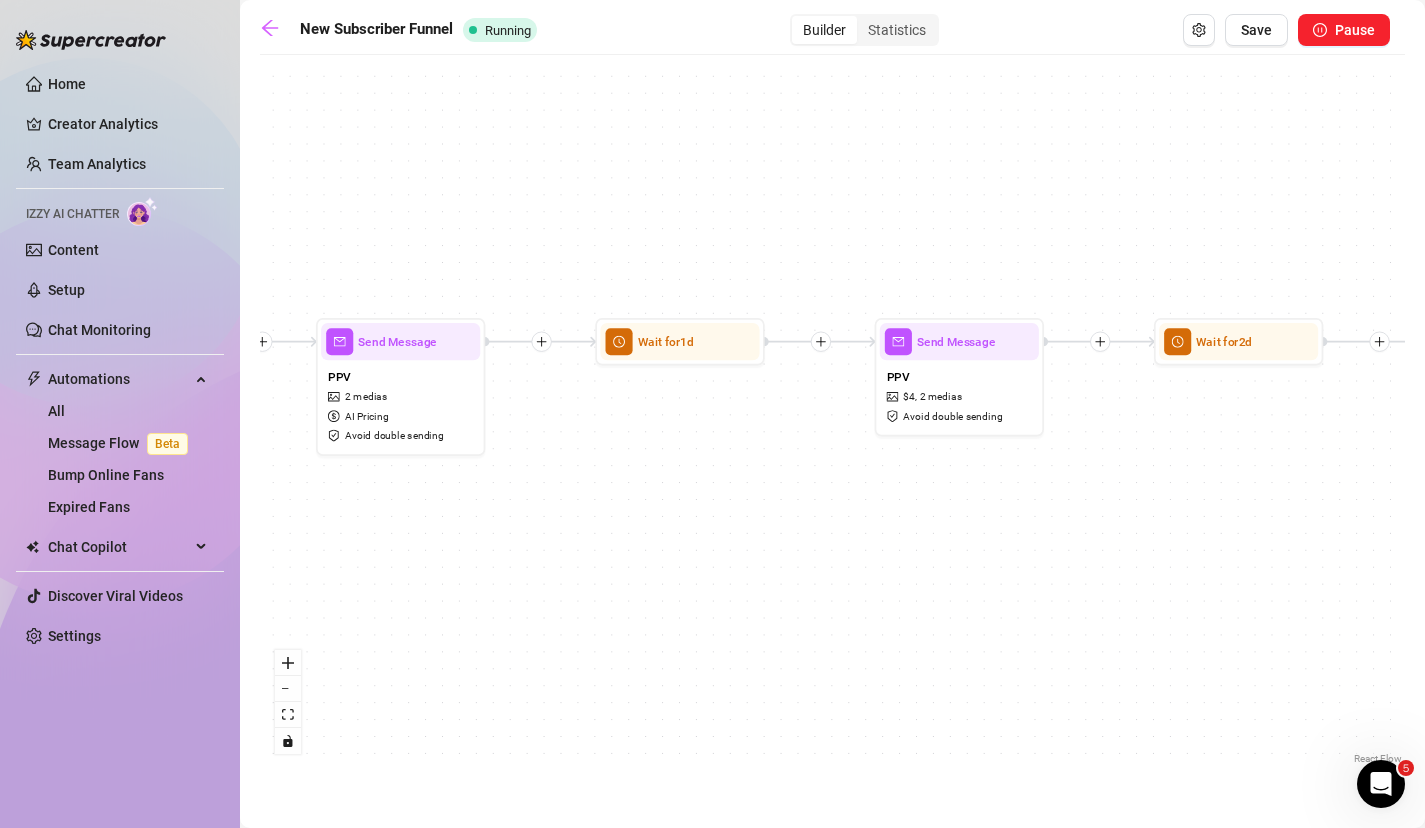 drag, startPoint x: 752, startPoint y: 462, endPoint x: 1305, endPoint y: 473, distance: 553.1094 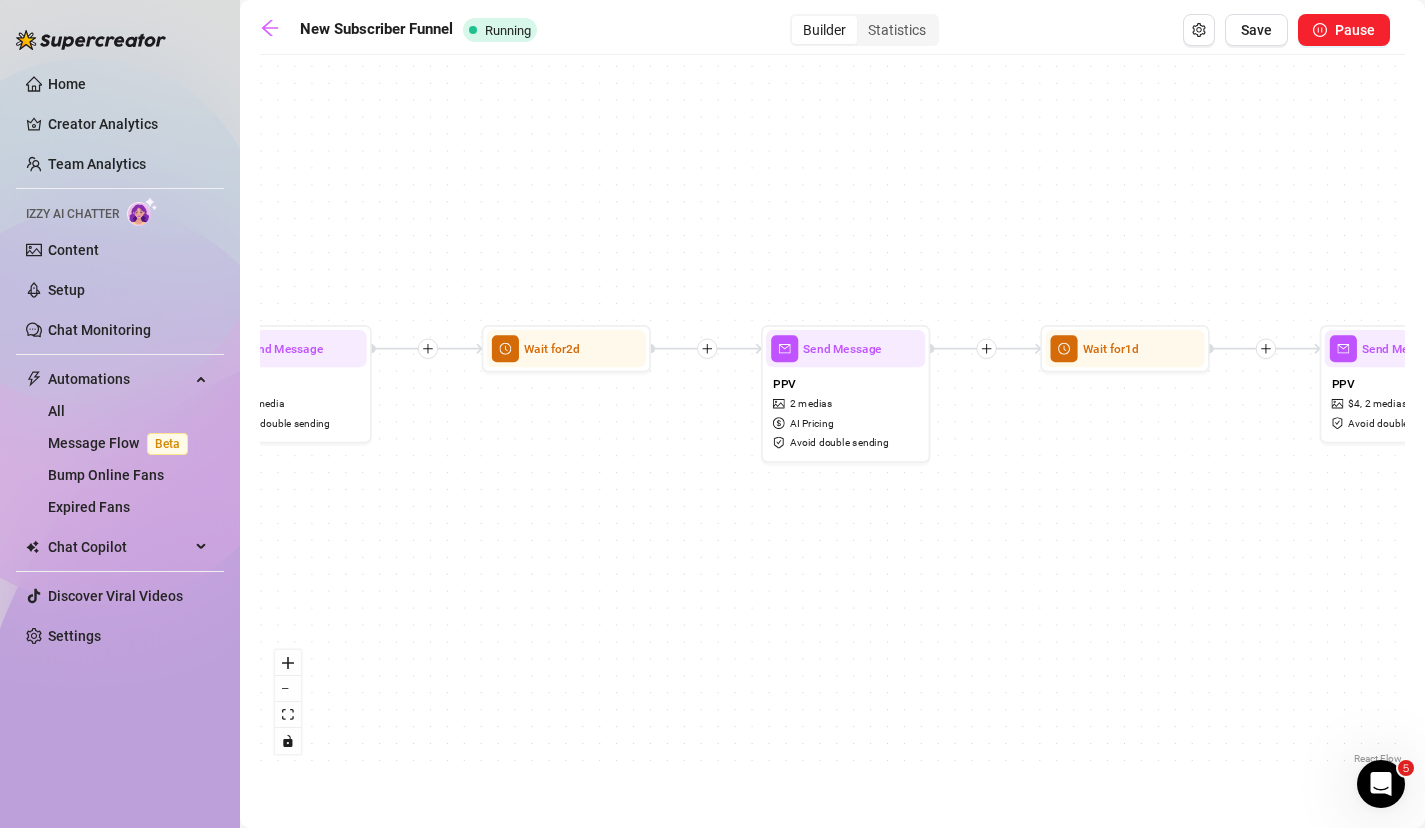 drag, startPoint x: 744, startPoint y: 512, endPoint x: 1221, endPoint y: 512, distance: 477 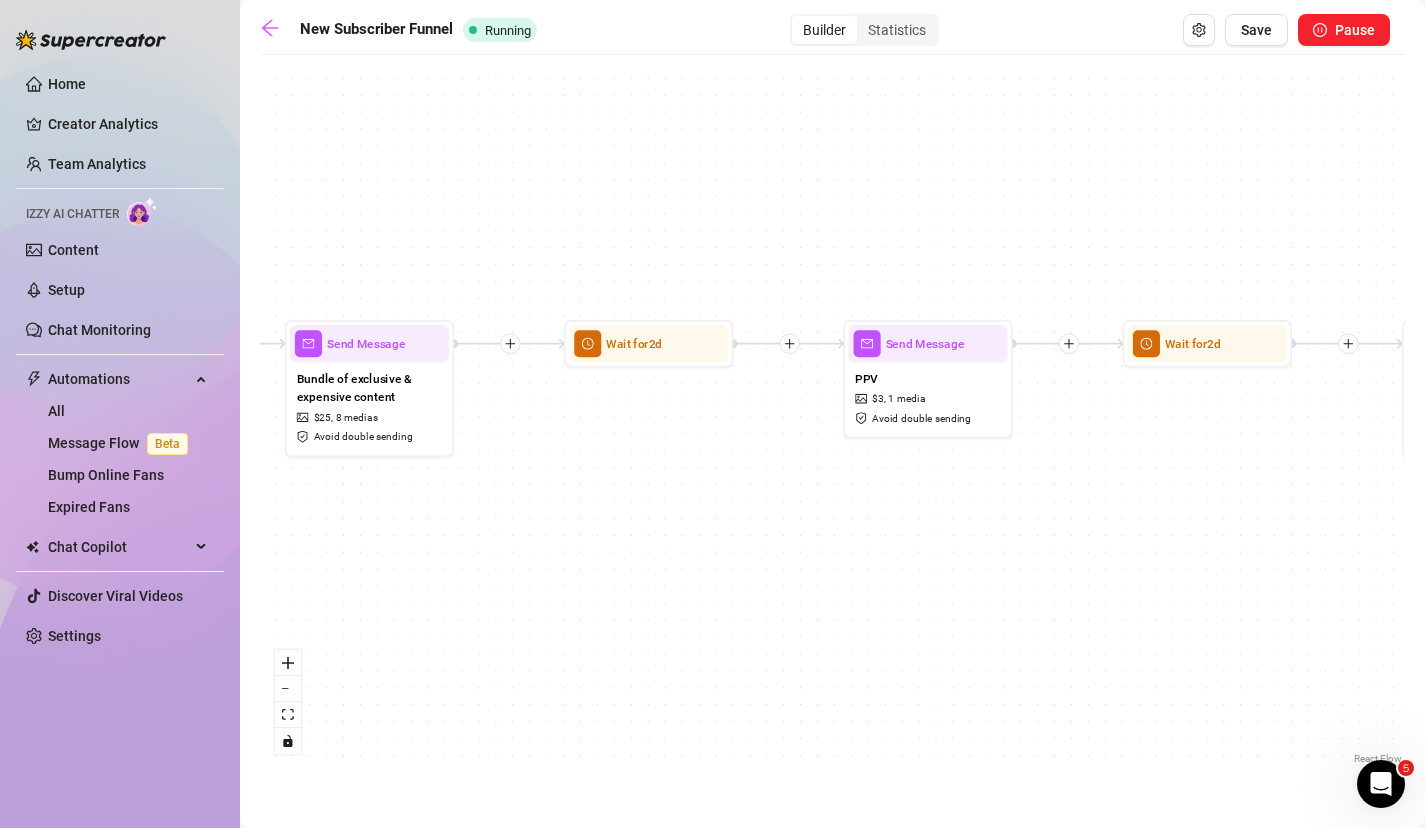 drag, startPoint x: 703, startPoint y: 469, endPoint x: 1319, endPoint y: 470, distance: 616.0008 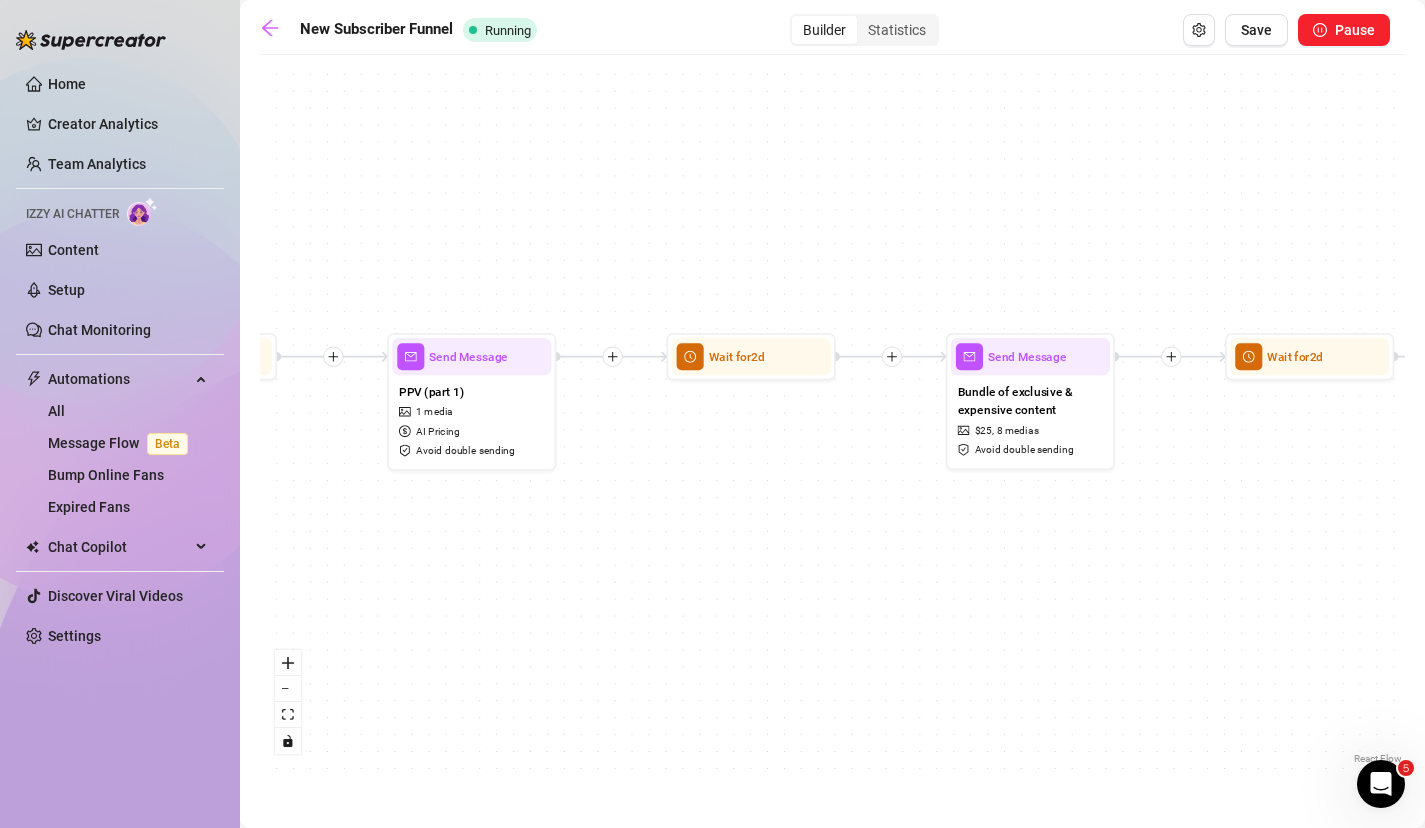 drag, startPoint x: 668, startPoint y: 475, endPoint x: 1275, endPoint y: 484, distance: 607.0667 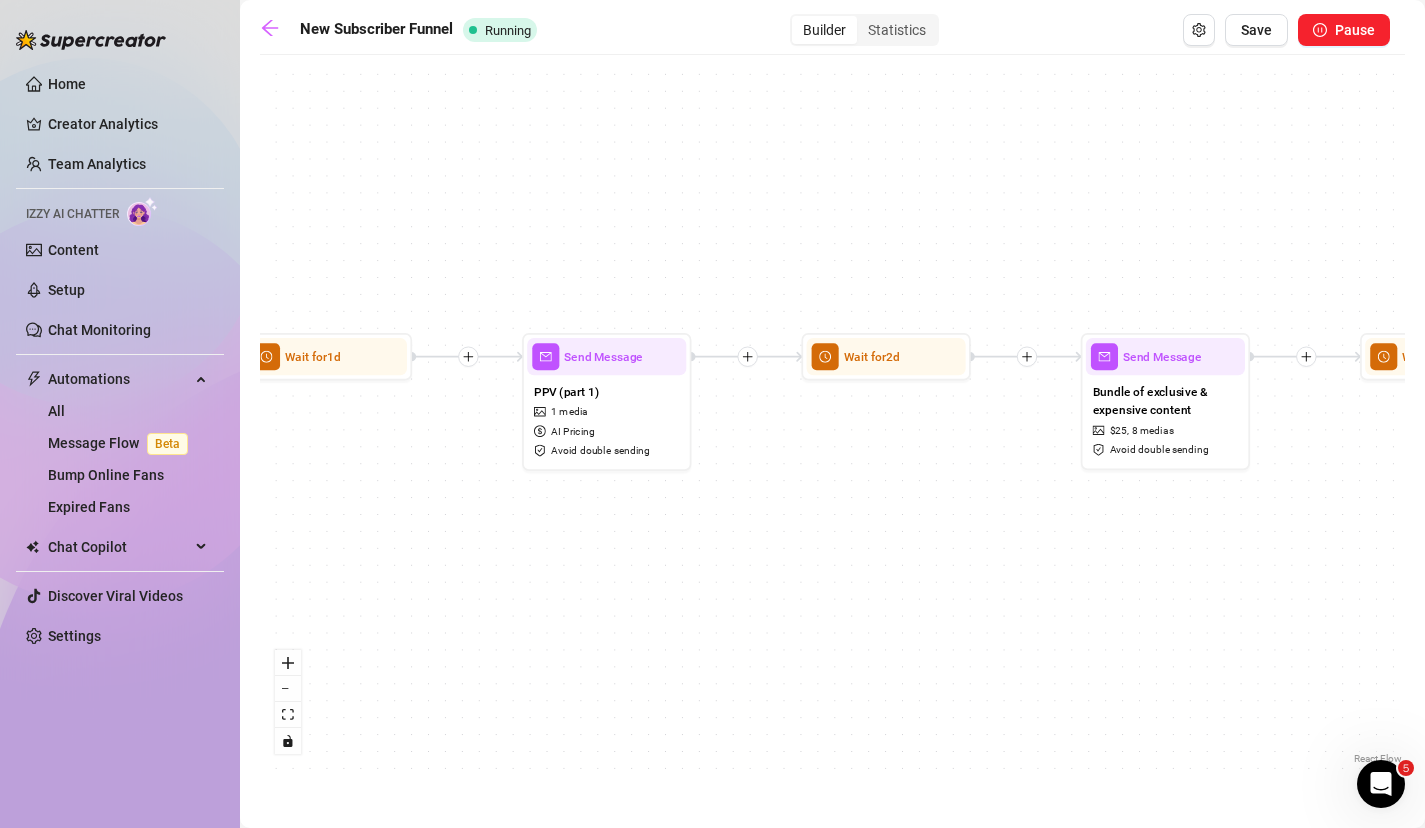 drag, startPoint x: 704, startPoint y: 480, endPoint x: 1331, endPoint y: 470, distance: 627.0797 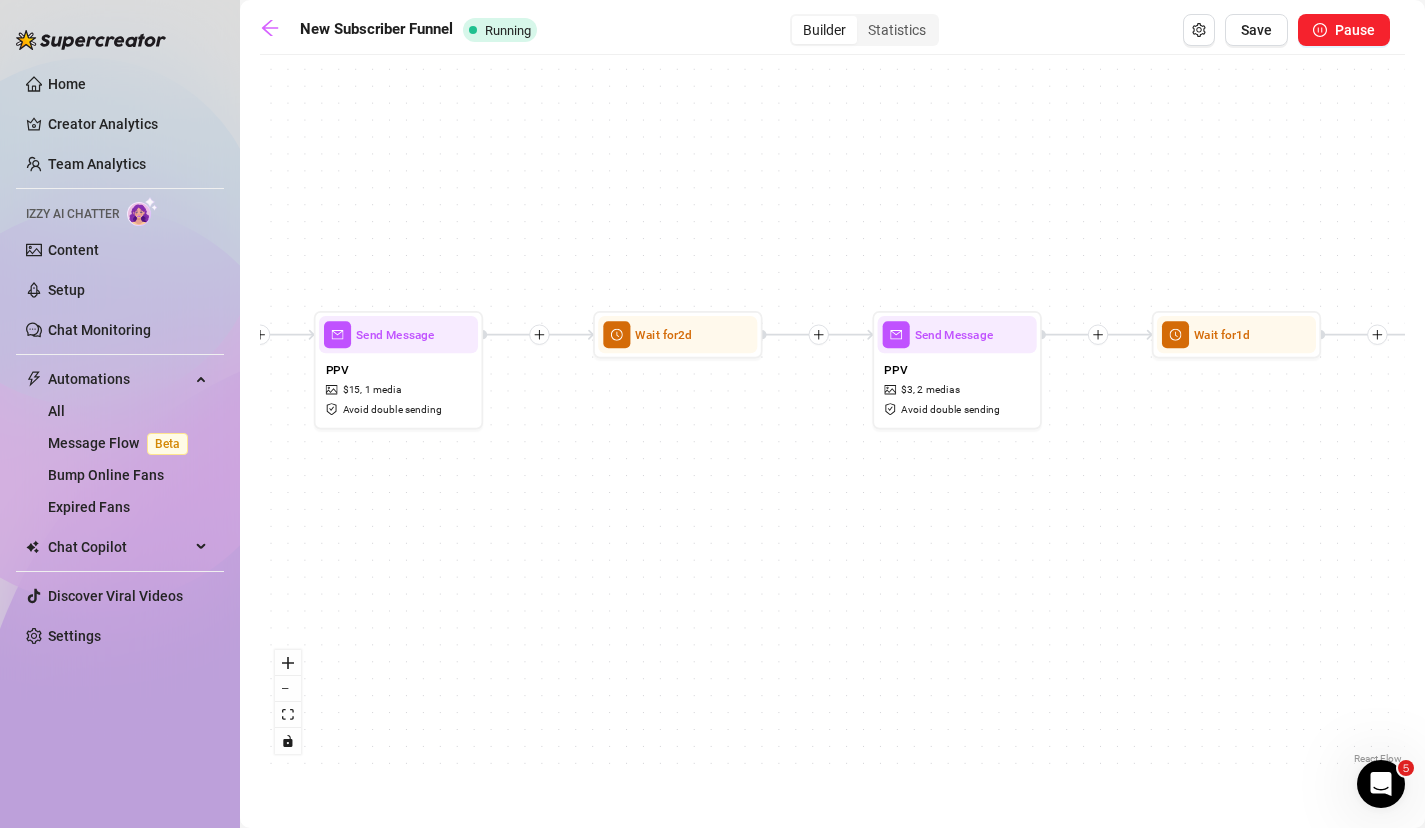 drag, startPoint x: 850, startPoint y: 462, endPoint x: 1264, endPoint y: 449, distance: 414.20407 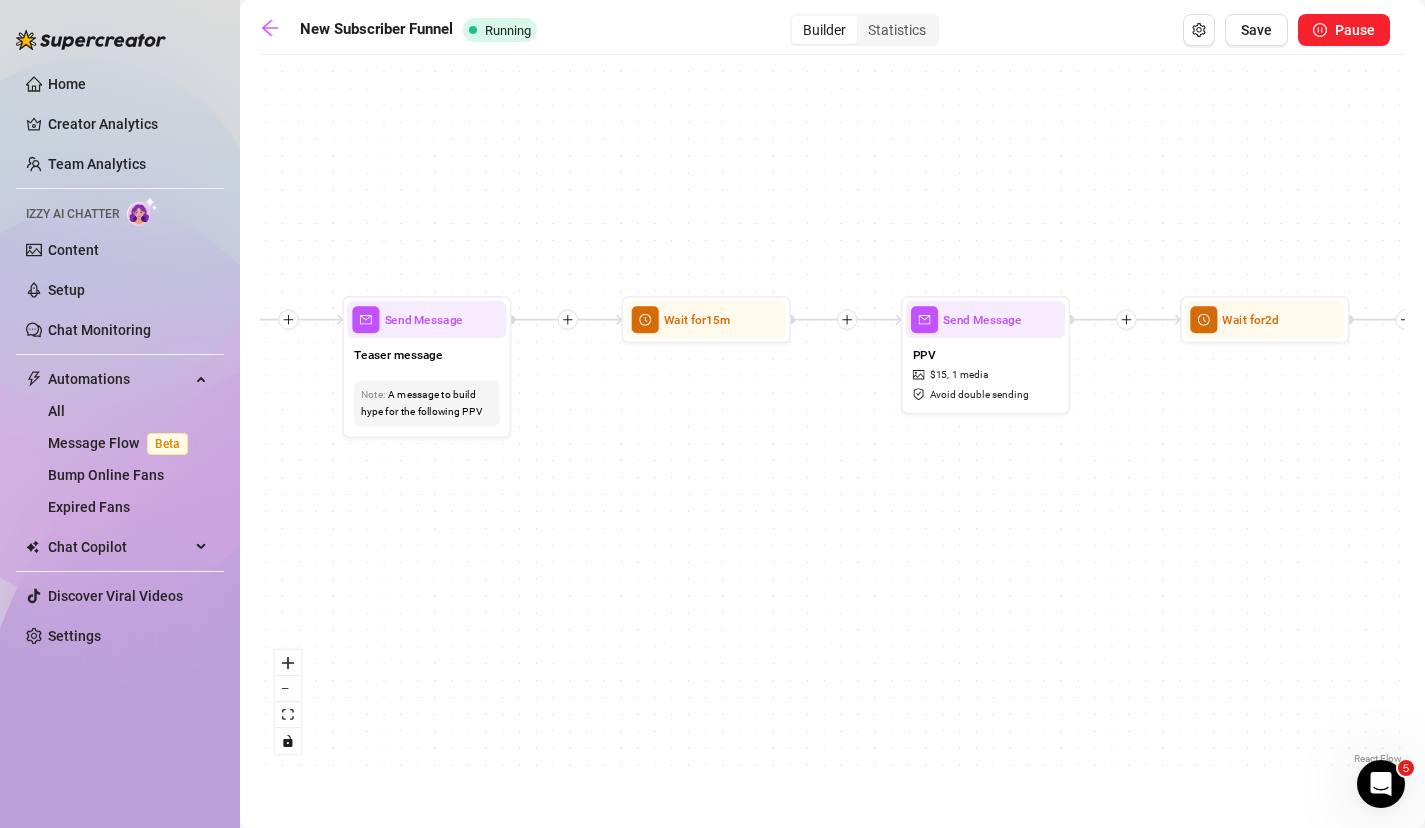drag, startPoint x: 806, startPoint y: 474, endPoint x: 1363, endPoint y: 459, distance: 557.20197 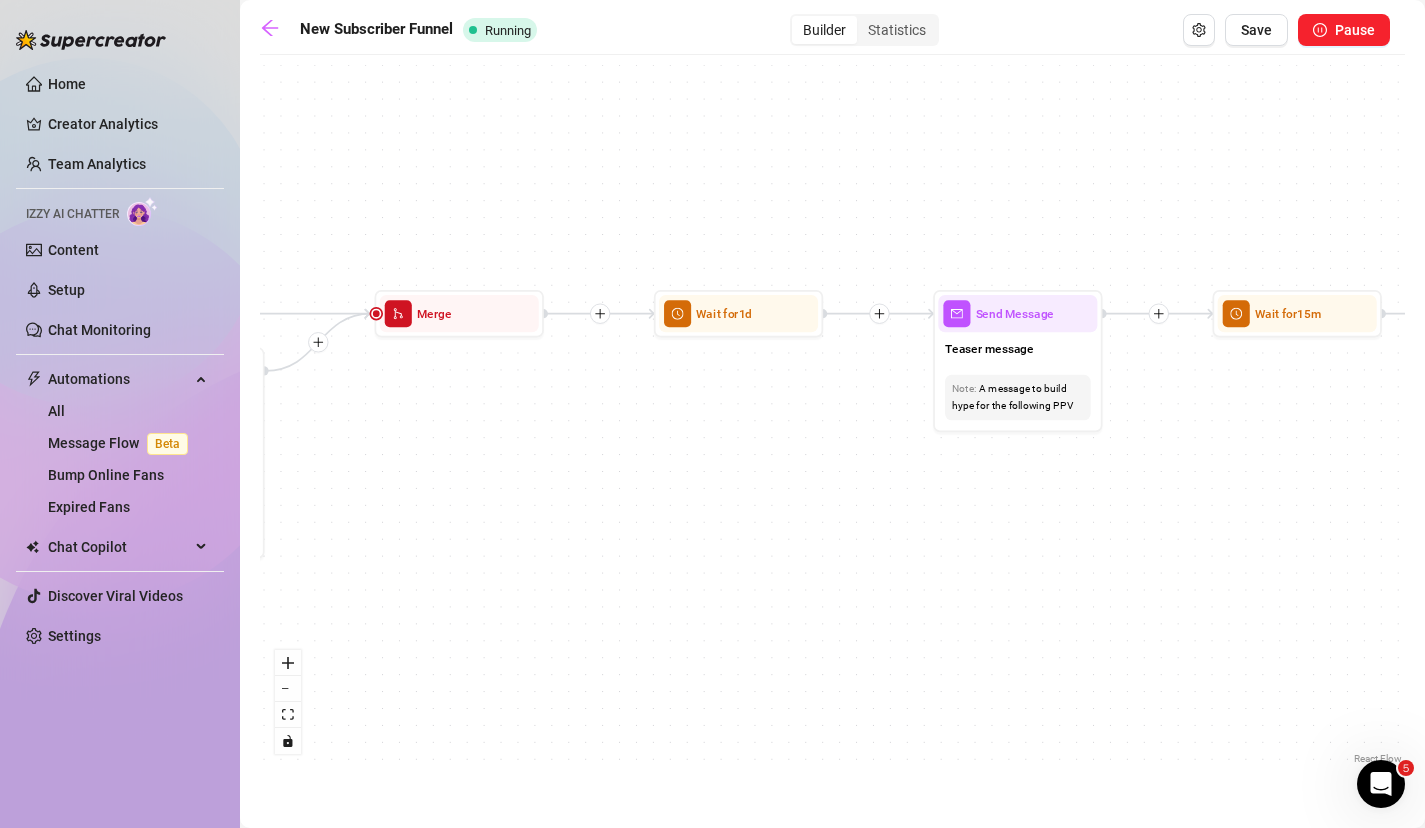 drag, startPoint x: 935, startPoint y: 452, endPoint x: 1413, endPoint y: 444, distance: 478.06696 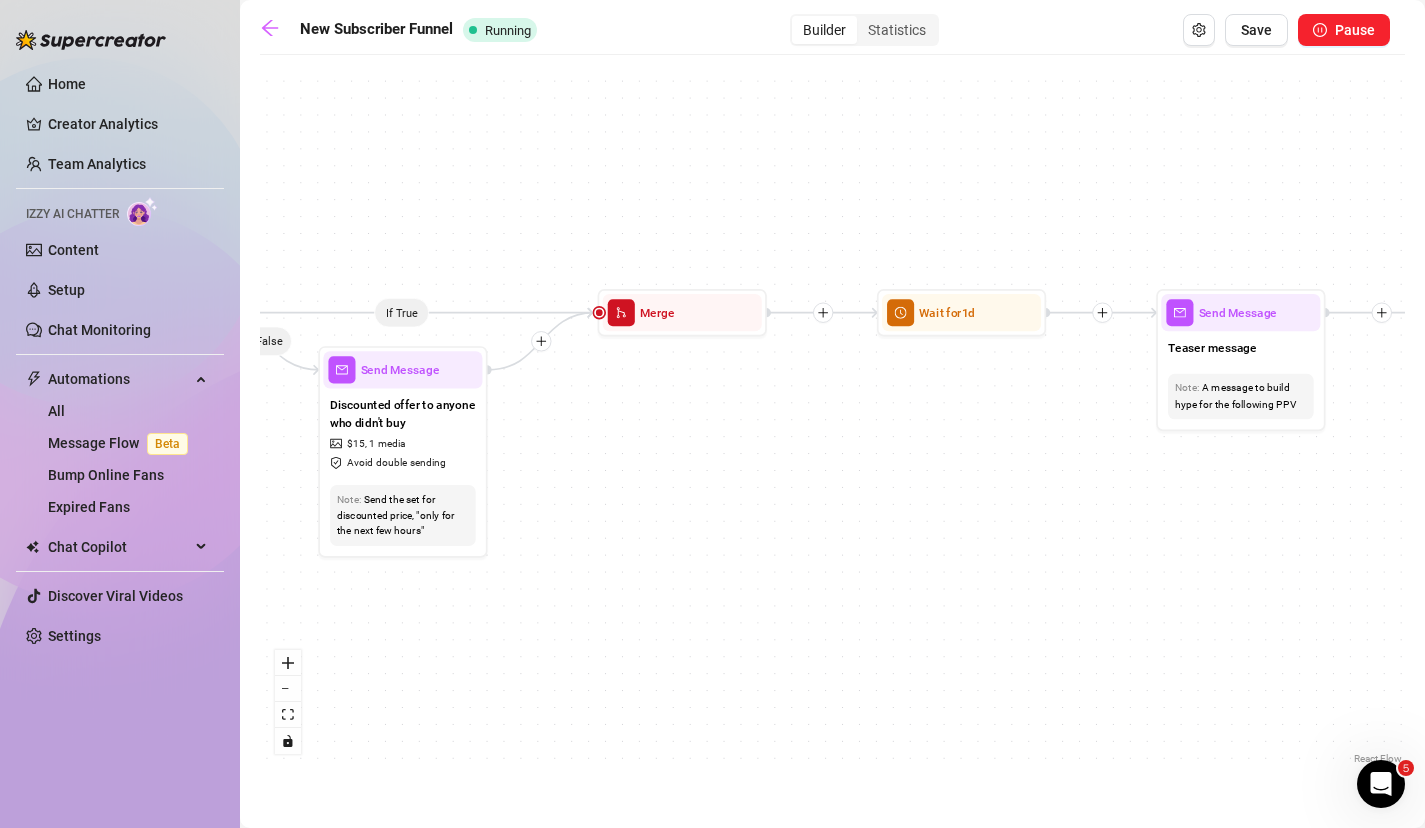 drag, startPoint x: 692, startPoint y: 453, endPoint x: 1285, endPoint y: 454, distance: 593.00085 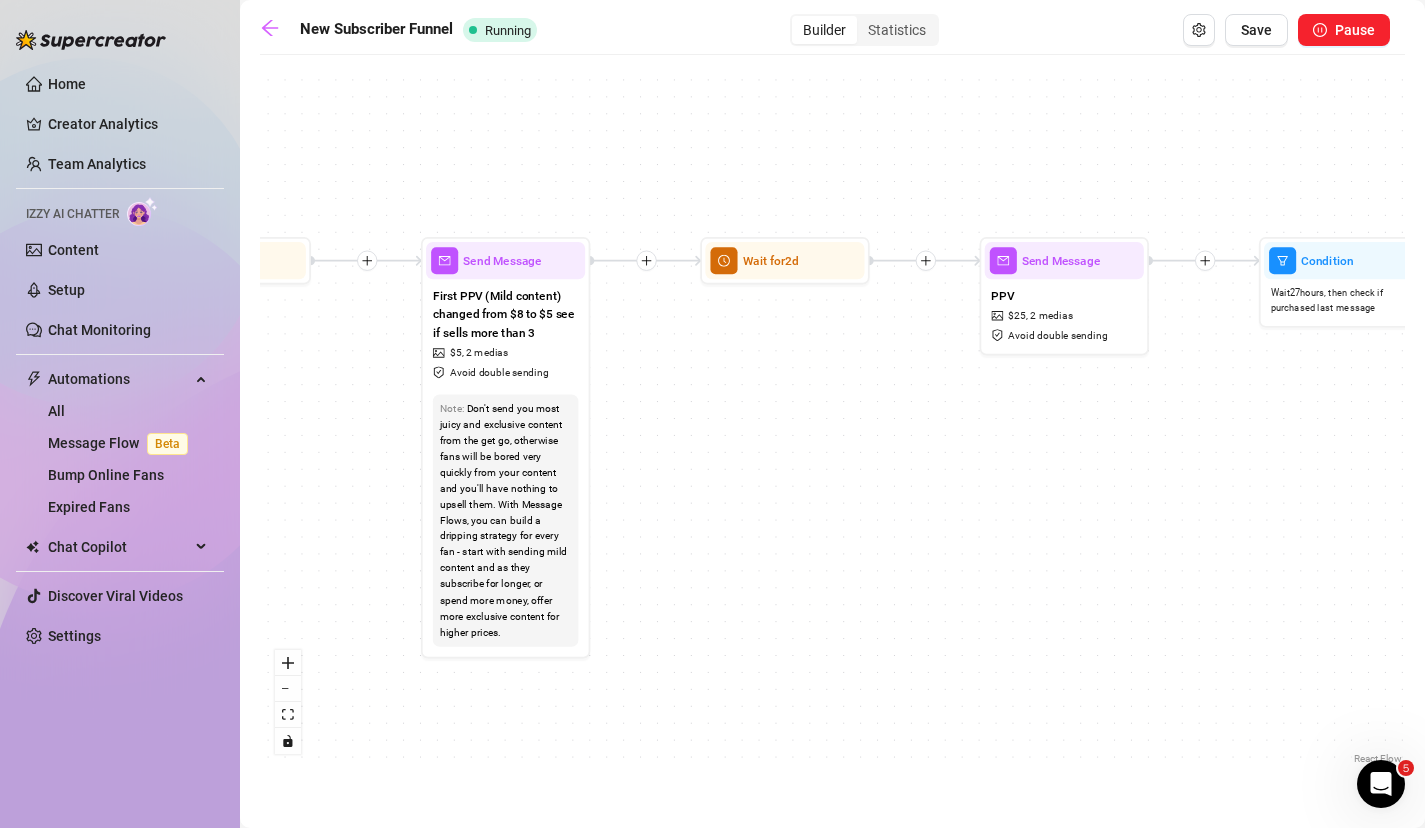drag, startPoint x: 650, startPoint y: 452, endPoint x: 1438, endPoint y: 399, distance: 789.78033 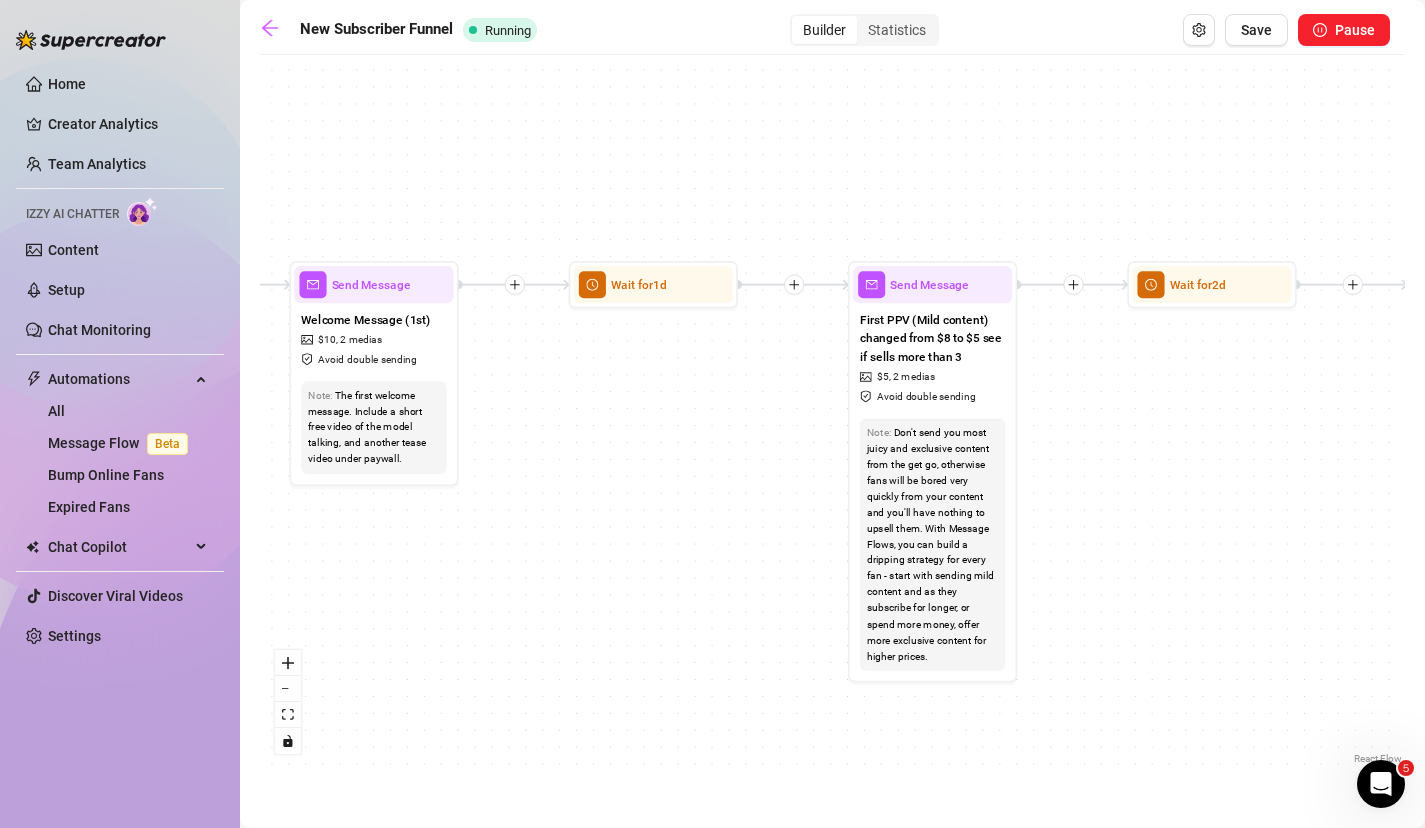 drag, startPoint x: 821, startPoint y: 375, endPoint x: 1392, endPoint y: 408, distance: 571.9528 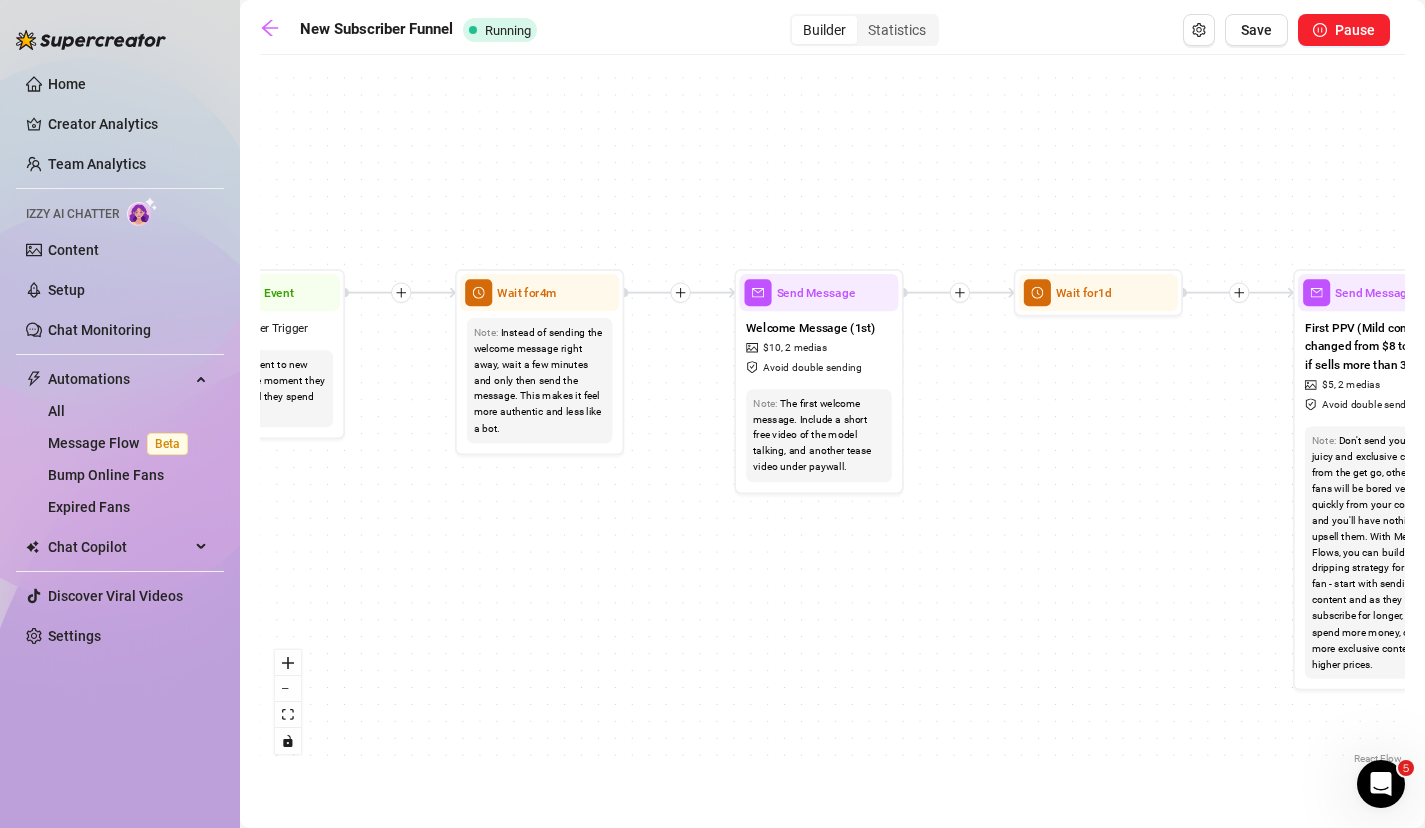 drag, startPoint x: 942, startPoint y: 430, endPoint x: 1228, endPoint y: 423, distance: 286.08566 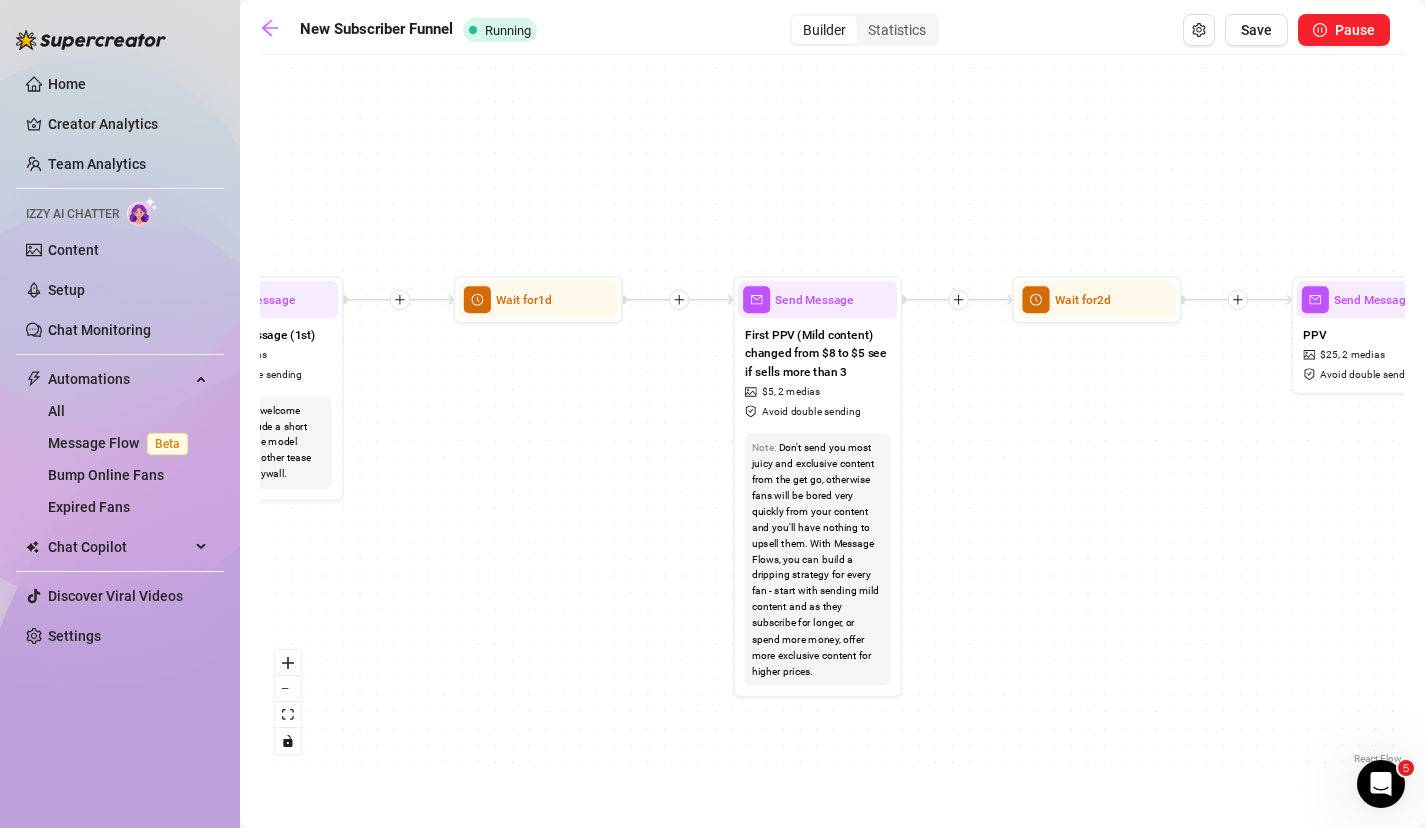drag, startPoint x: 1150, startPoint y: 564, endPoint x: 319, endPoint y: 580, distance: 831.154 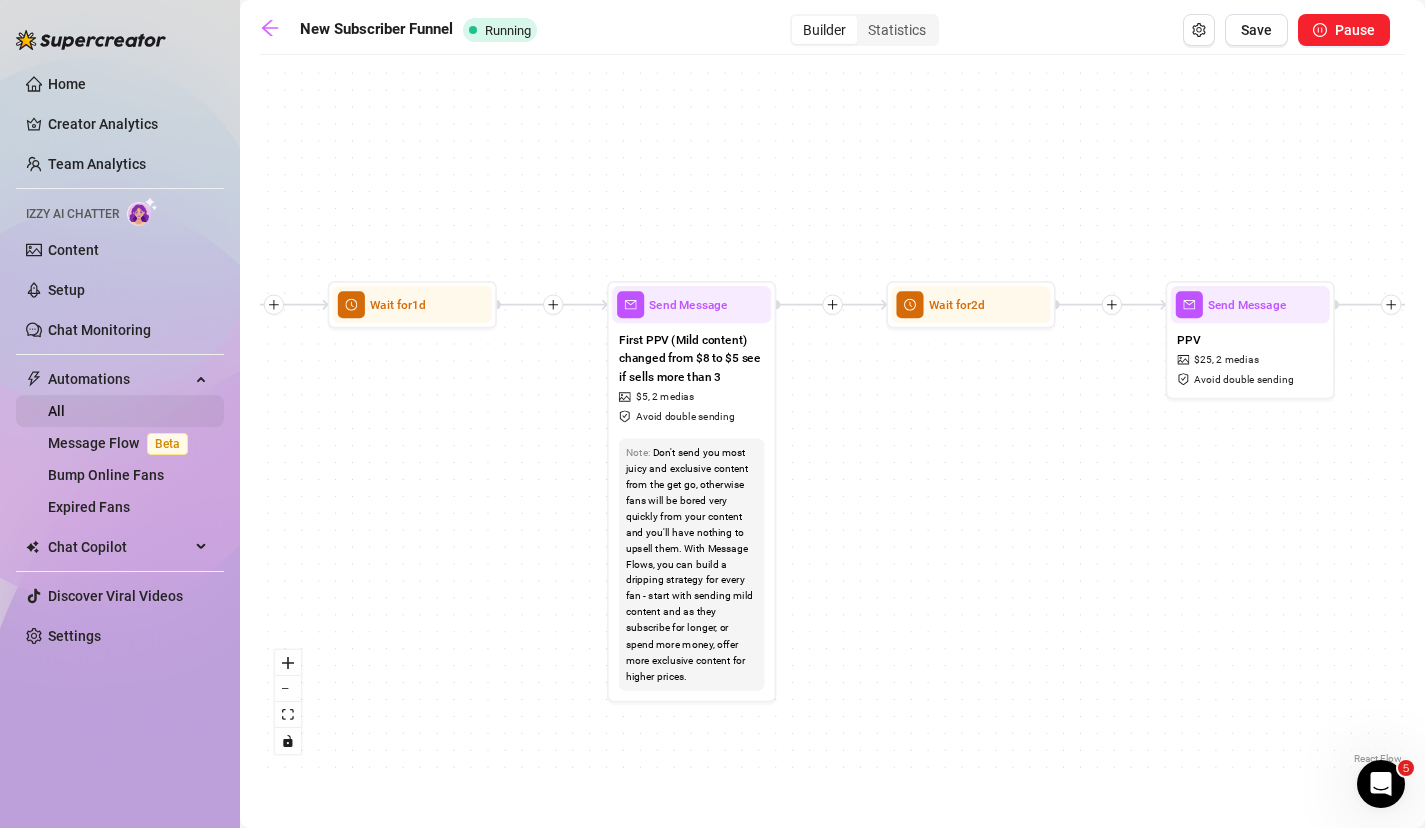drag, startPoint x: 1026, startPoint y: 435, endPoint x: 187, endPoint y: 405, distance: 839.5362 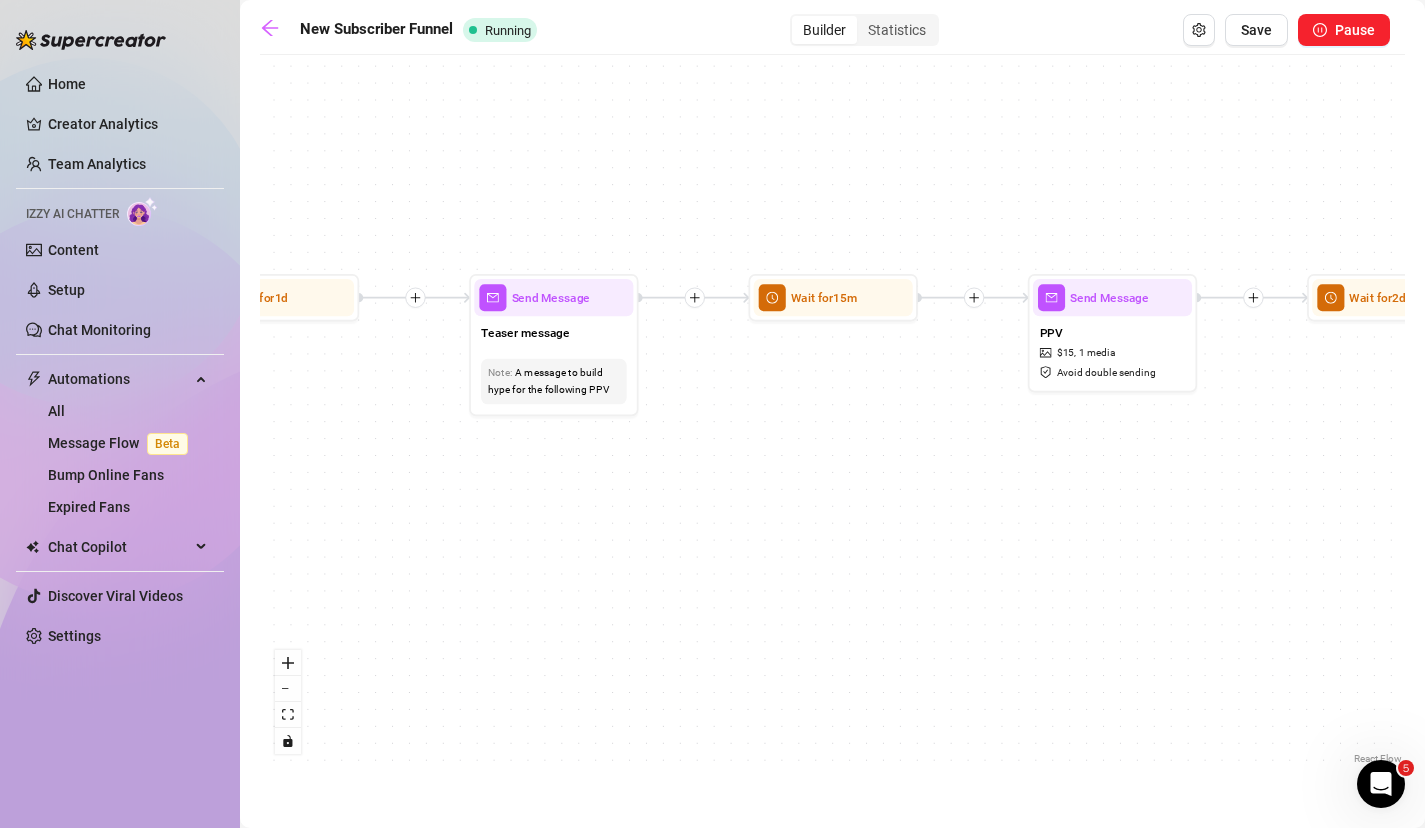 drag, startPoint x: 1236, startPoint y: 386, endPoint x: -73, endPoint y: 411, distance: 1309.2388 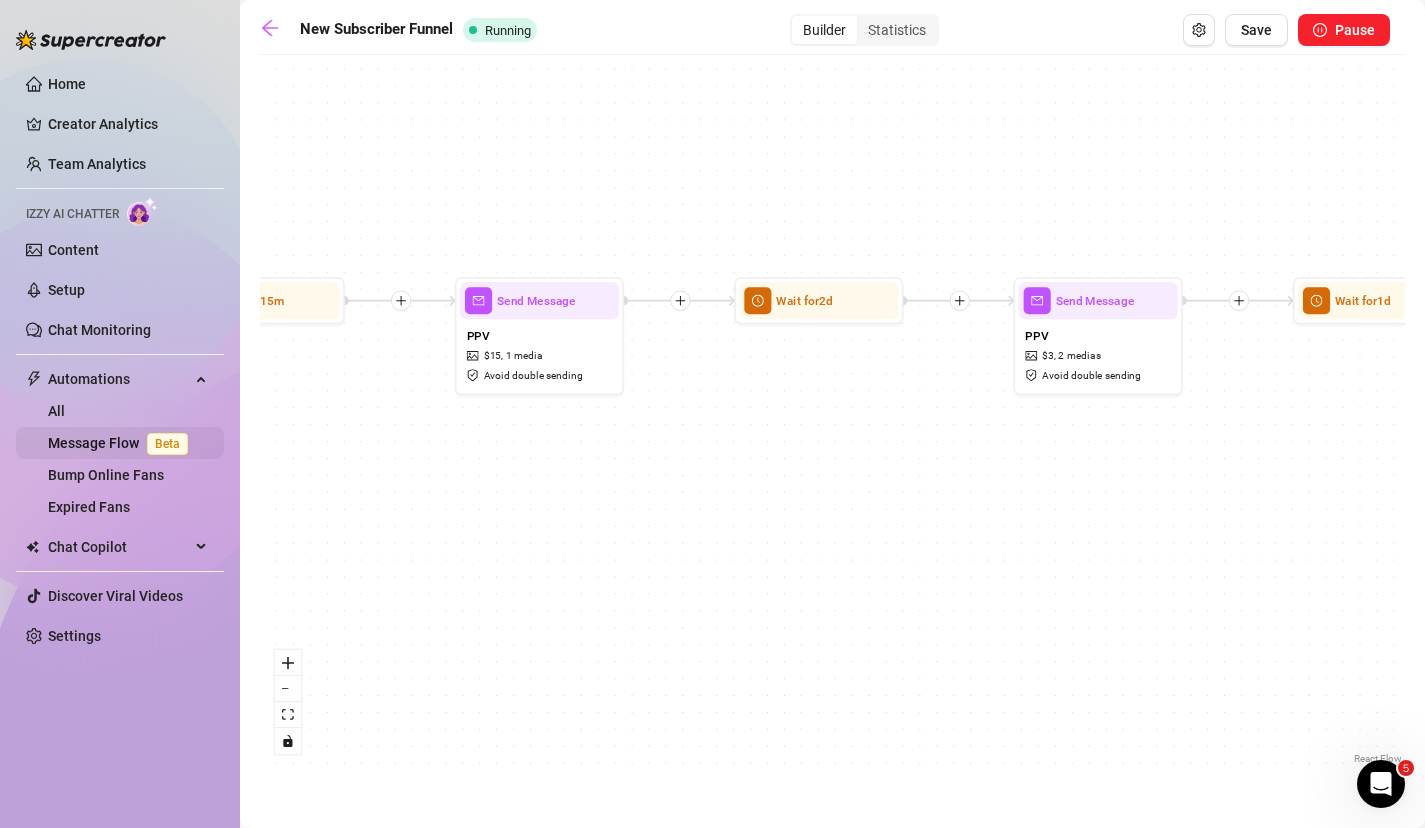 drag, startPoint x: 726, startPoint y: 460, endPoint x: 151, endPoint y: 458, distance: 575.0035 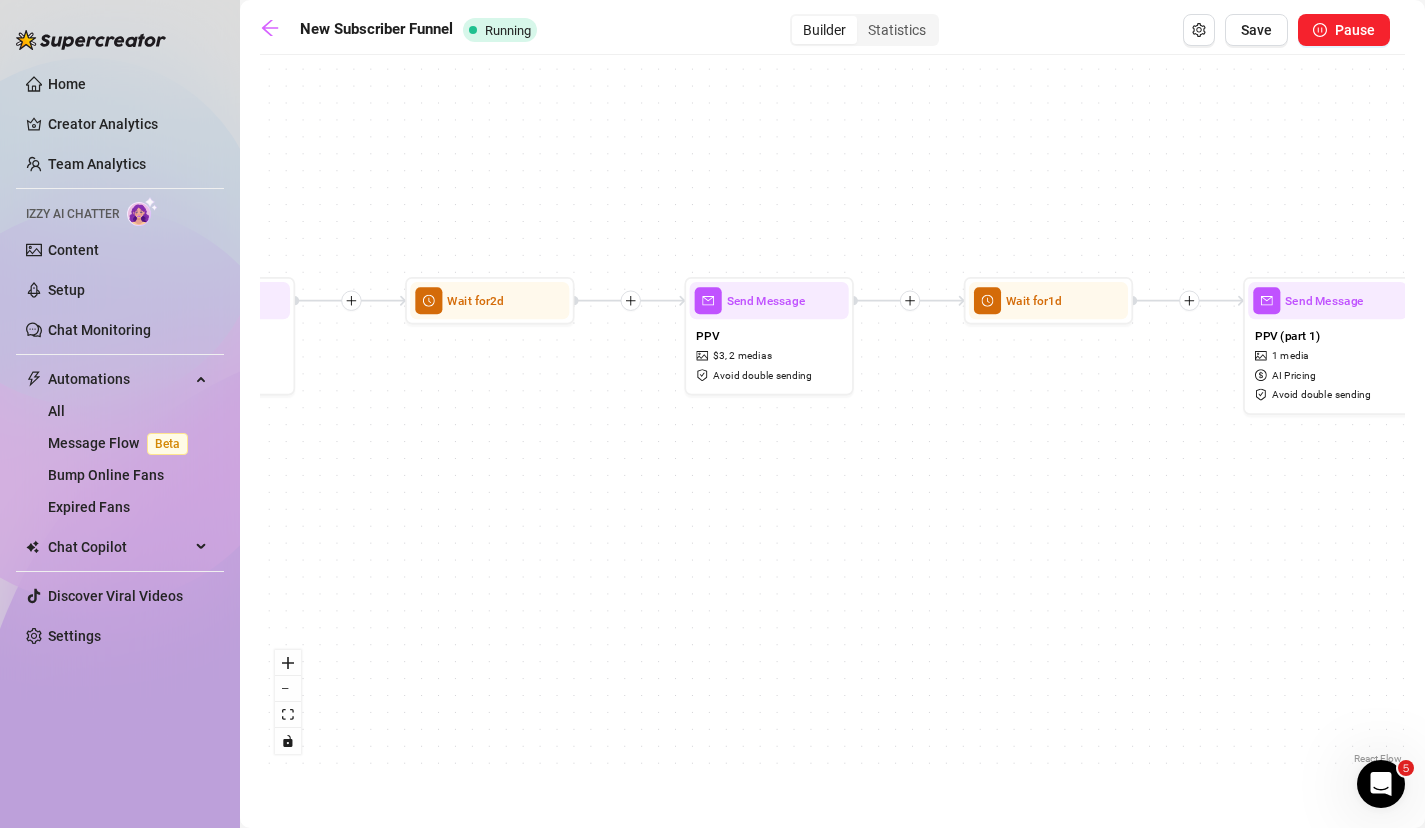 drag, startPoint x: 886, startPoint y: 512, endPoint x: 555, endPoint y: 502, distance: 331.15103 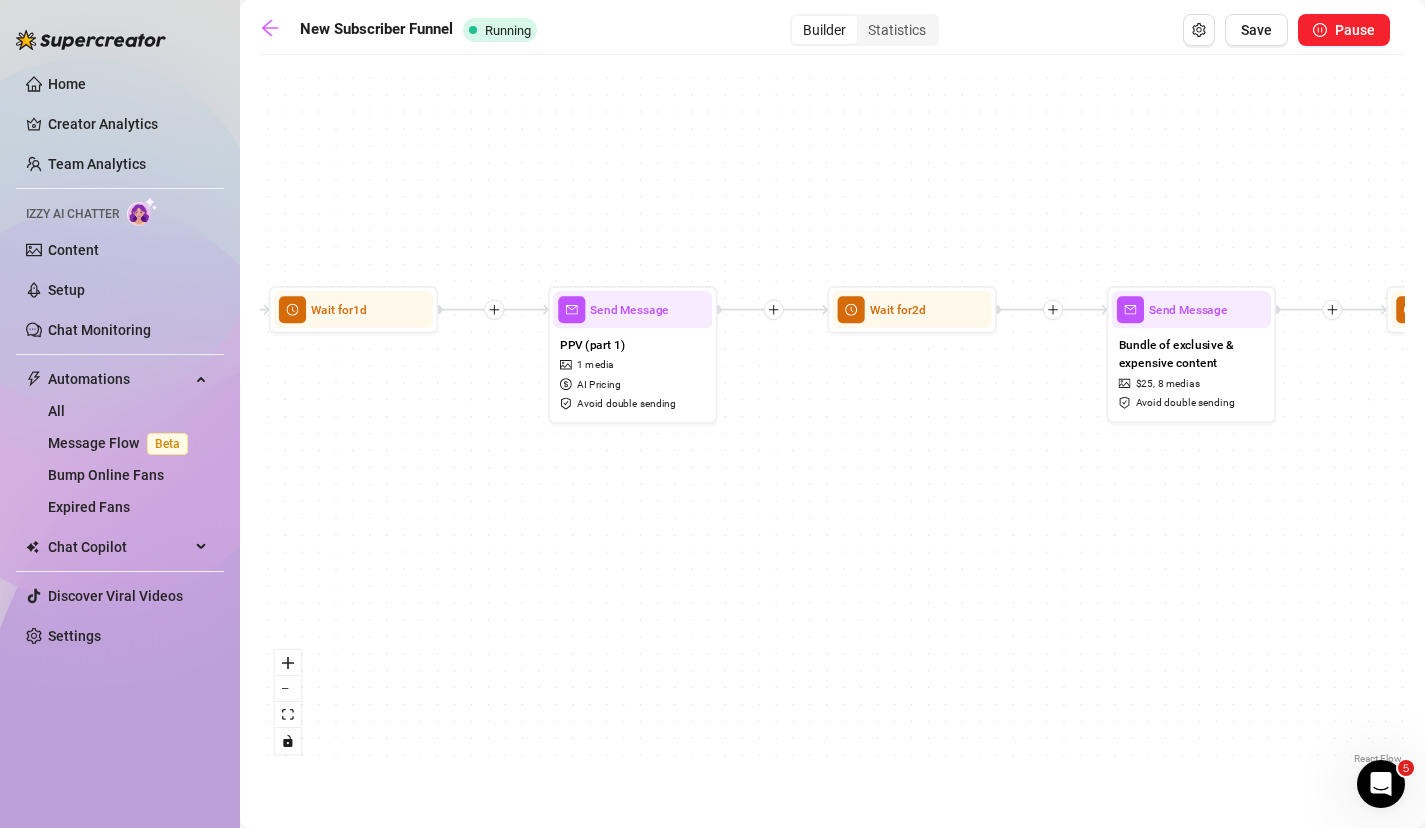 drag, startPoint x: 1145, startPoint y: 489, endPoint x: 452, endPoint y: 500, distance: 693.0873 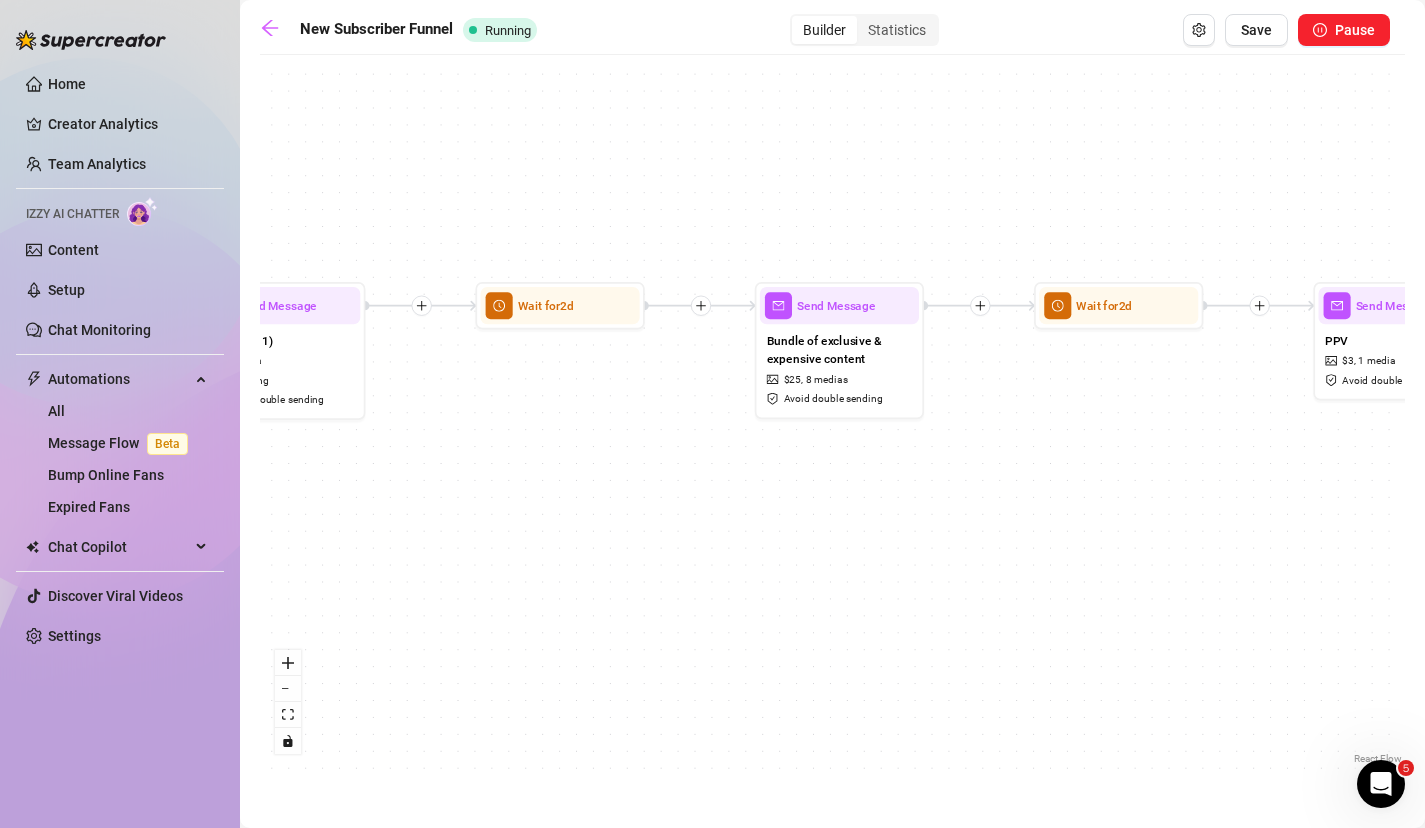 drag, startPoint x: 990, startPoint y: 499, endPoint x: 638, endPoint y: 496, distance: 352.0128 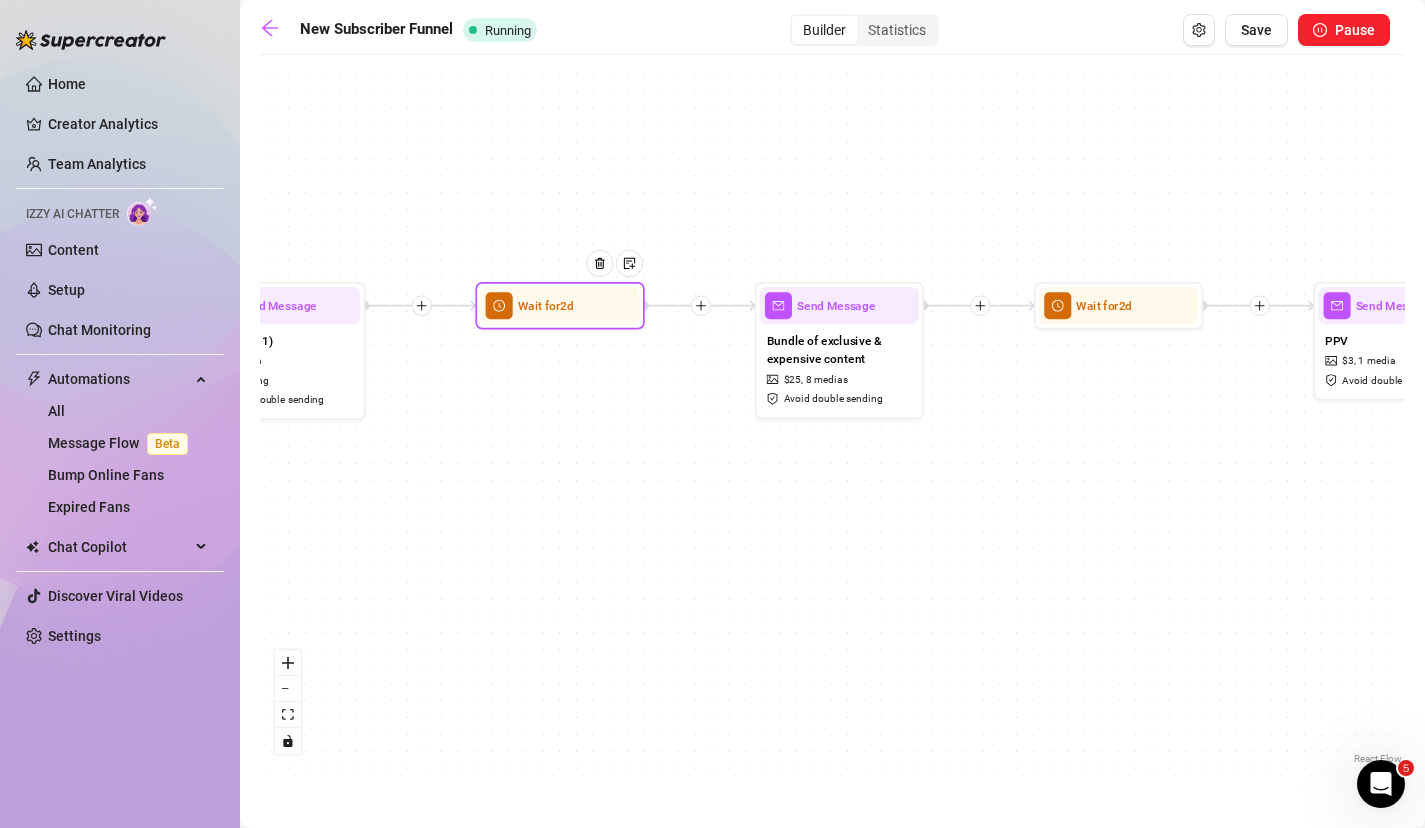click on "Wait for  2d" at bounding box center (546, 305) 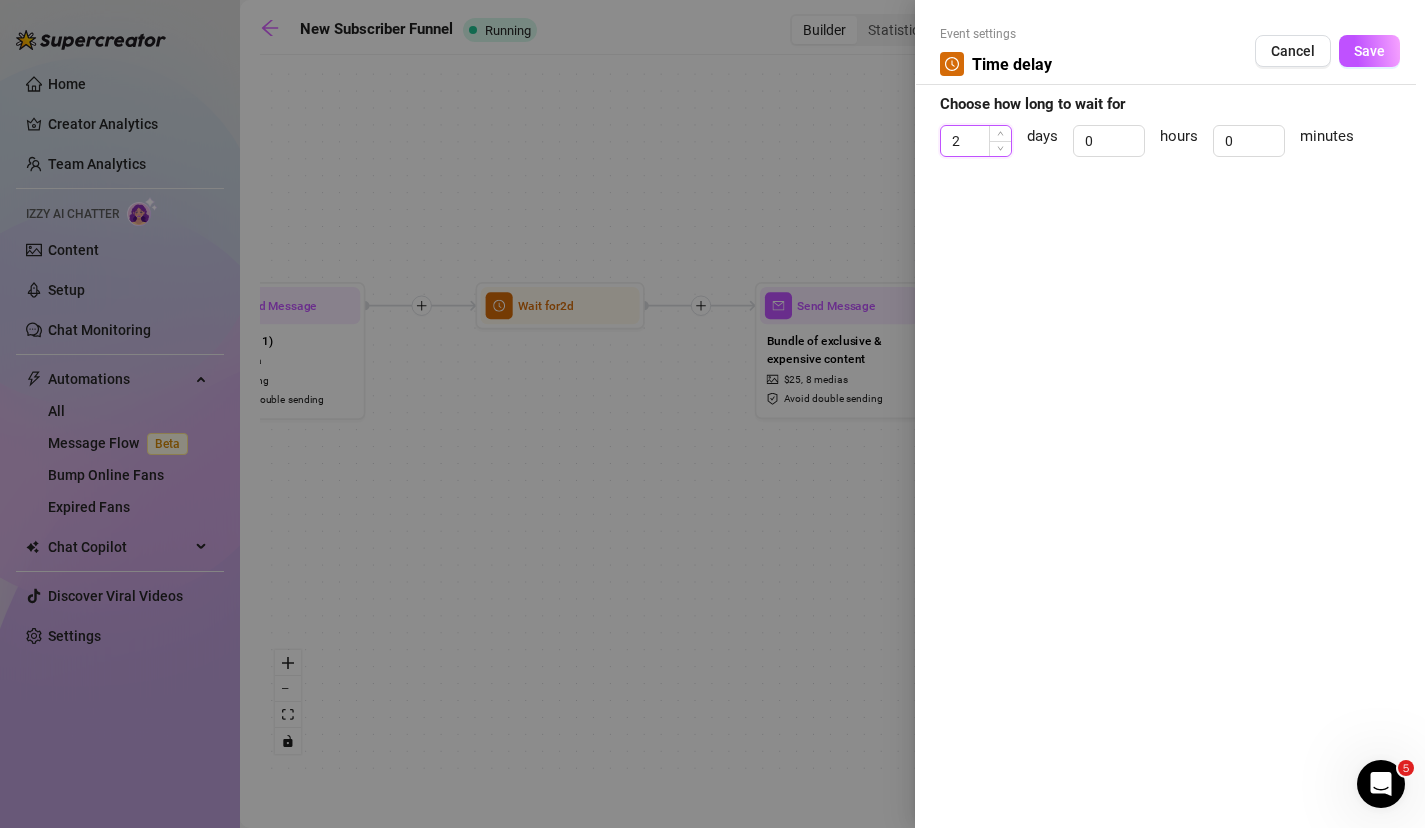 click on "2" at bounding box center (976, 141) 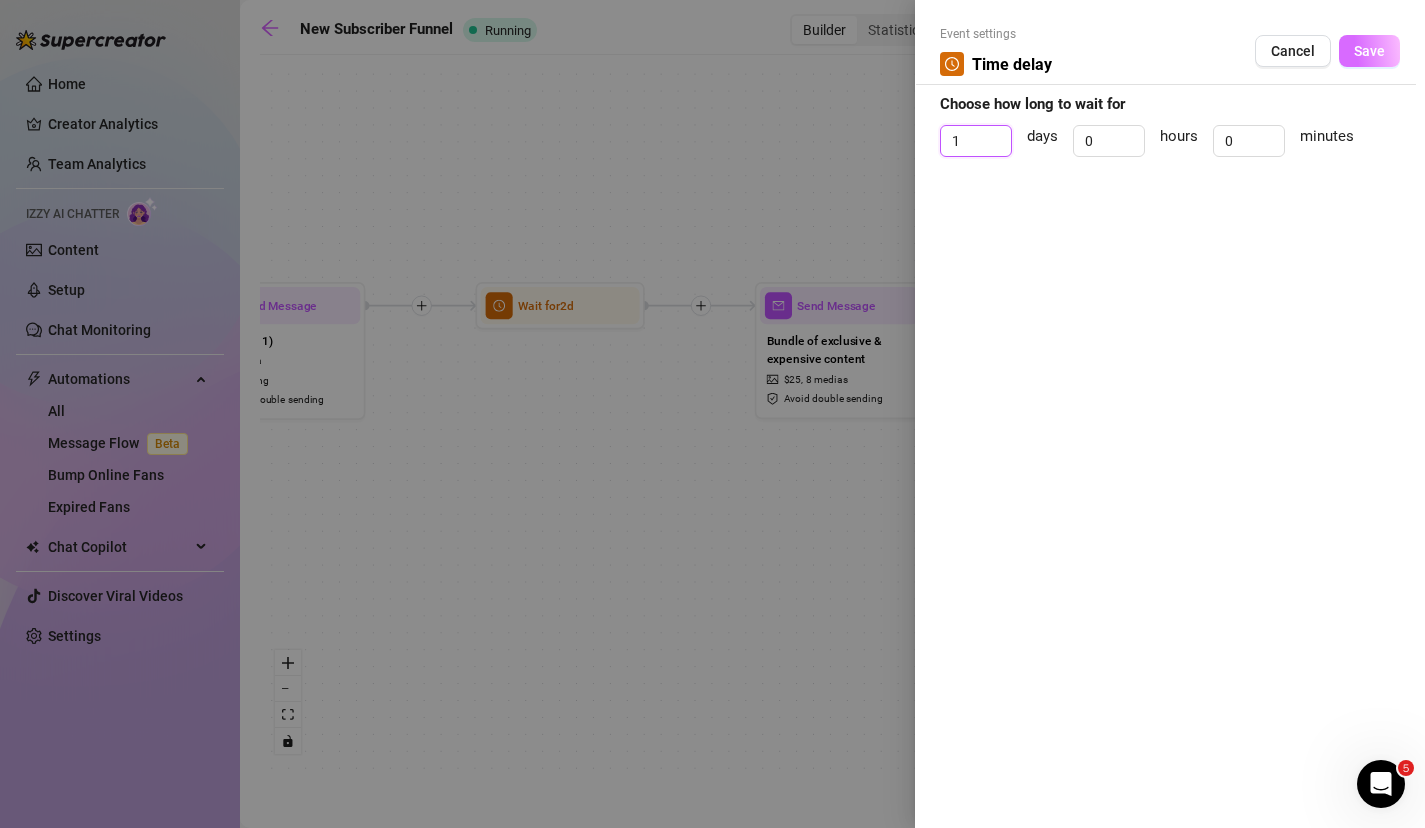 type on "1" 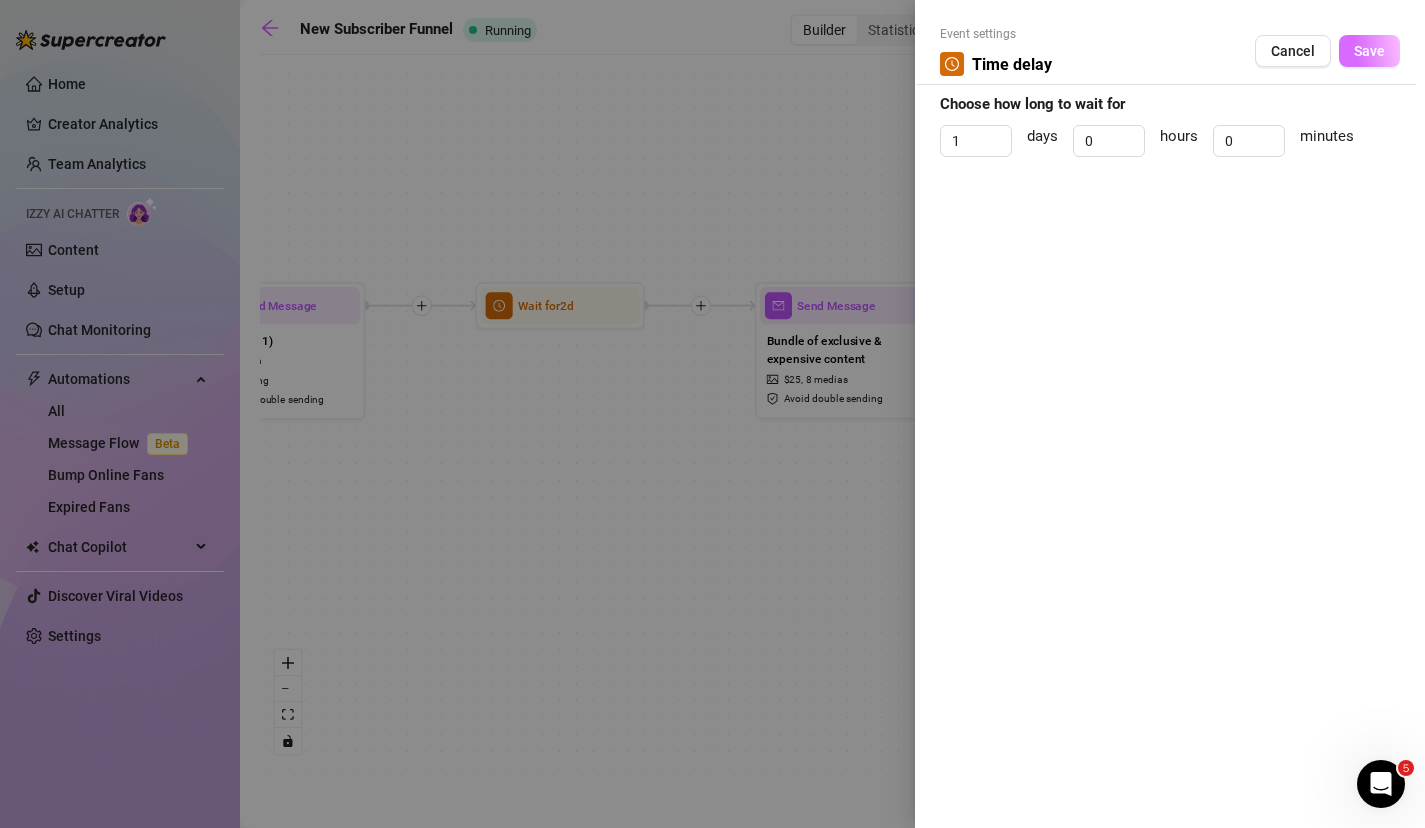 click on "Save" at bounding box center (1369, 51) 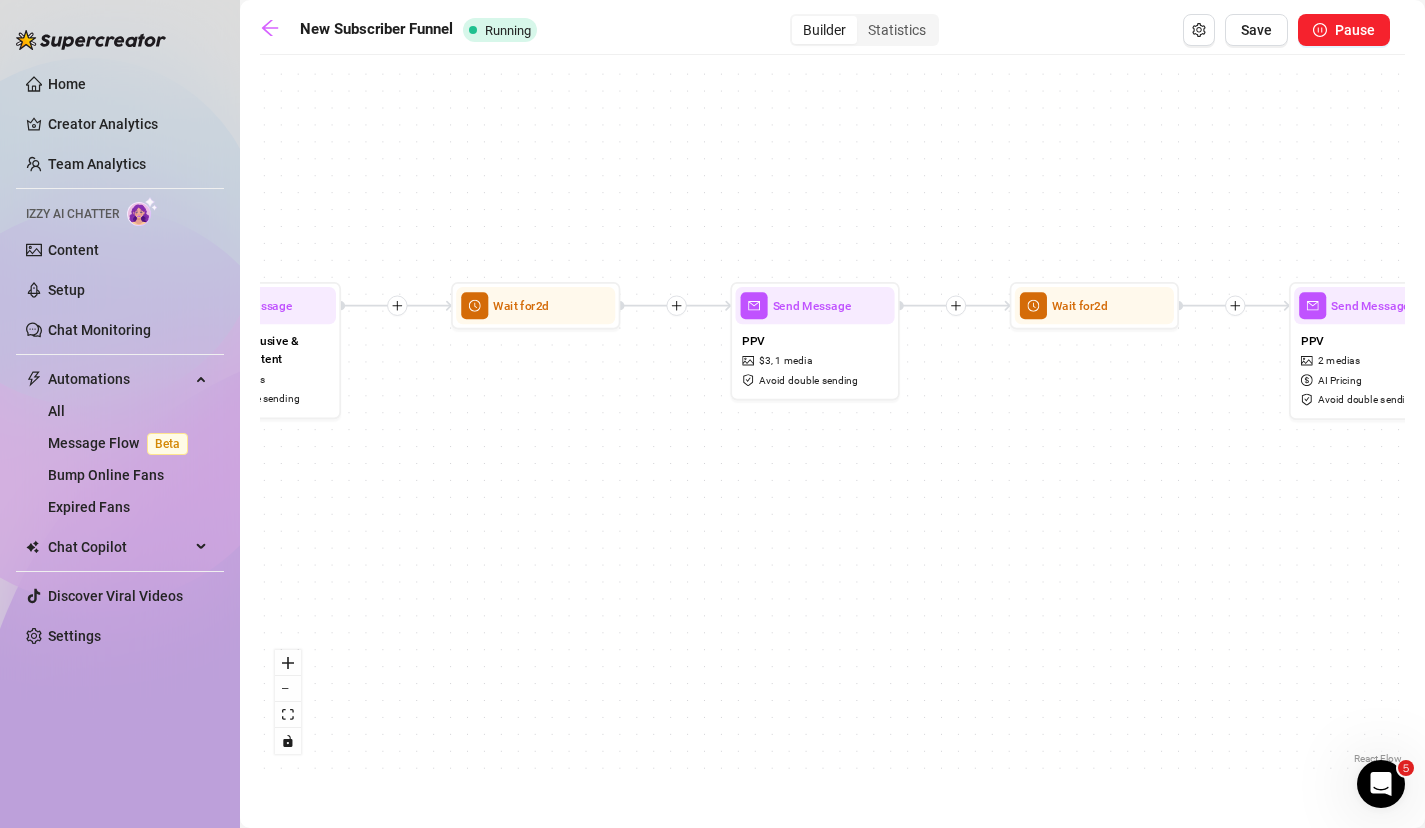 drag, startPoint x: 1203, startPoint y: 522, endPoint x: 612, endPoint y: 521, distance: 591.00085 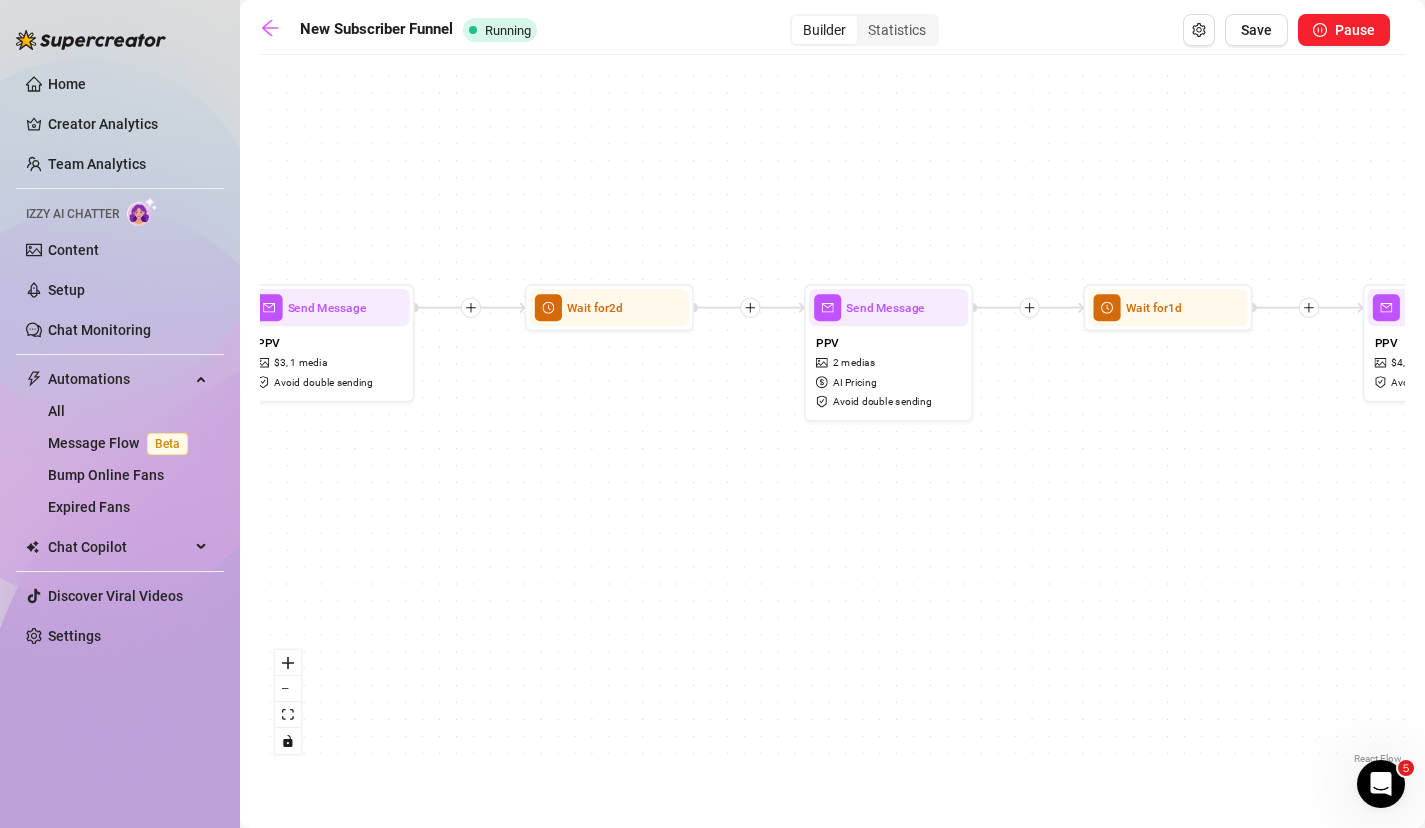 drag, startPoint x: 1053, startPoint y: 544, endPoint x: 569, endPoint y: 541, distance: 484.0093 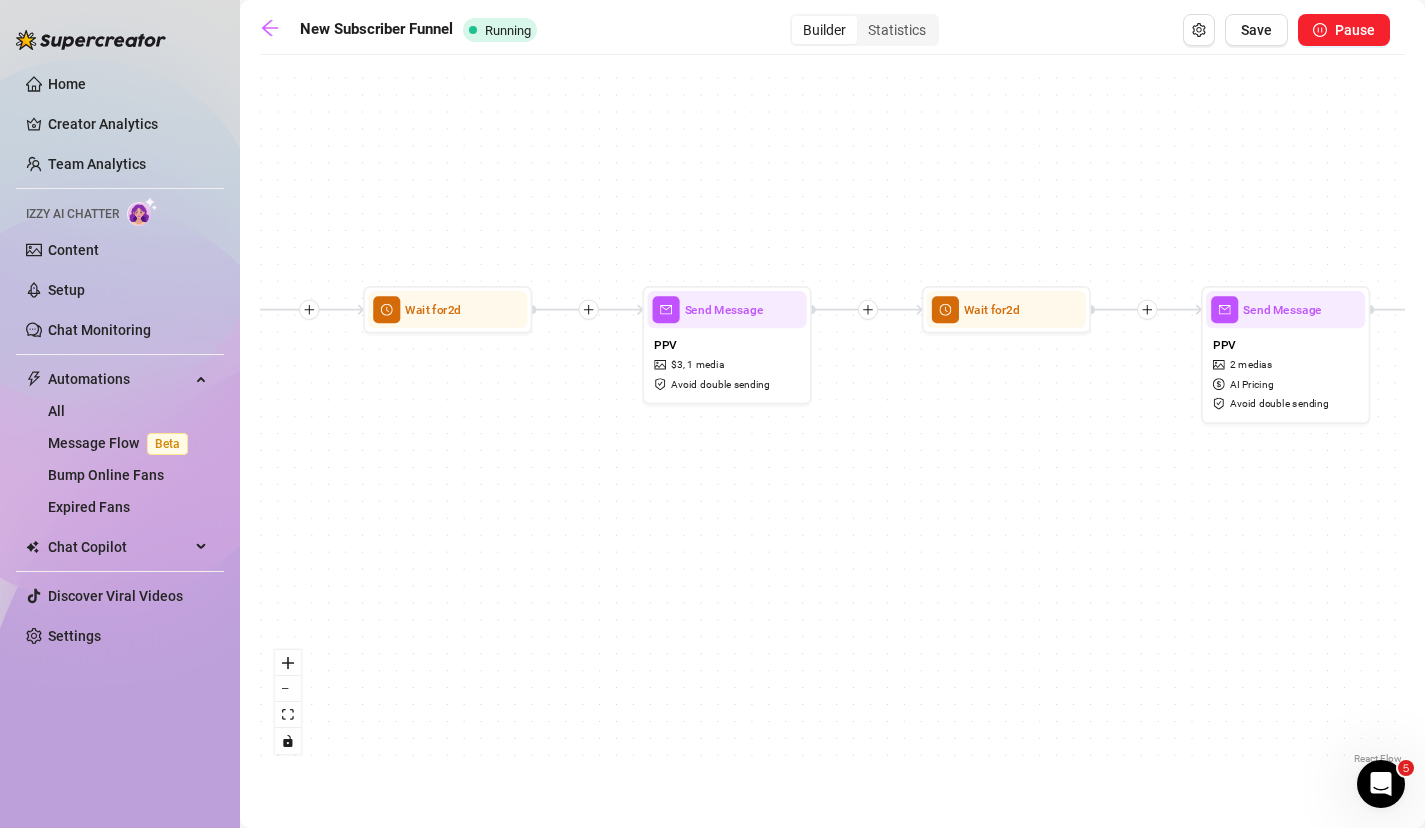 drag, startPoint x: 736, startPoint y: 478, endPoint x: 1133, endPoint y: 479, distance: 397.00125 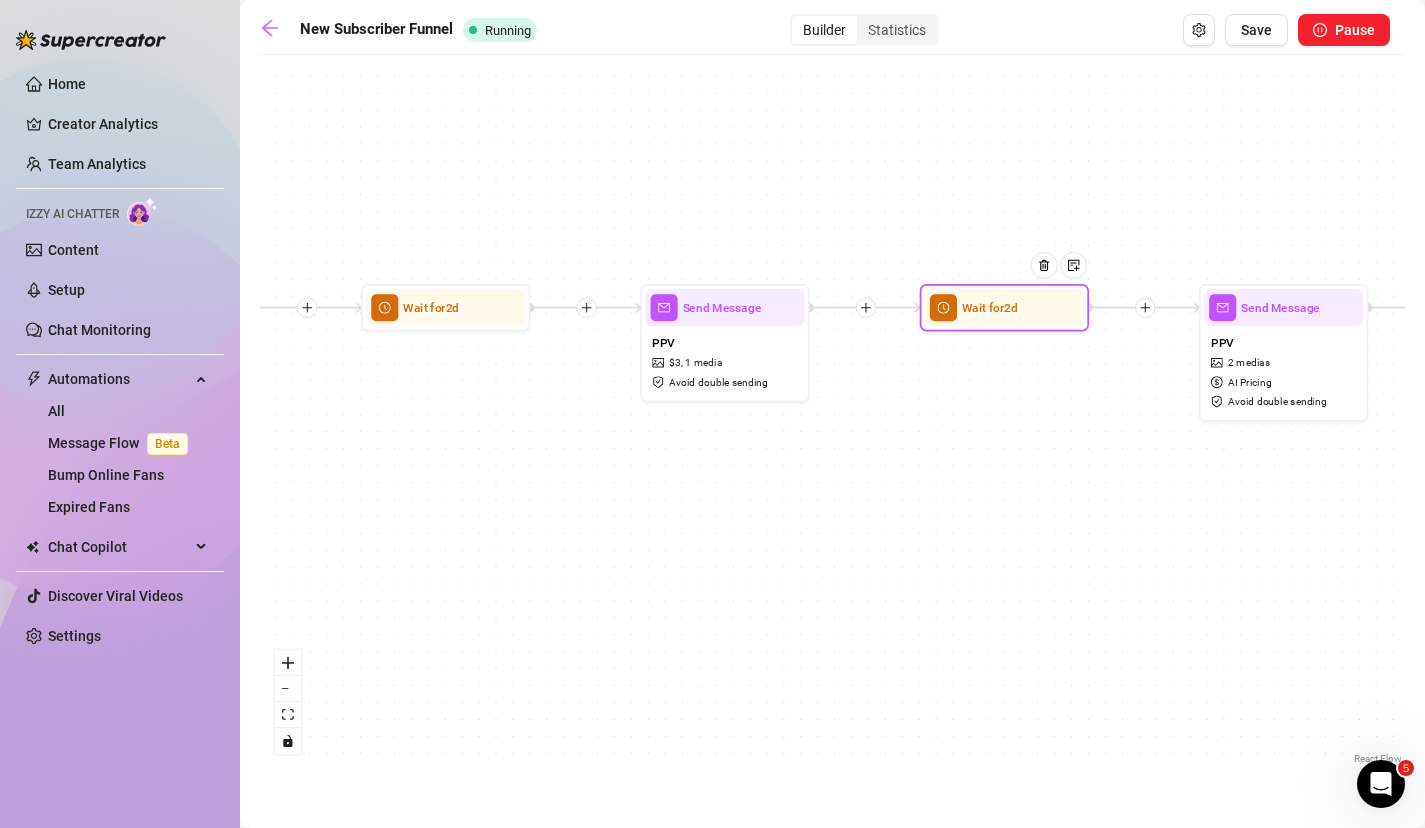 click at bounding box center [1051, 278] 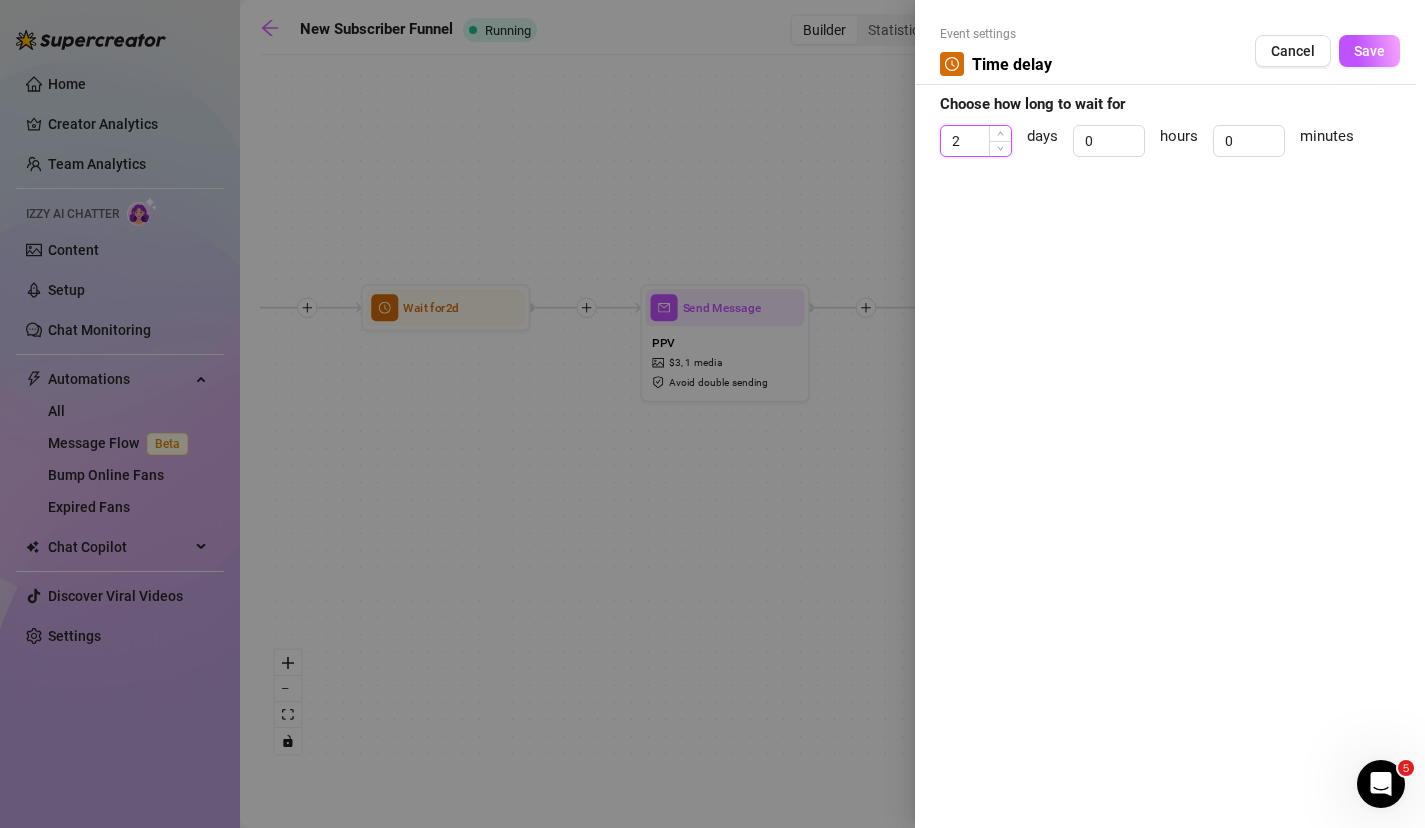 click on "2" at bounding box center [976, 141] 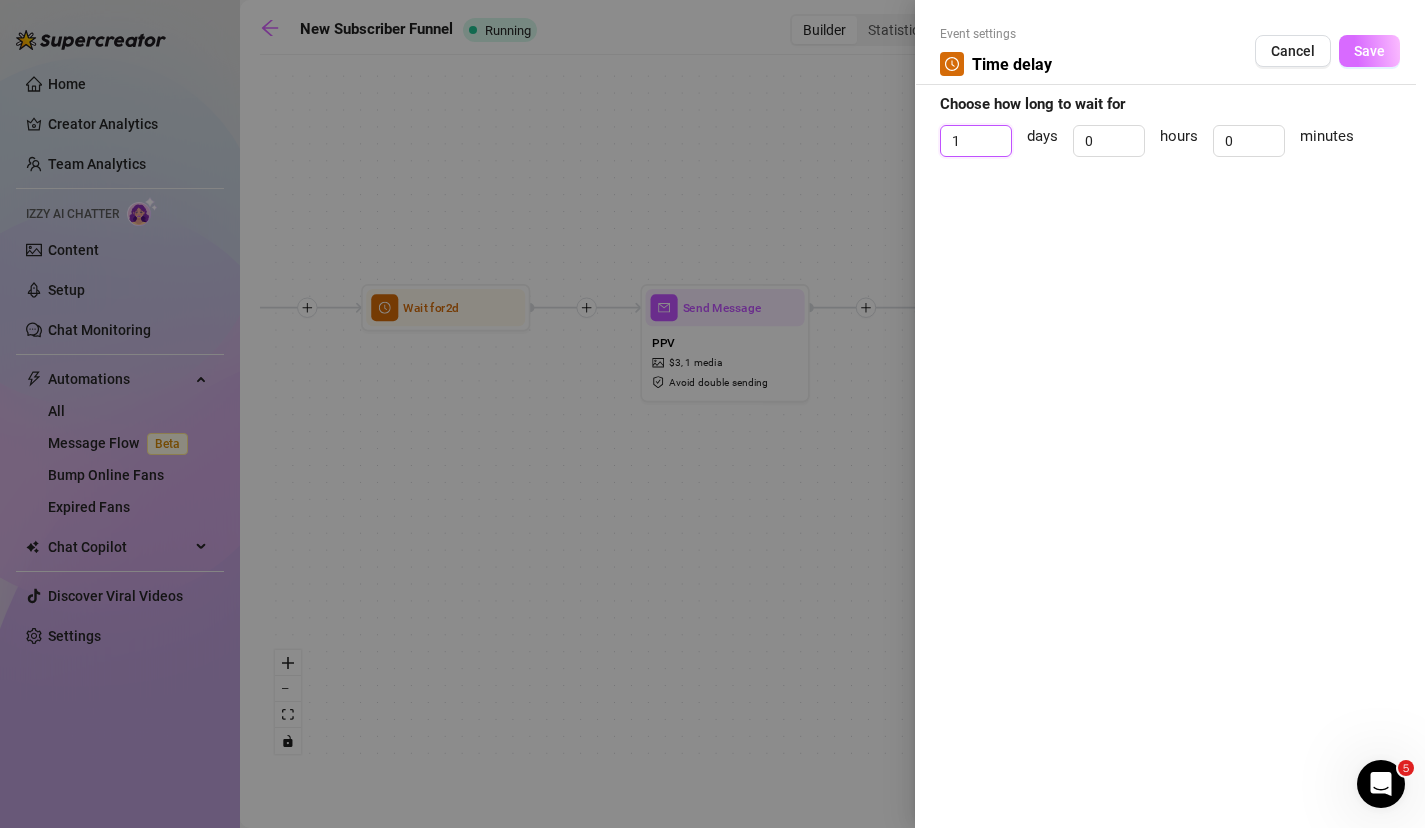 type on "1" 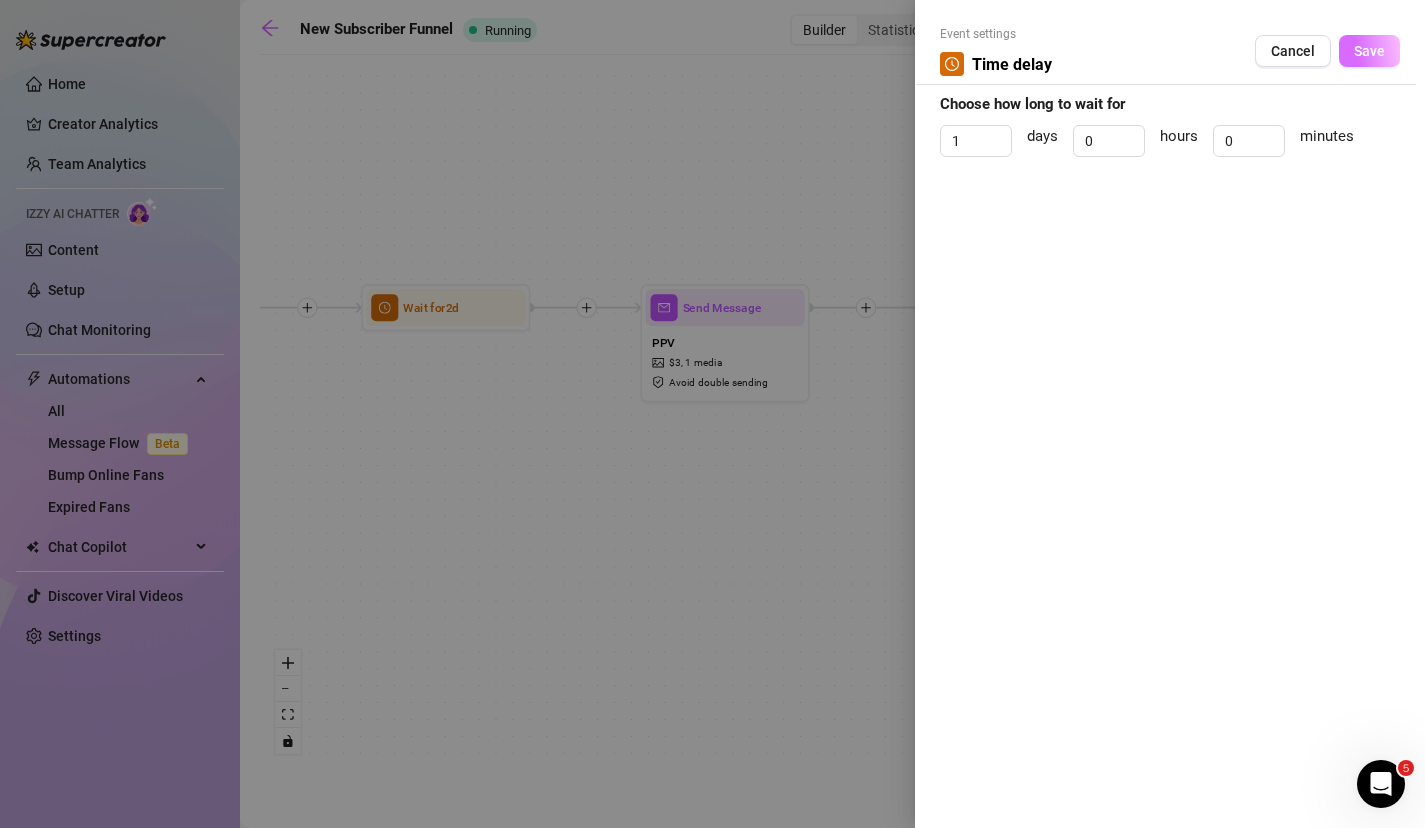 click on "Save" at bounding box center [1369, 51] 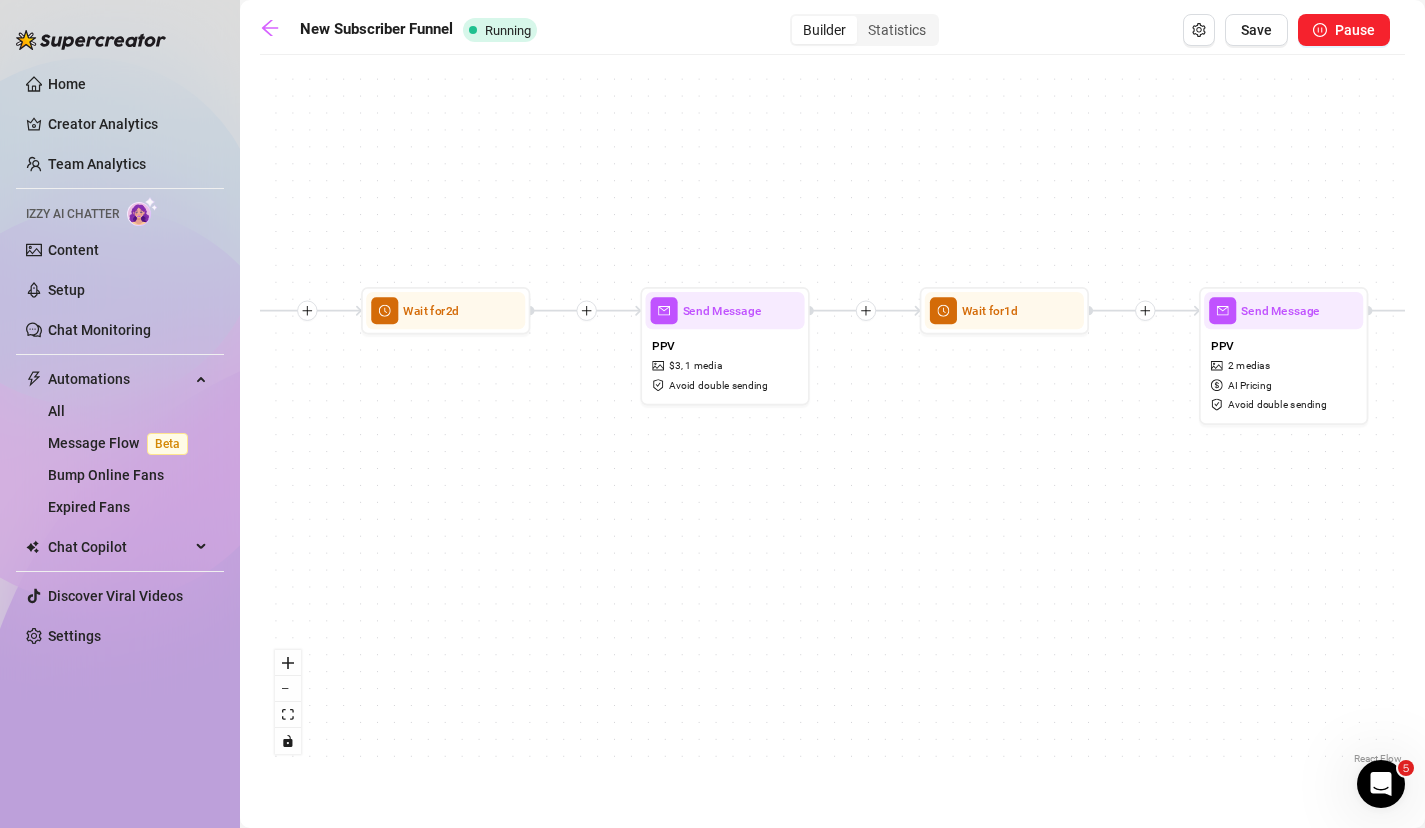 drag, startPoint x: 1152, startPoint y: 489, endPoint x: 643, endPoint y: 474, distance: 509.22098 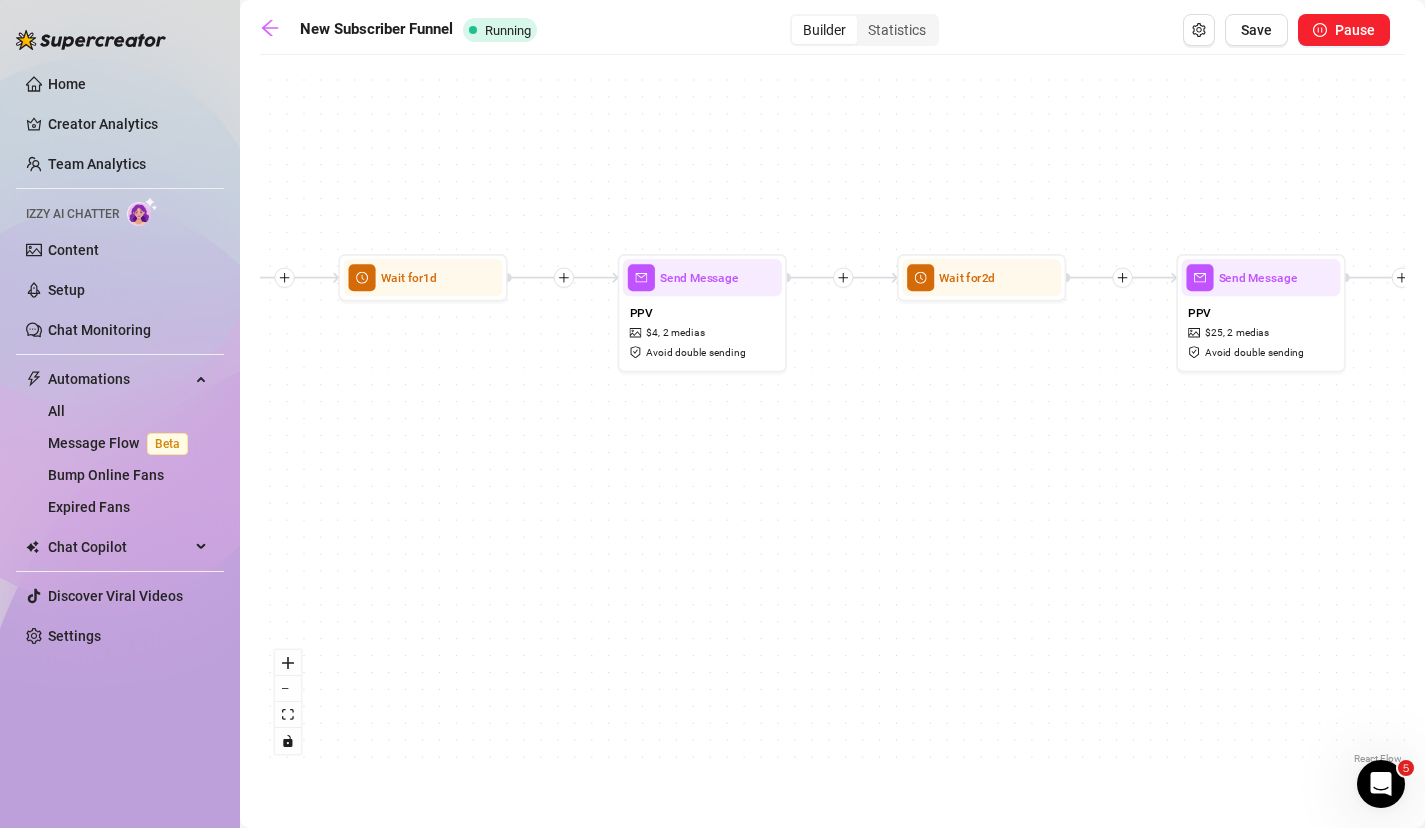 drag, startPoint x: 1166, startPoint y: 527, endPoint x: 880, endPoint y: 565, distance: 288.51343 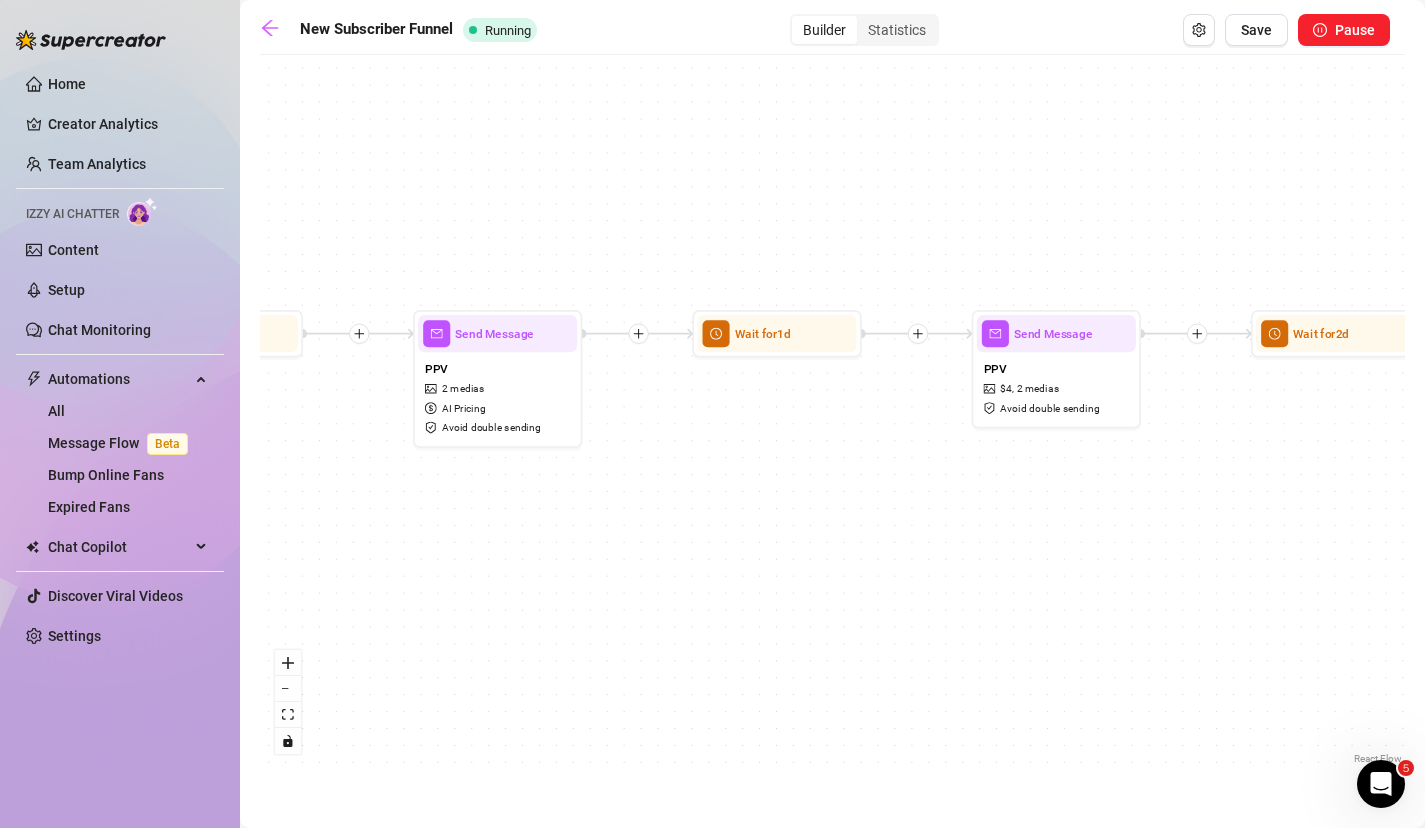 click on "Wait for  1d" at bounding box center [776, 333] 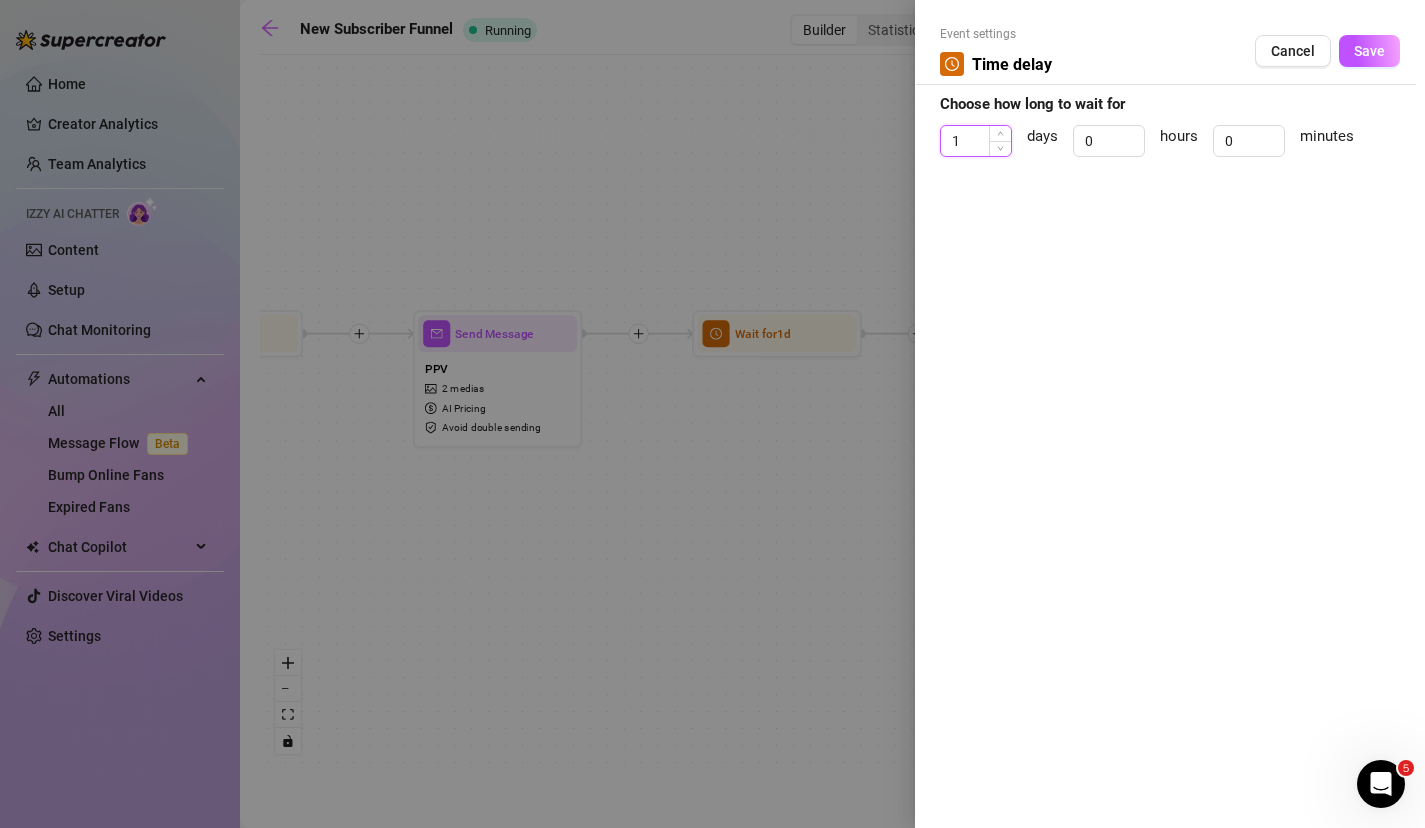 click on "1" at bounding box center [976, 141] 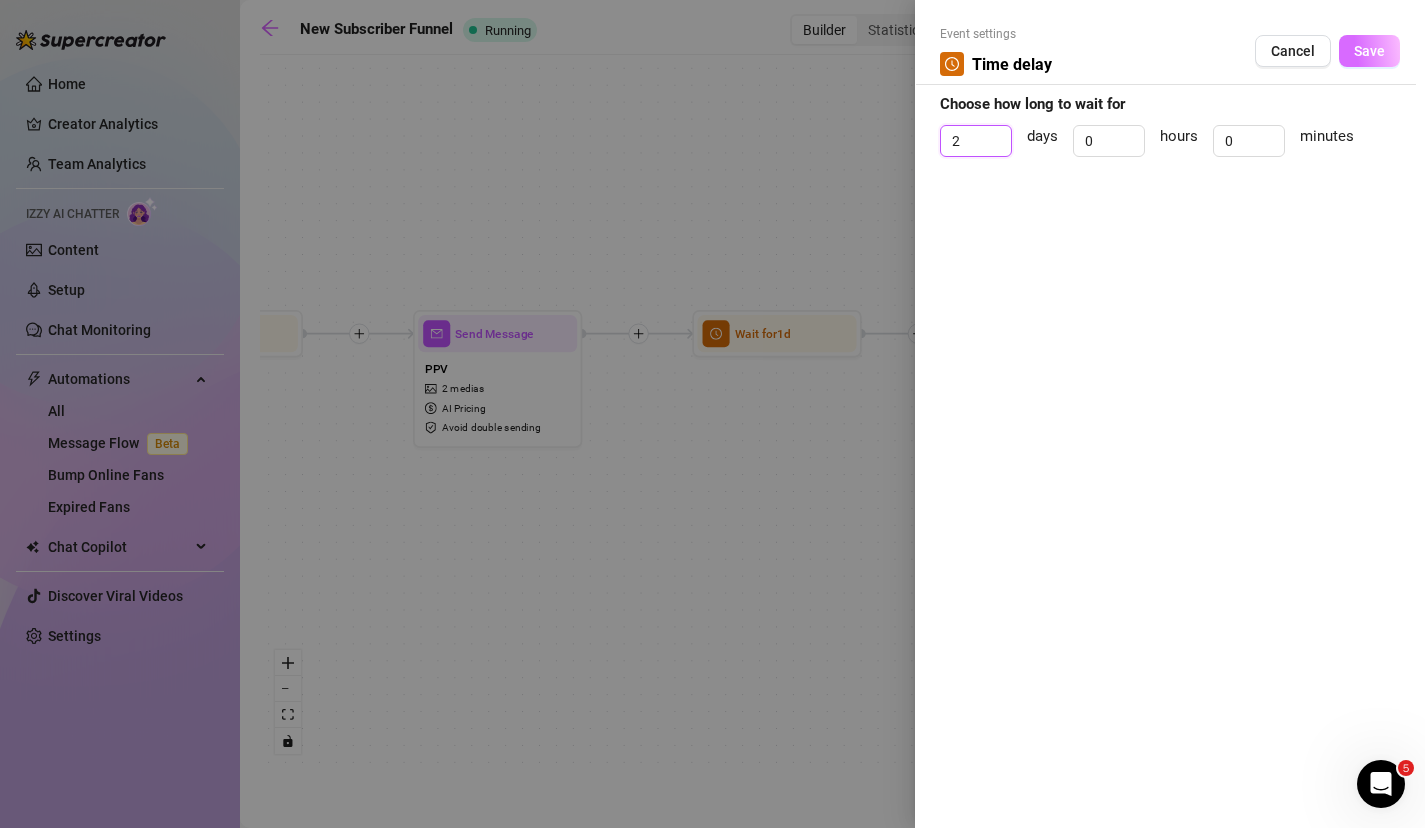 type on "2" 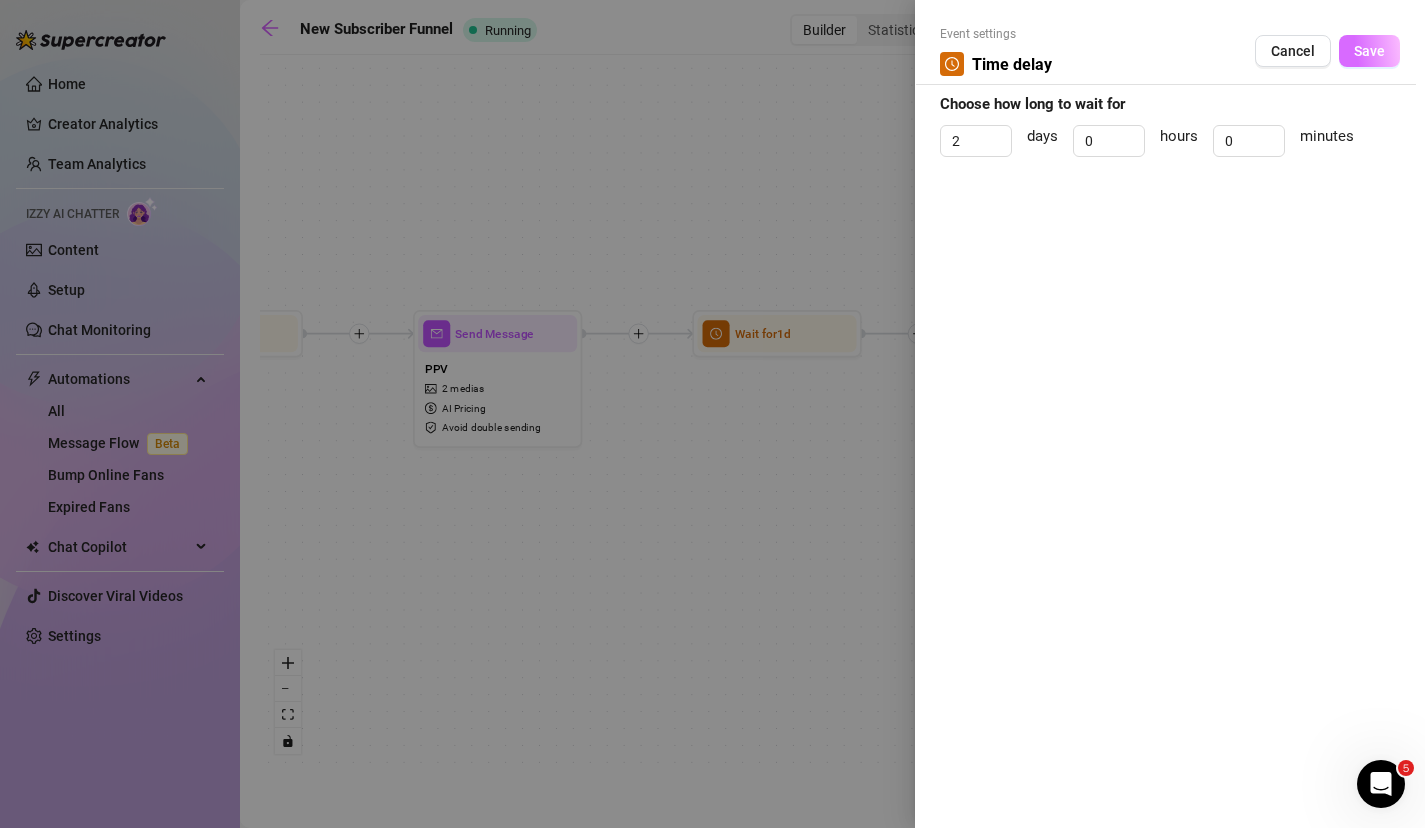 click on "Save" at bounding box center [1369, 51] 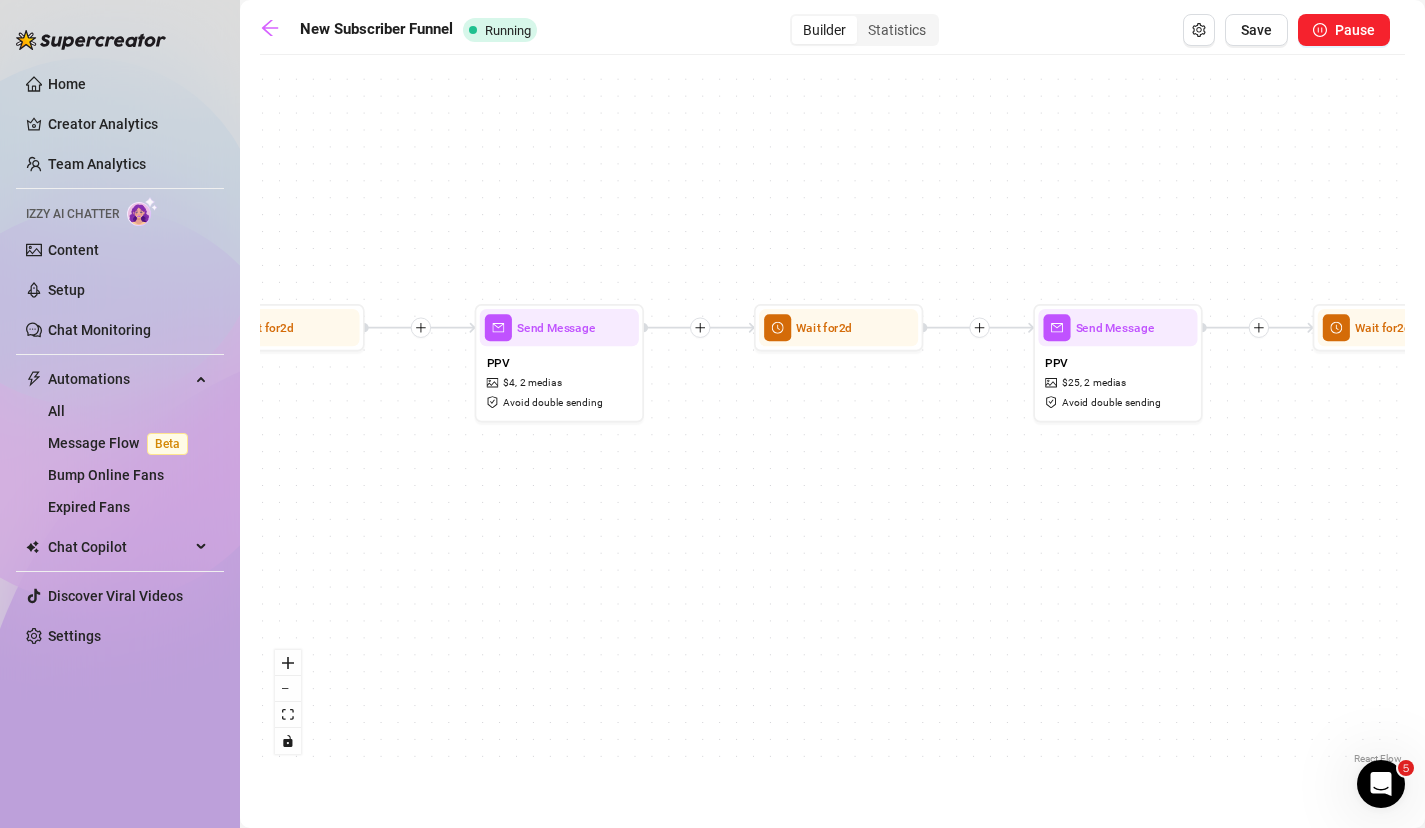 drag, startPoint x: 1273, startPoint y: 502, endPoint x: 775, endPoint y: 494, distance: 498.06424 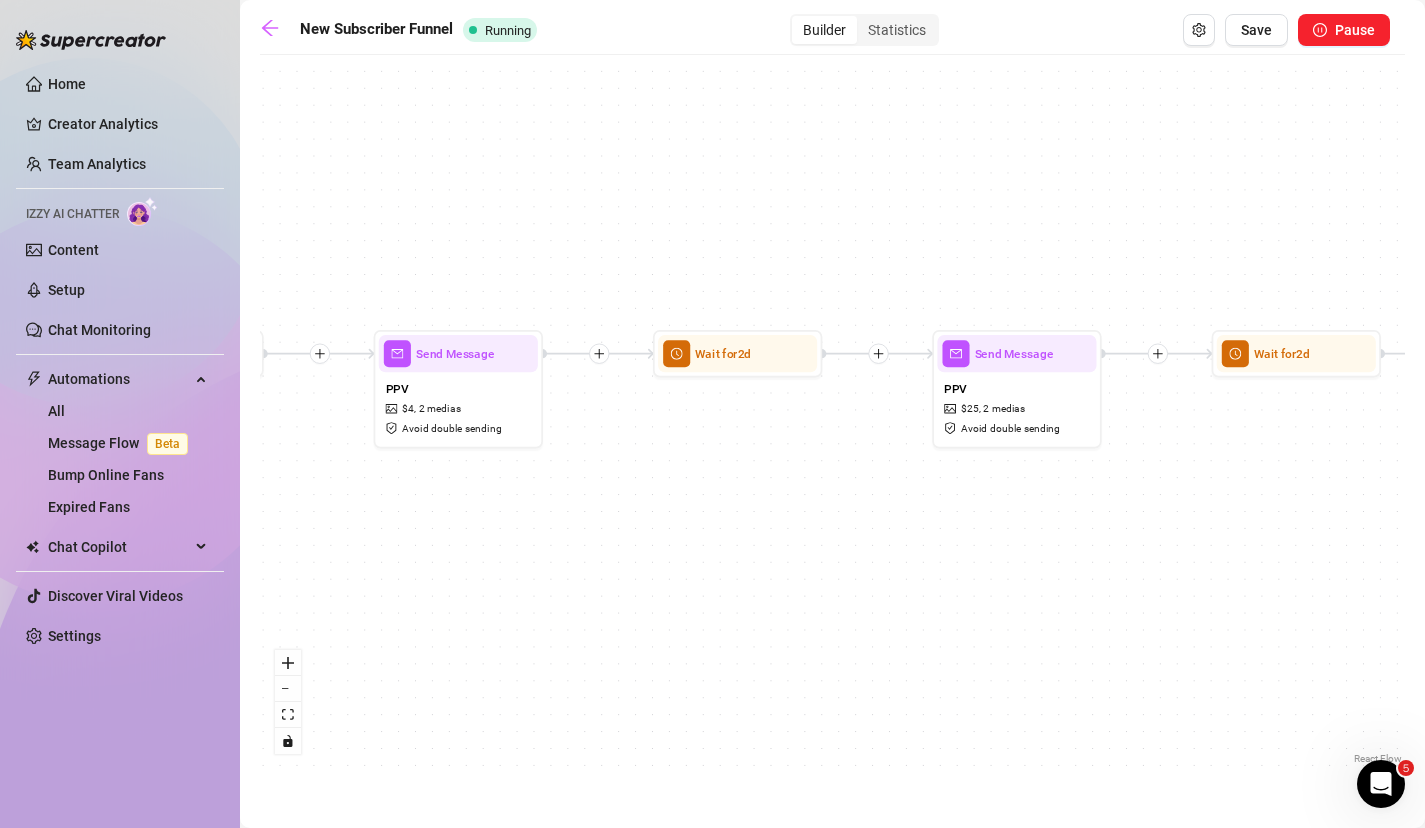 drag, startPoint x: 1058, startPoint y: 528, endPoint x: 955, endPoint y: 554, distance: 106.23088 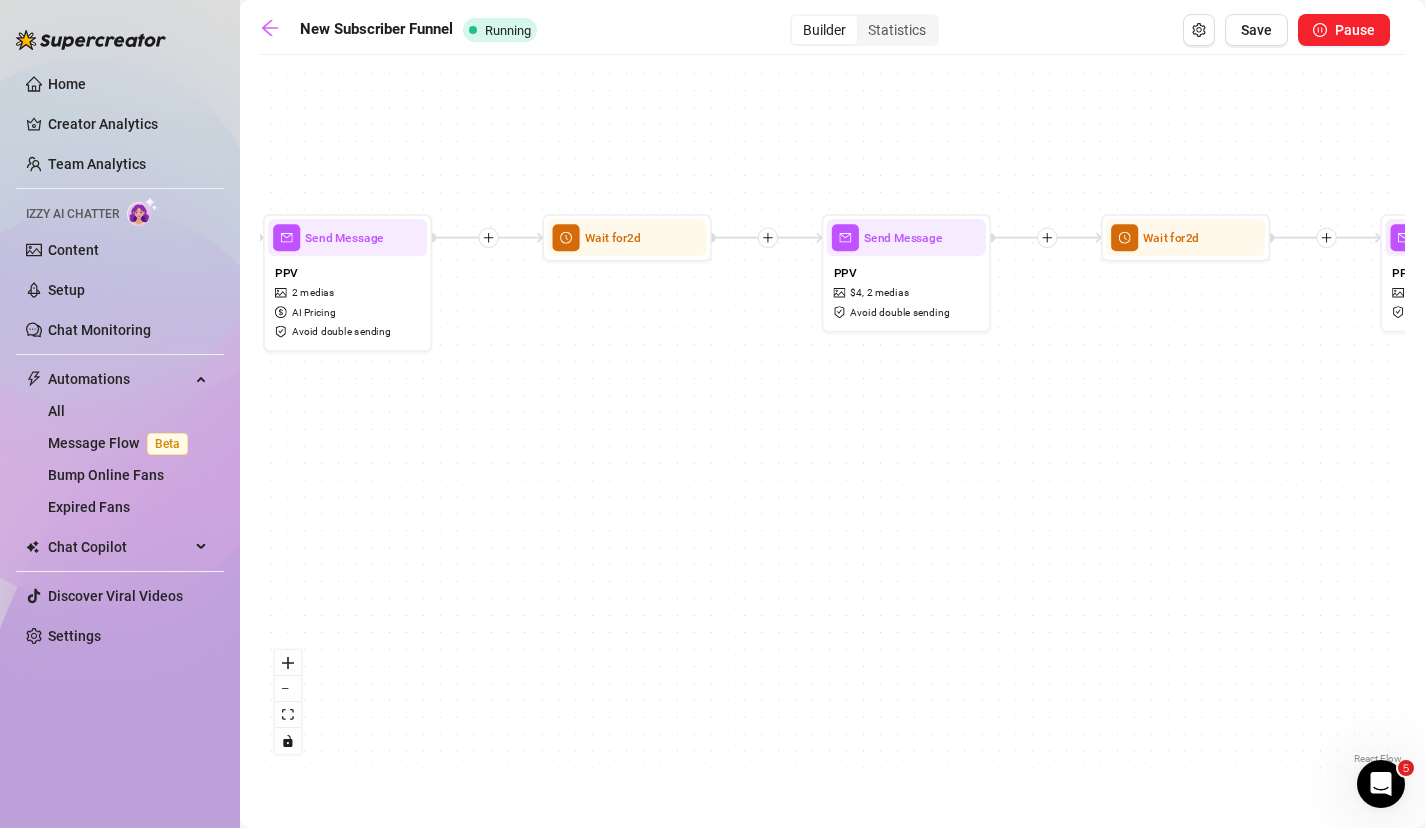drag, startPoint x: 699, startPoint y: 510, endPoint x: 1148, endPoint y: 392, distance: 464.2467 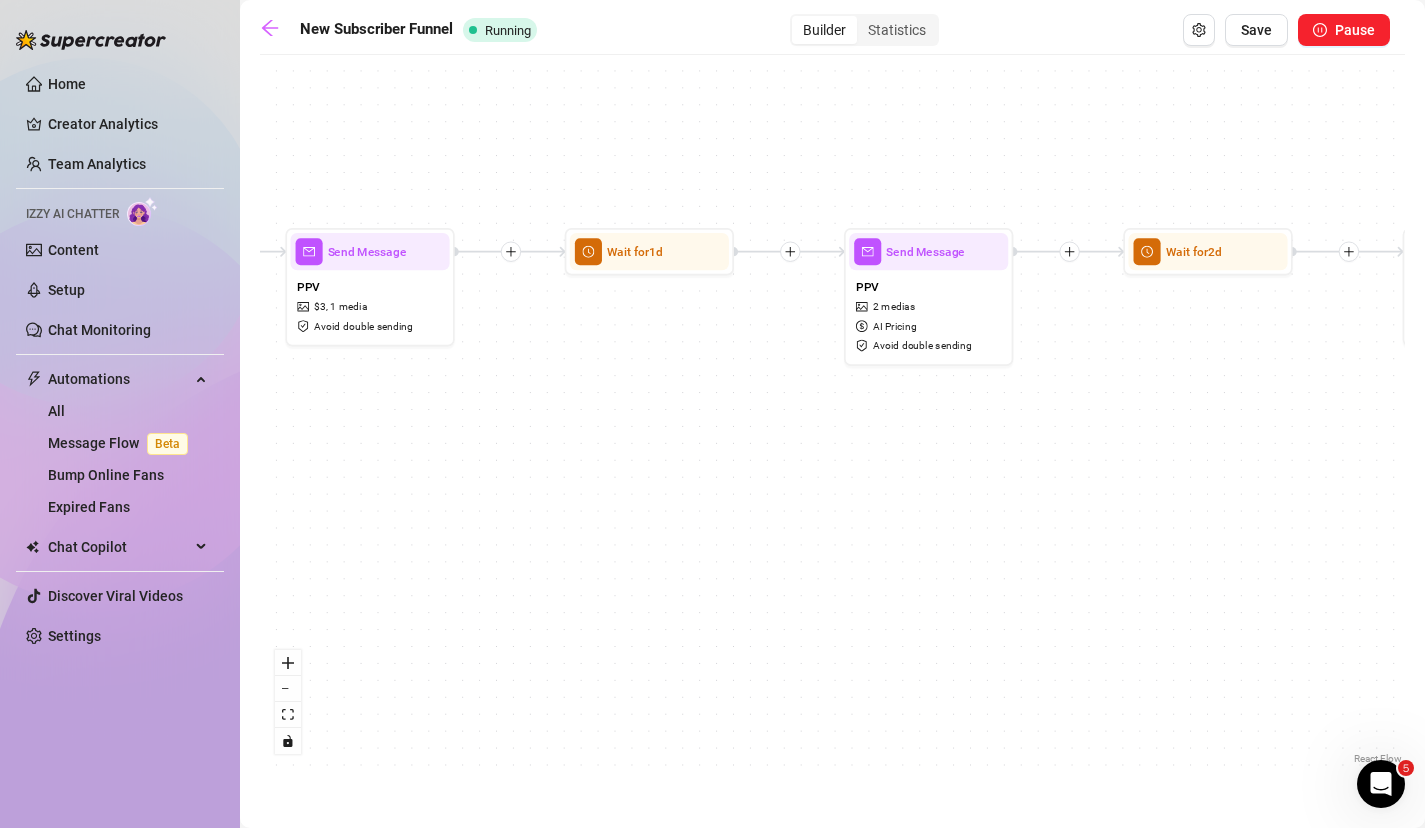 drag, startPoint x: 523, startPoint y: 371, endPoint x: 1061, endPoint y: 385, distance: 538.1821 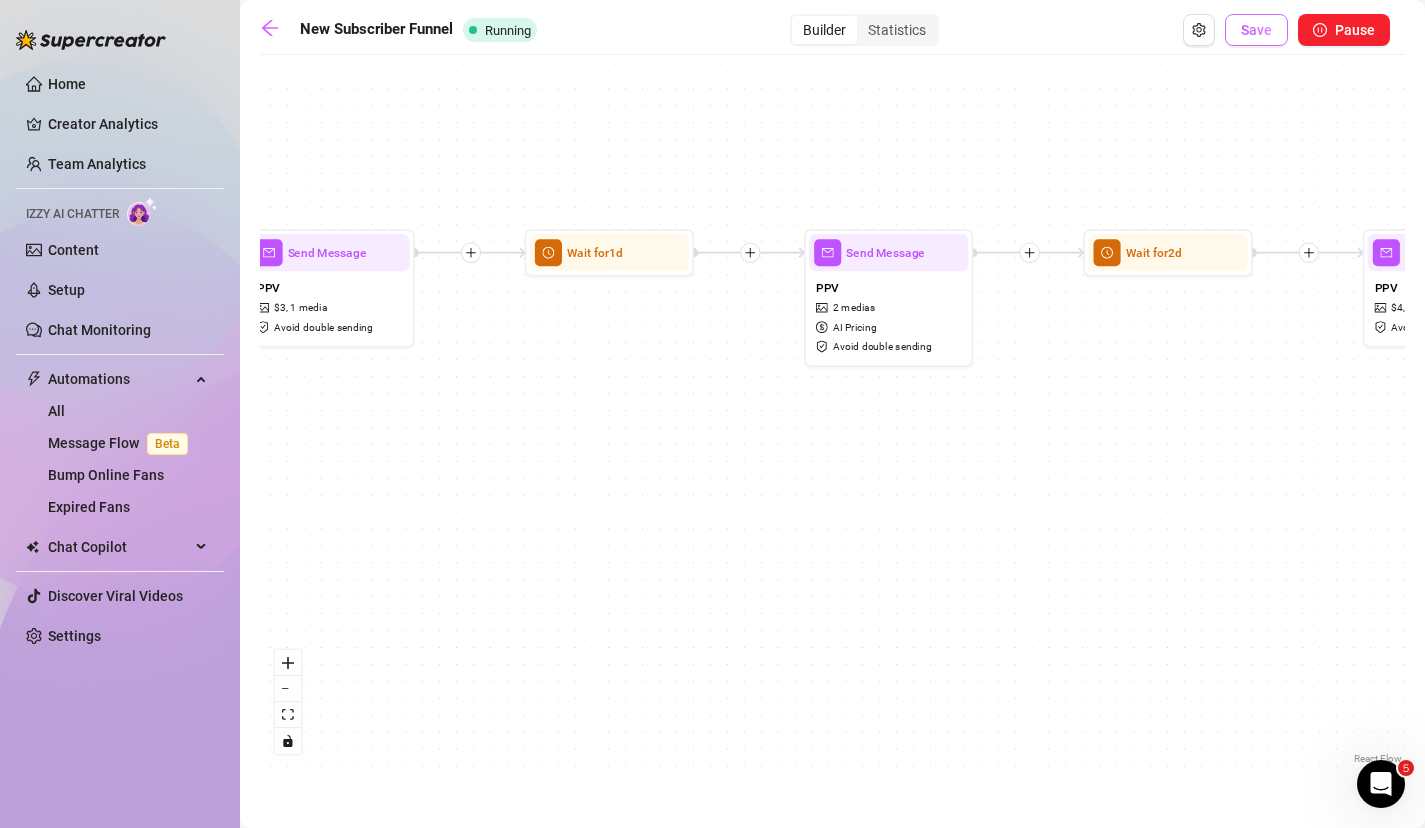 click on "Save" at bounding box center (1256, 30) 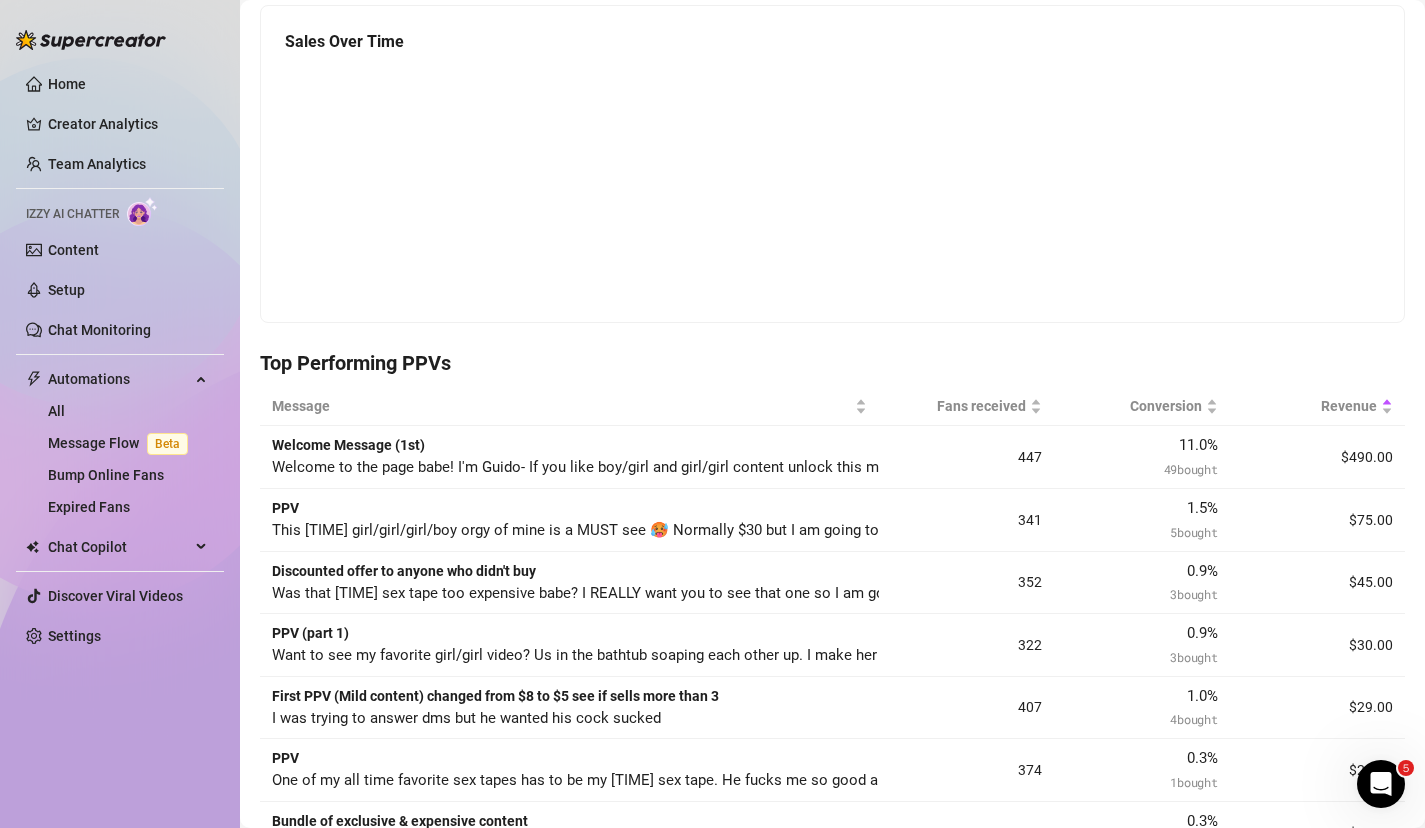 scroll, scrollTop: 254, scrollLeft: 0, axis: vertical 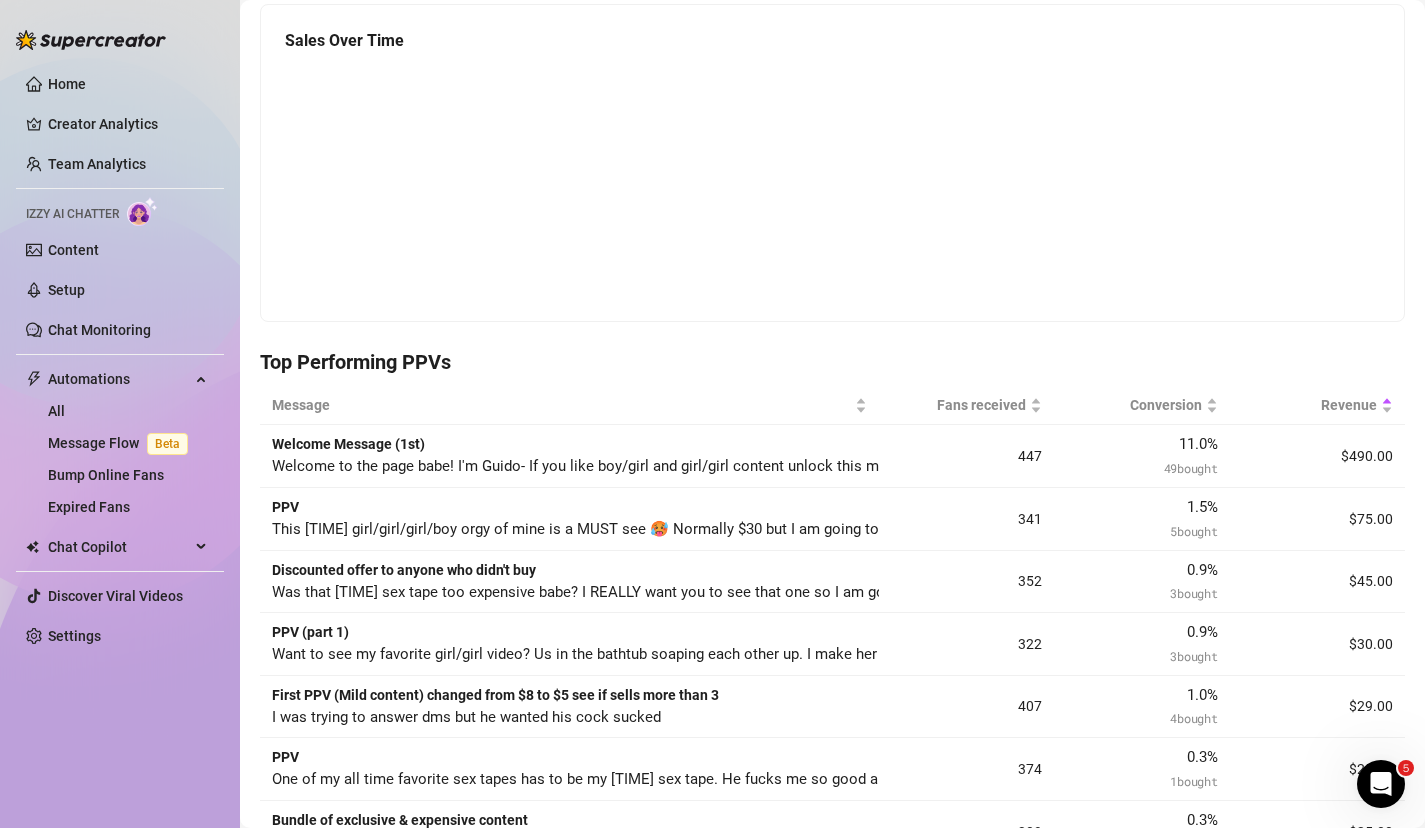 click on "This [TIME] girl/girl/girl/boy orgy of mine is a MUST see 🥵 Normally $30 but I am going to send it to you today for only $15 because everyone should see it!" at bounding box center [794, 529] 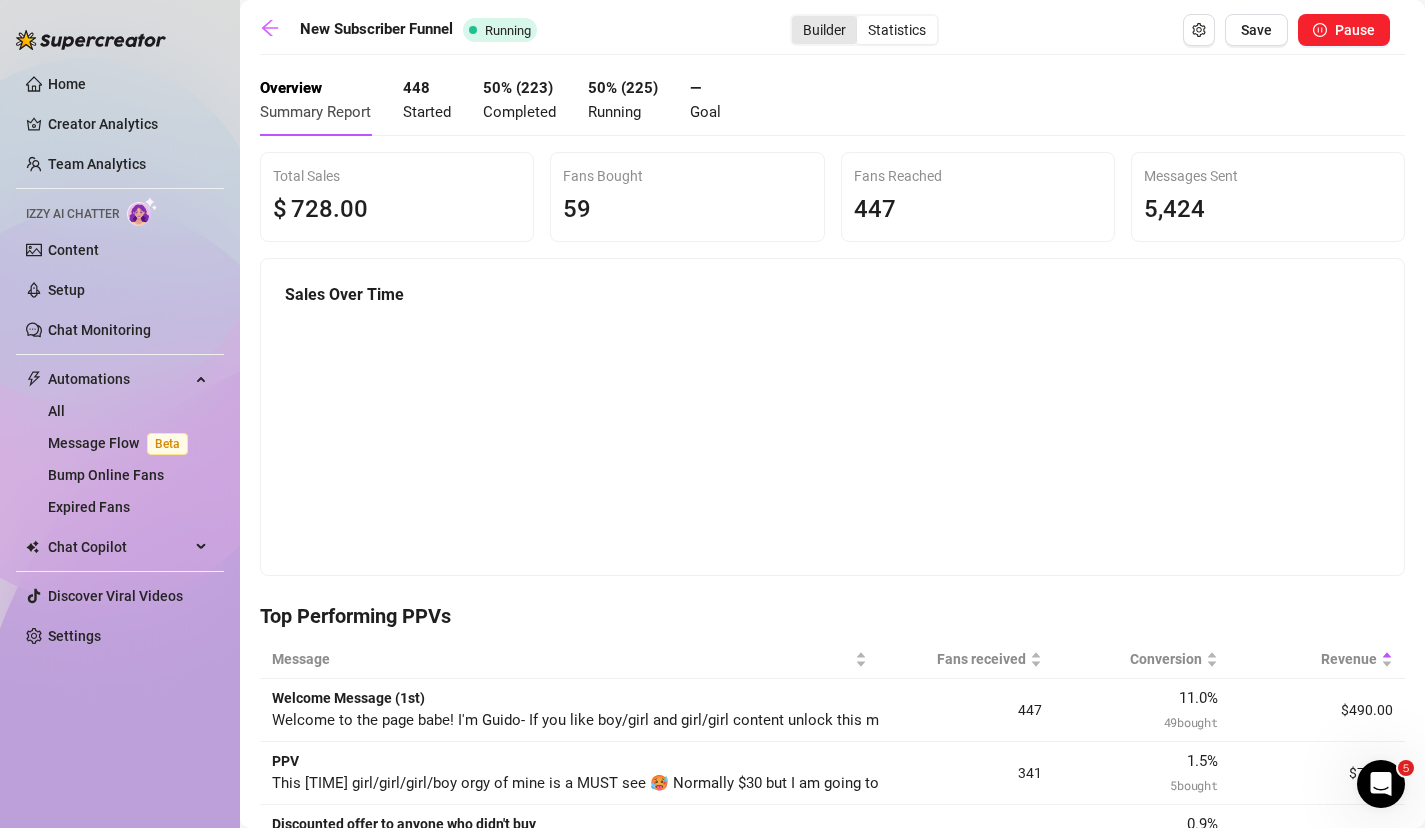 click on "Builder" at bounding box center [824, 30] 